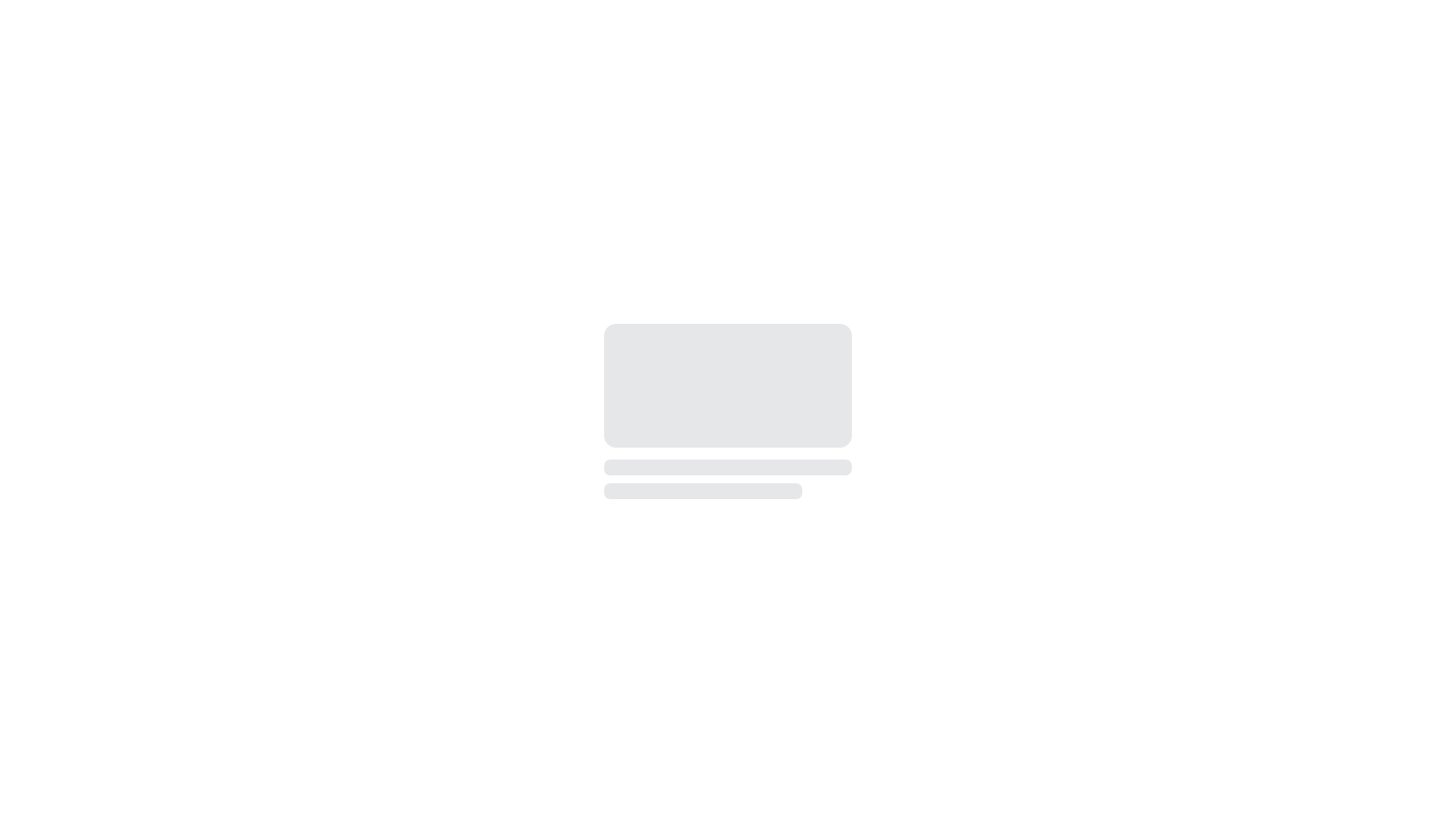 scroll, scrollTop: 0, scrollLeft: 0, axis: both 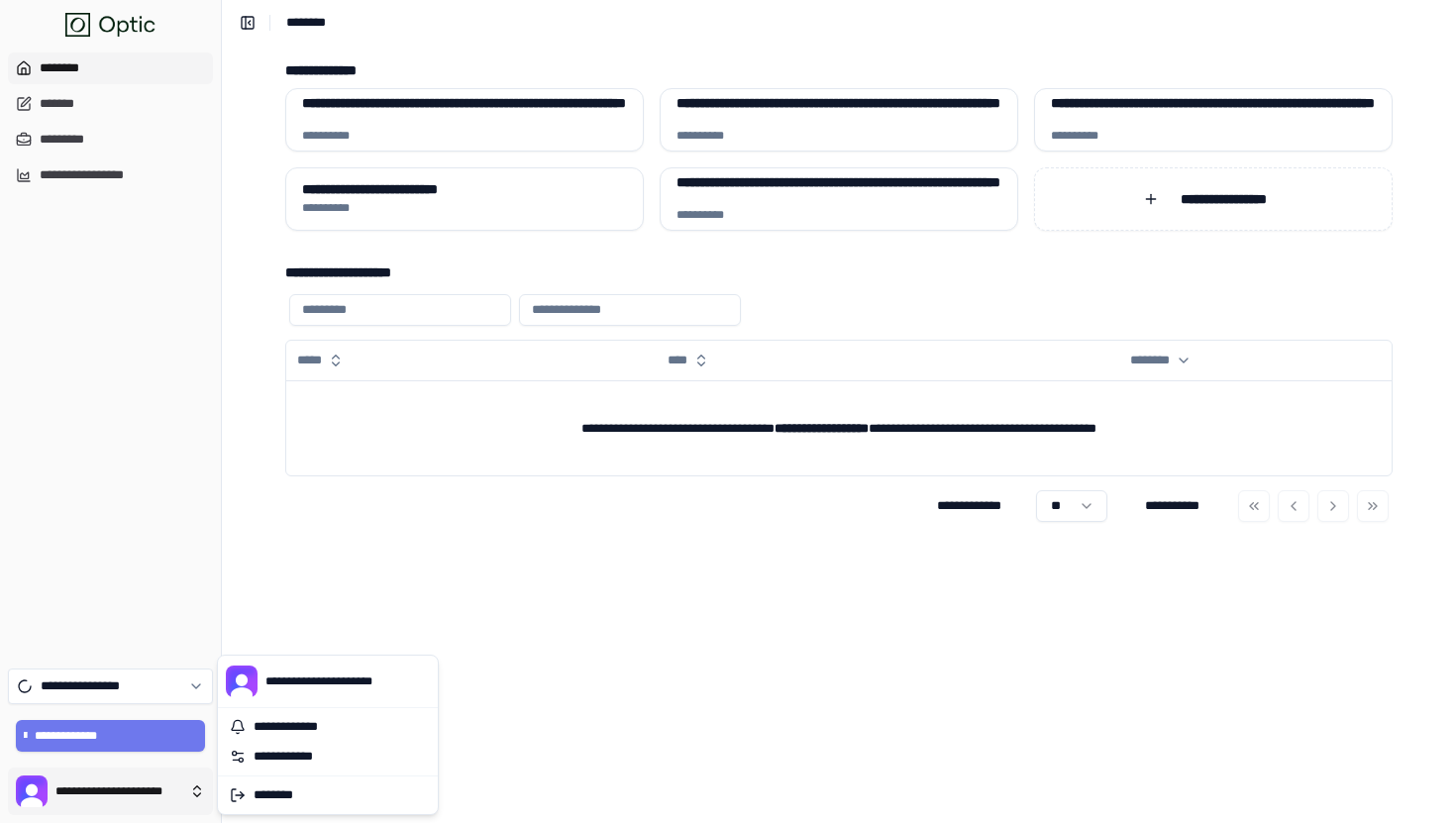 click on "**********" at bounding box center (728, 411) 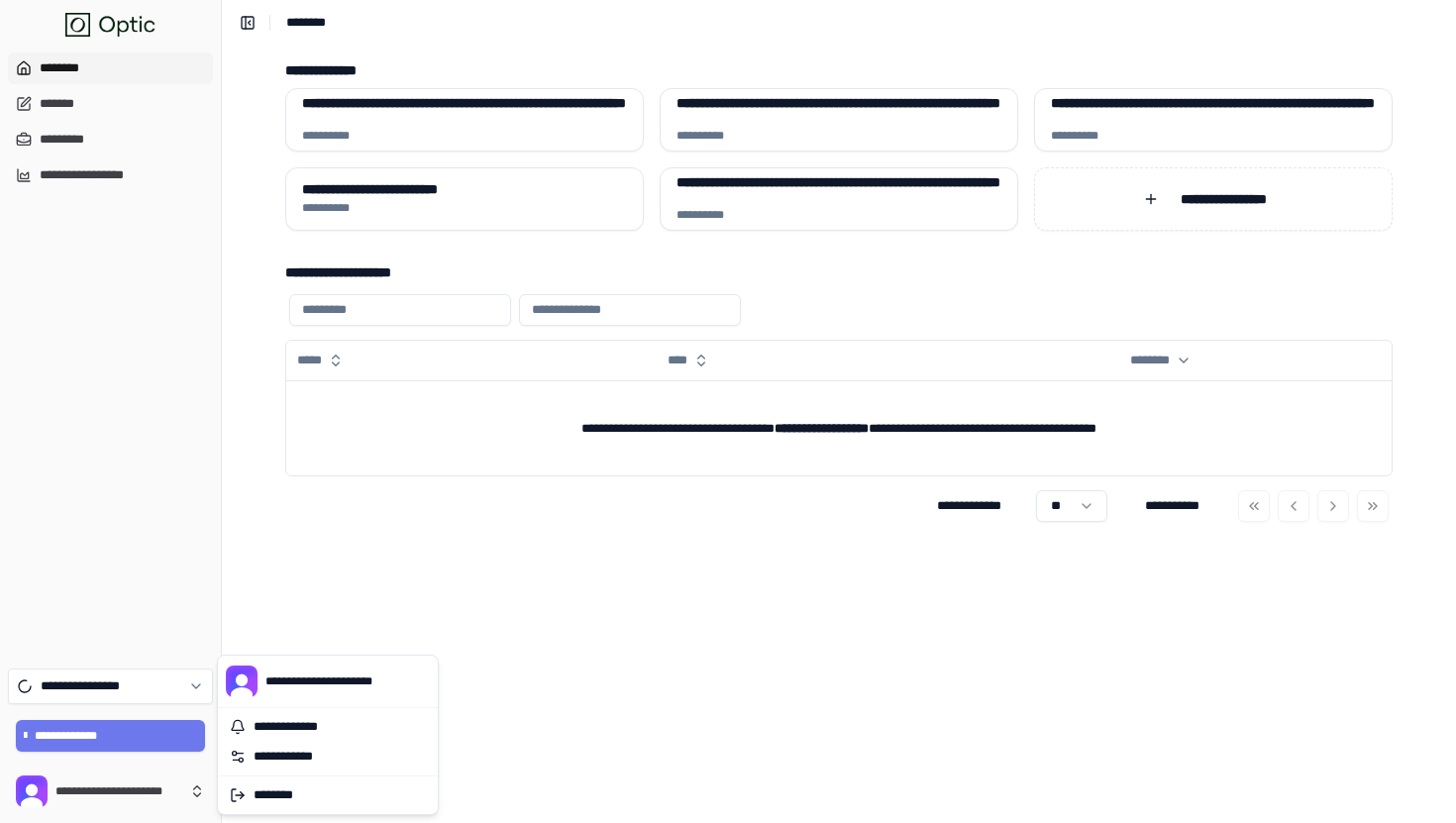 type 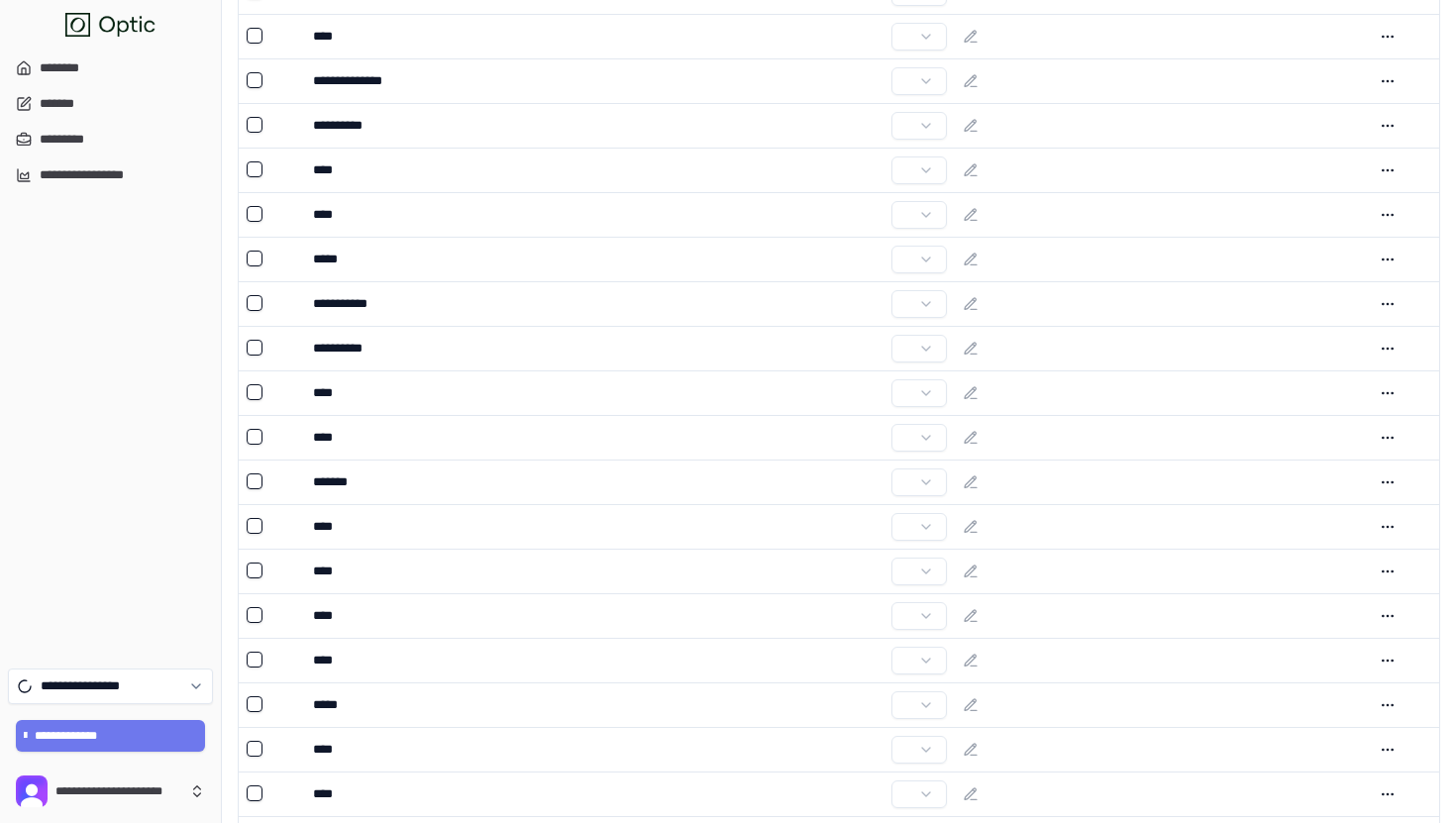 scroll, scrollTop: 0, scrollLeft: 0, axis: both 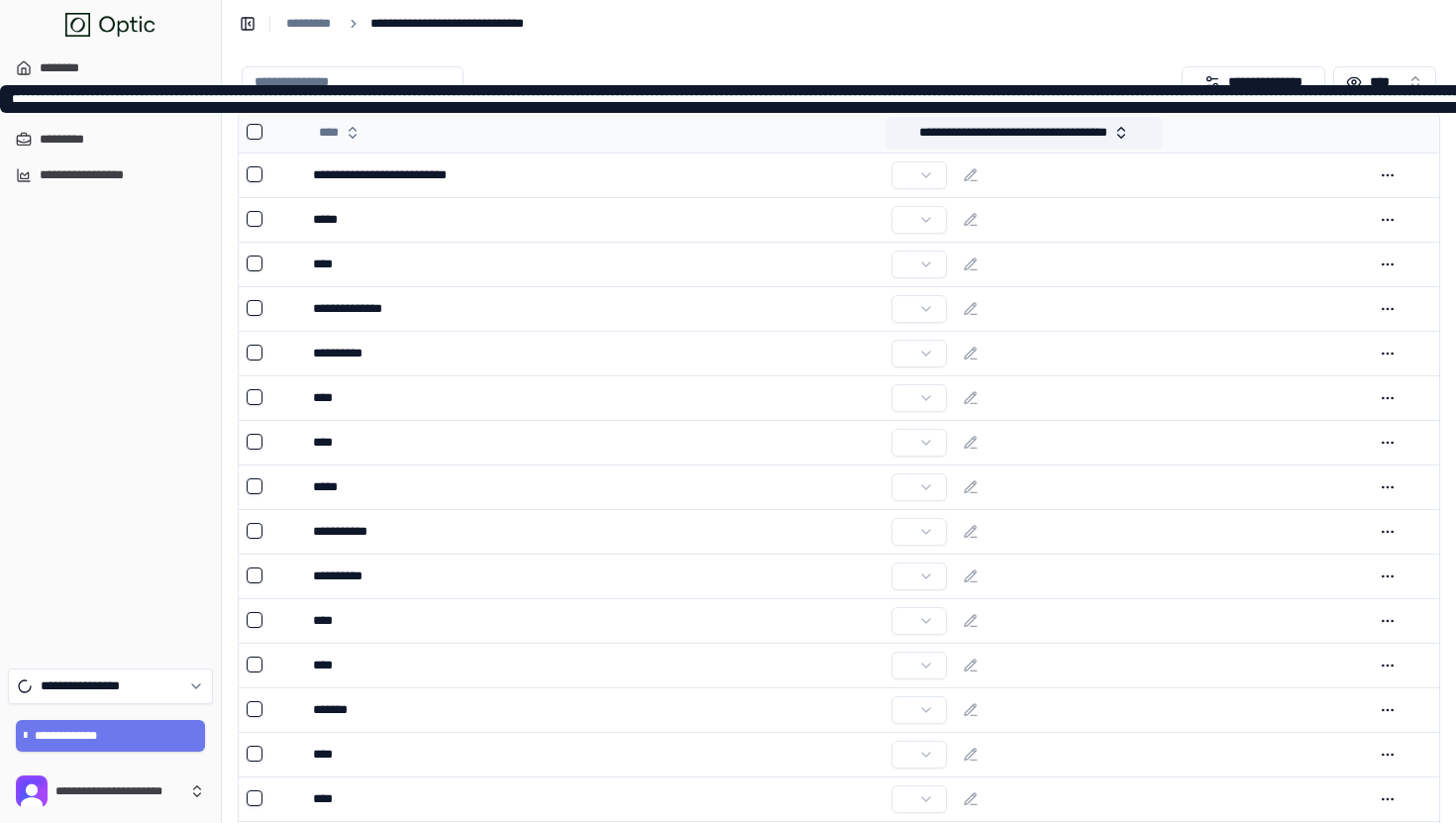 click on "**********" at bounding box center [1024, 133] 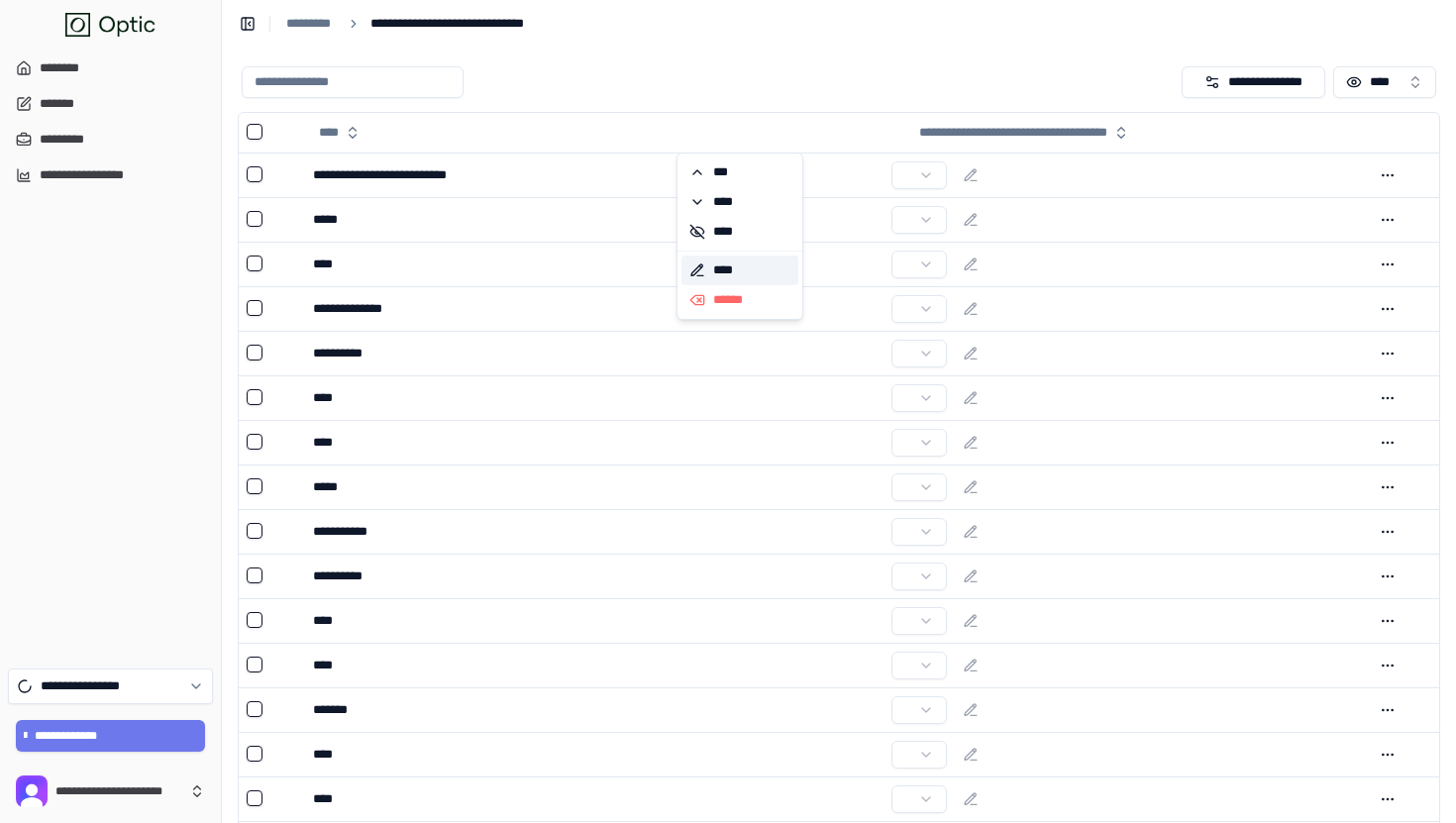 click on "****" at bounding box center [740, 270] 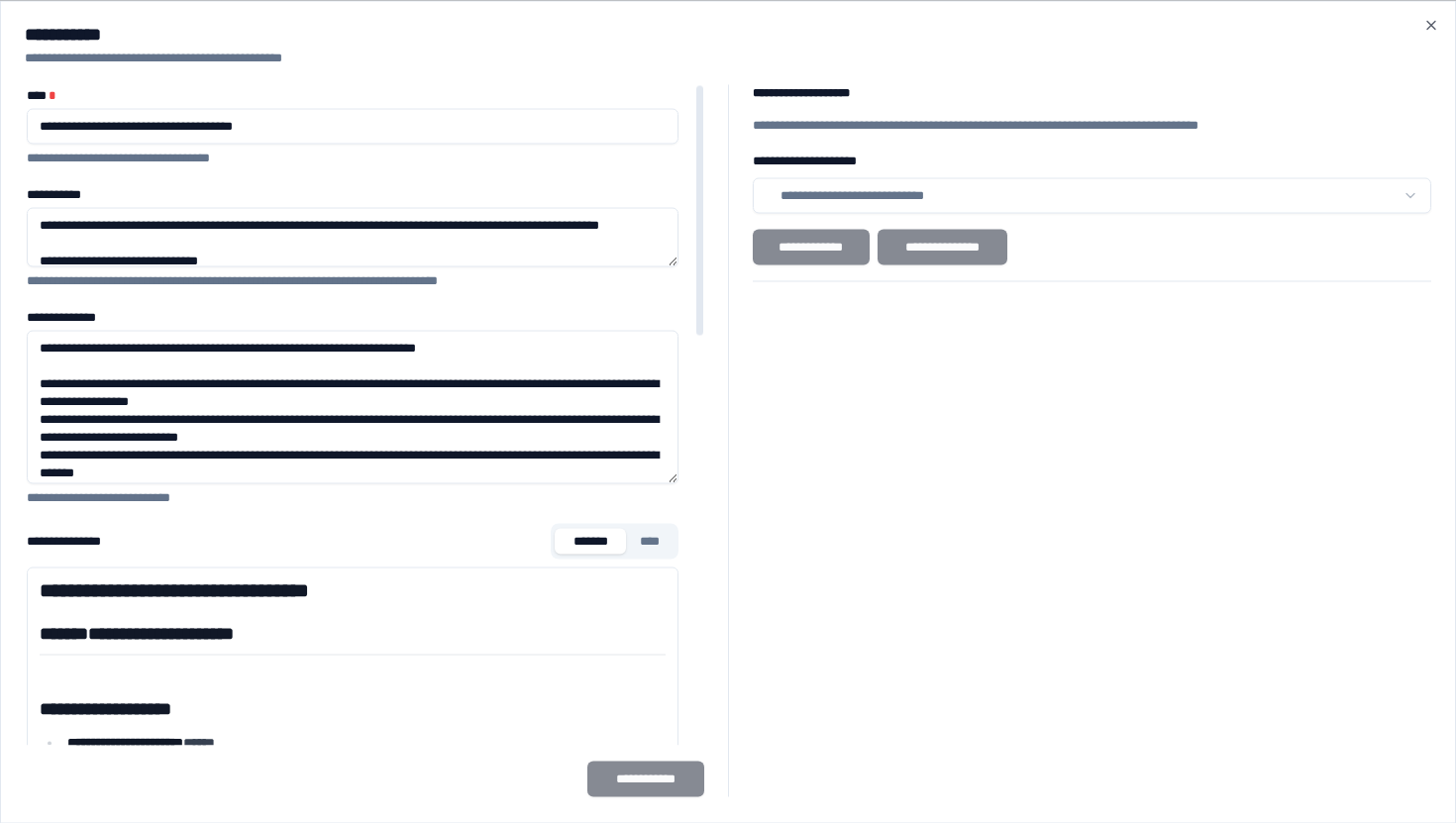 drag, startPoint x: 674, startPoint y: 386, endPoint x: 676, endPoint y: 500, distance: 114.01754 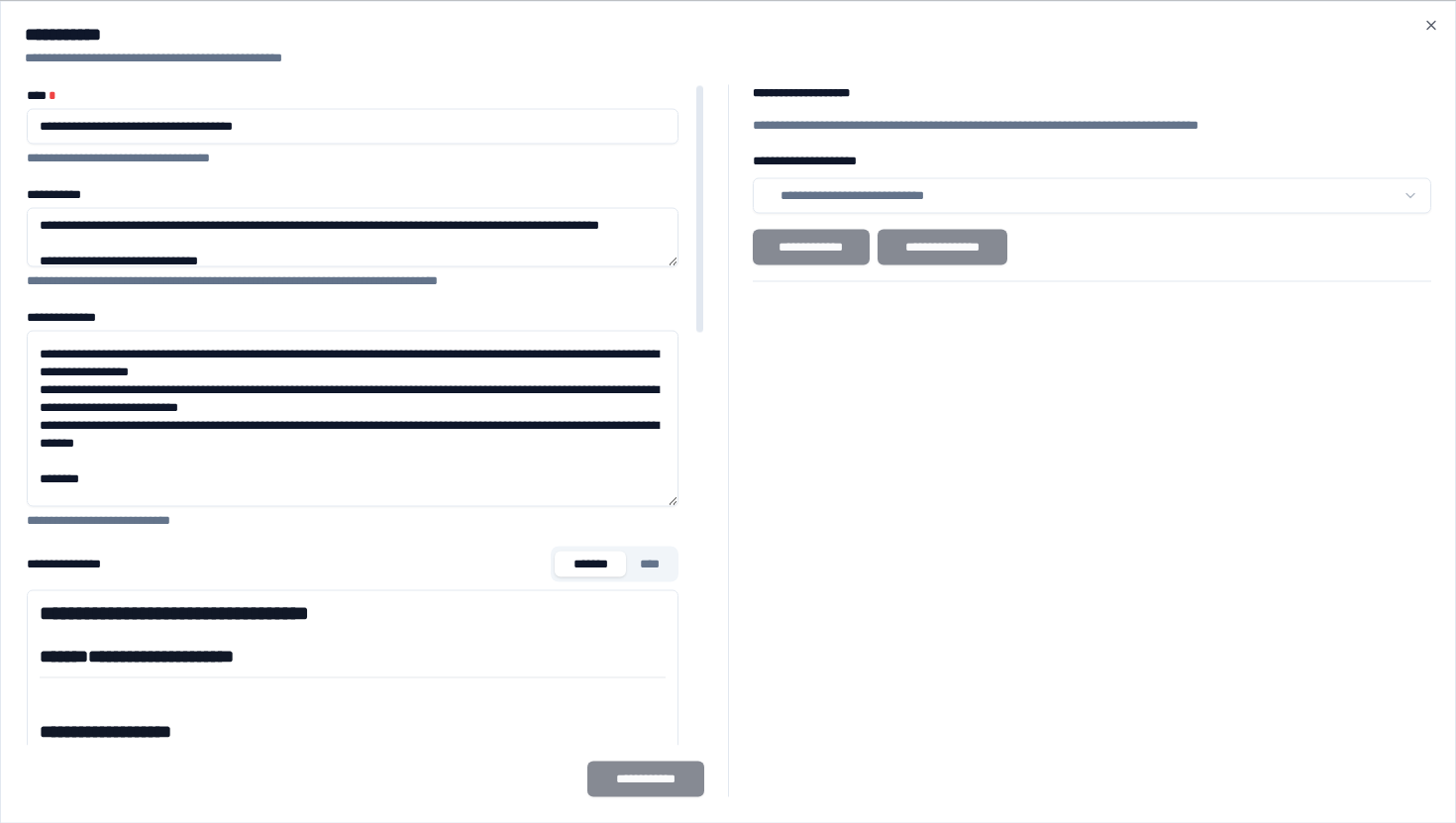scroll, scrollTop: 145, scrollLeft: 0, axis: vertical 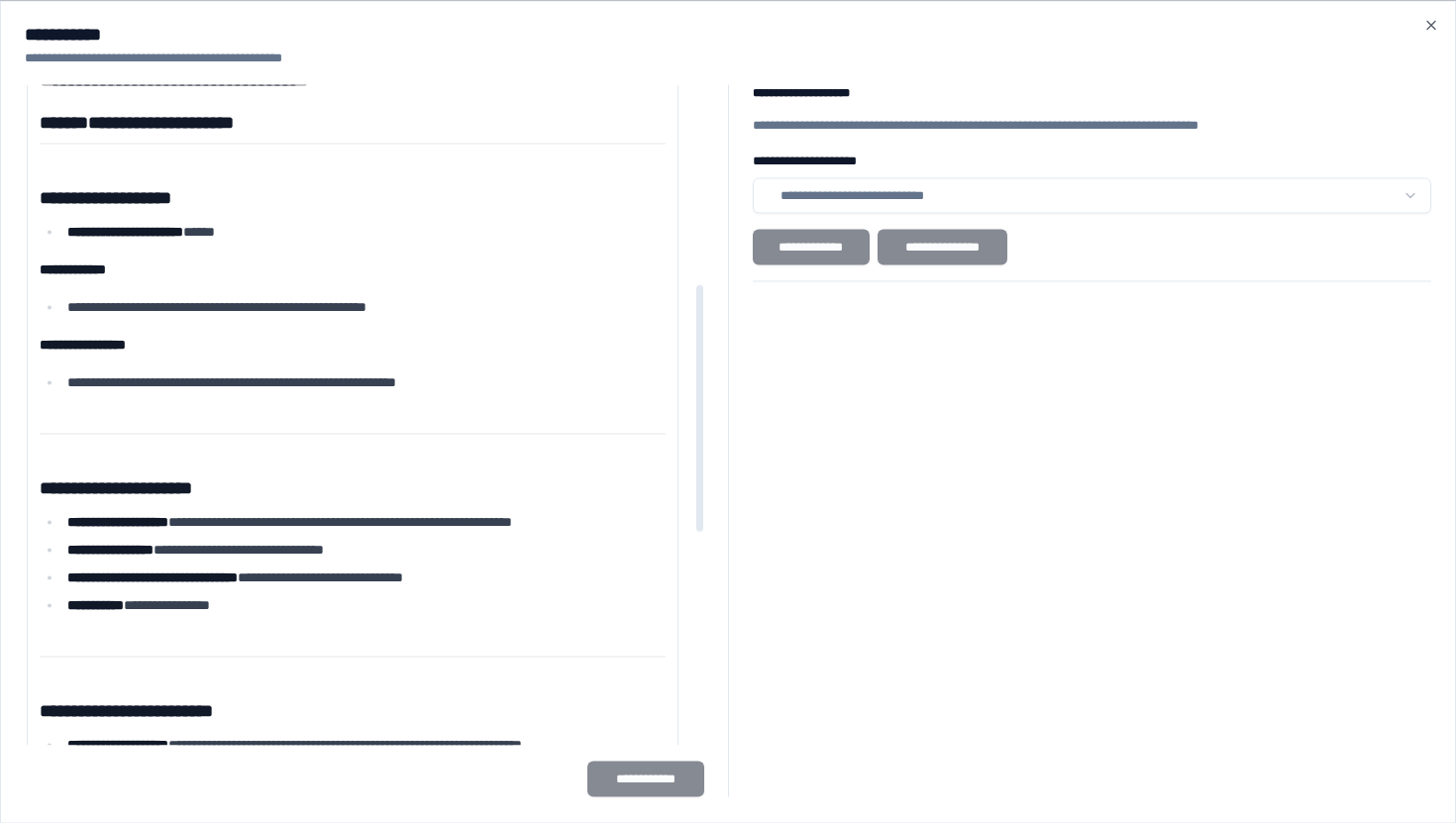 drag, startPoint x: 485, startPoint y: 255, endPoint x: 520, endPoint y: 332, distance: 84.58132 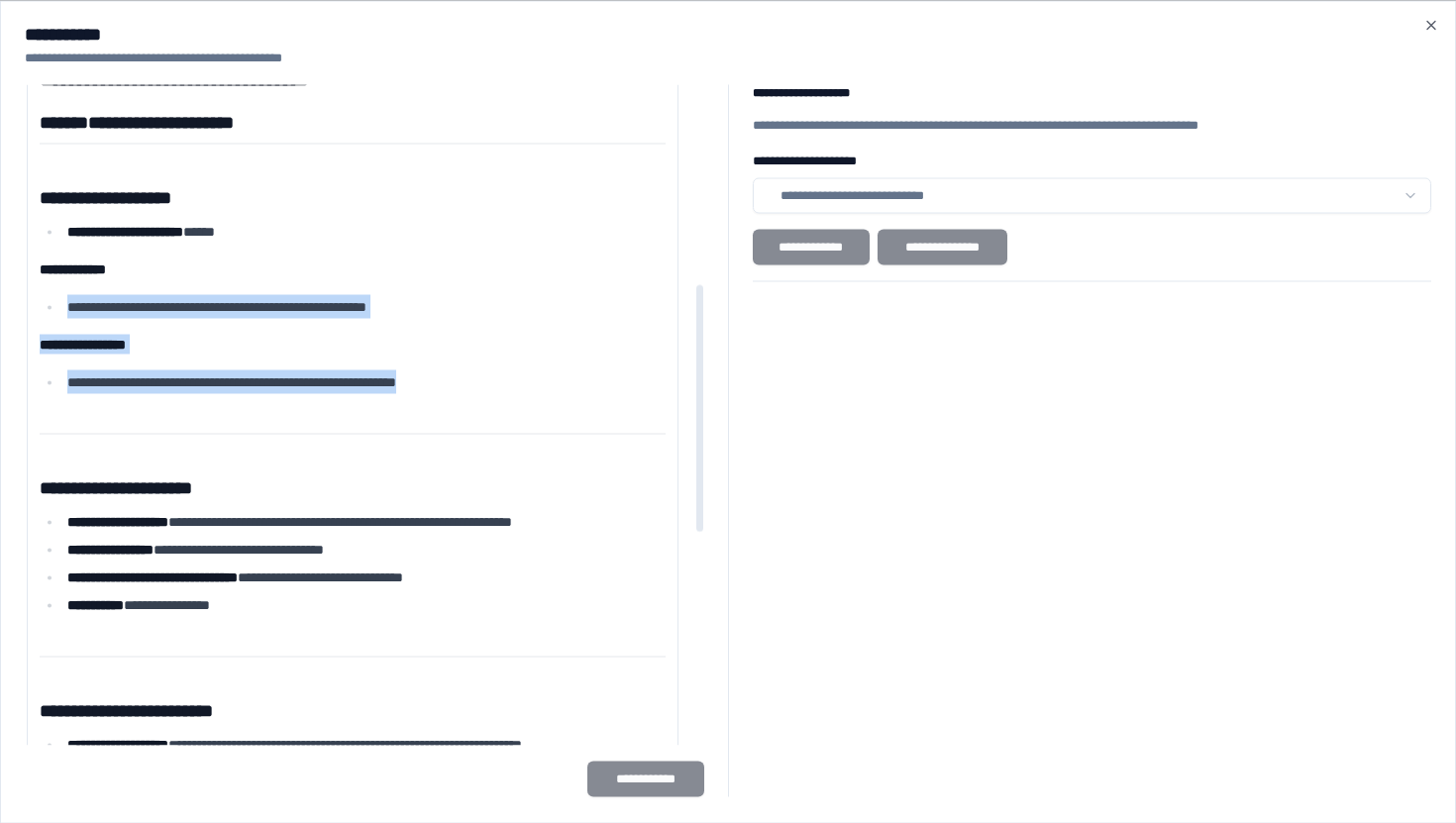 drag, startPoint x: 512, startPoint y: 387, endPoint x: 405, endPoint y: 271, distance: 157.81318 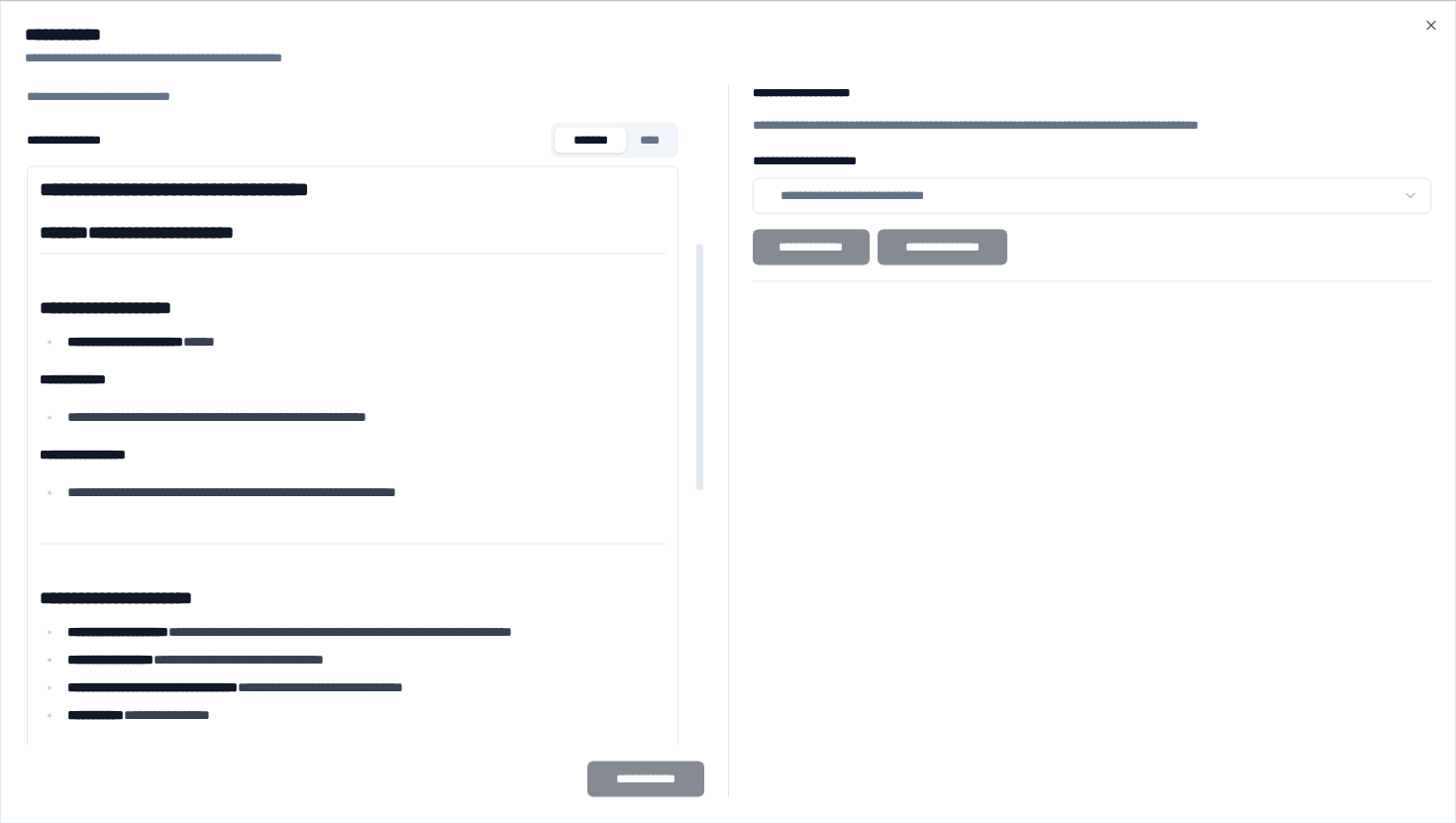 scroll, scrollTop: 280, scrollLeft: 0, axis: vertical 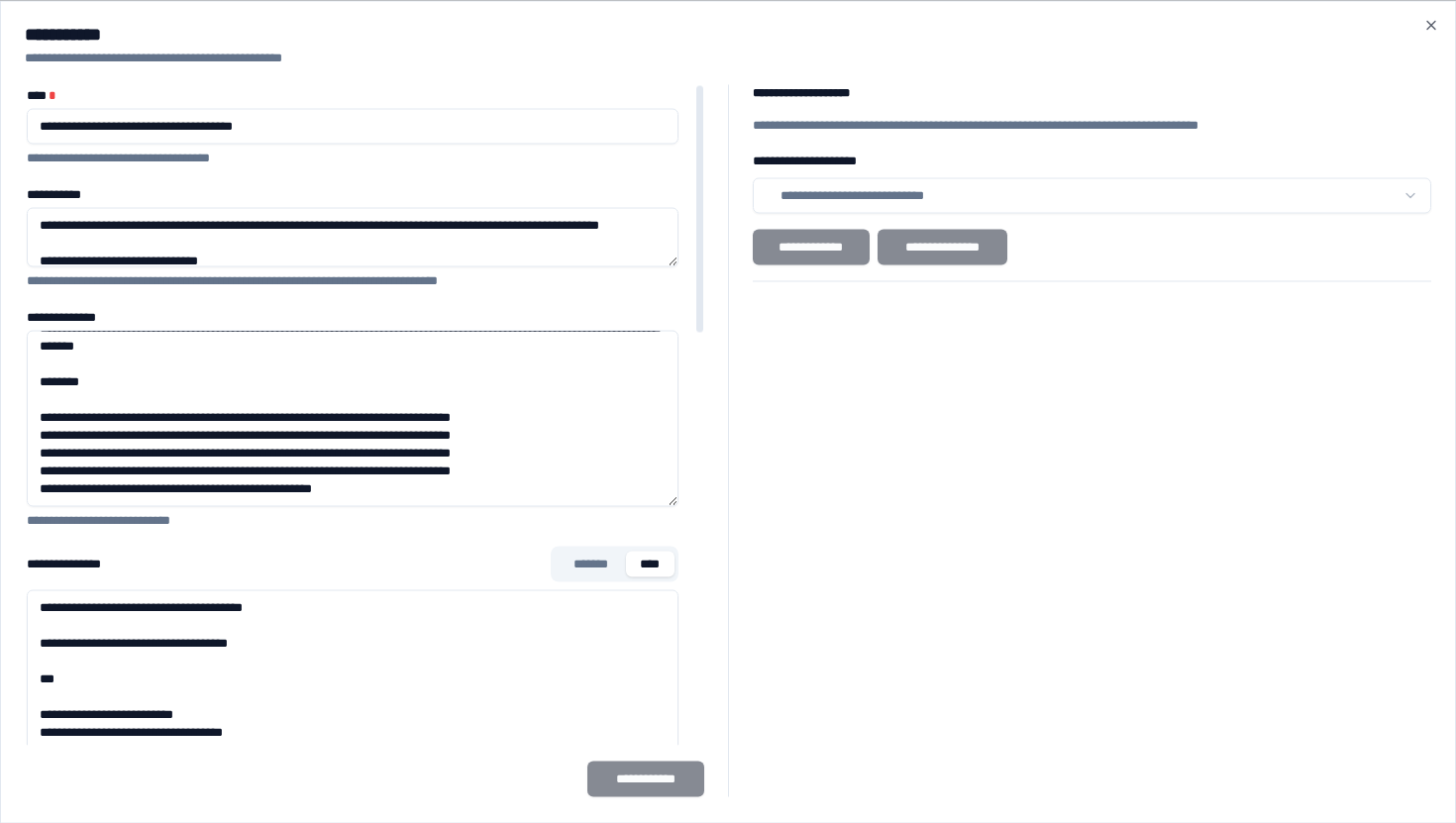 click on "**********" at bounding box center (353, 646) 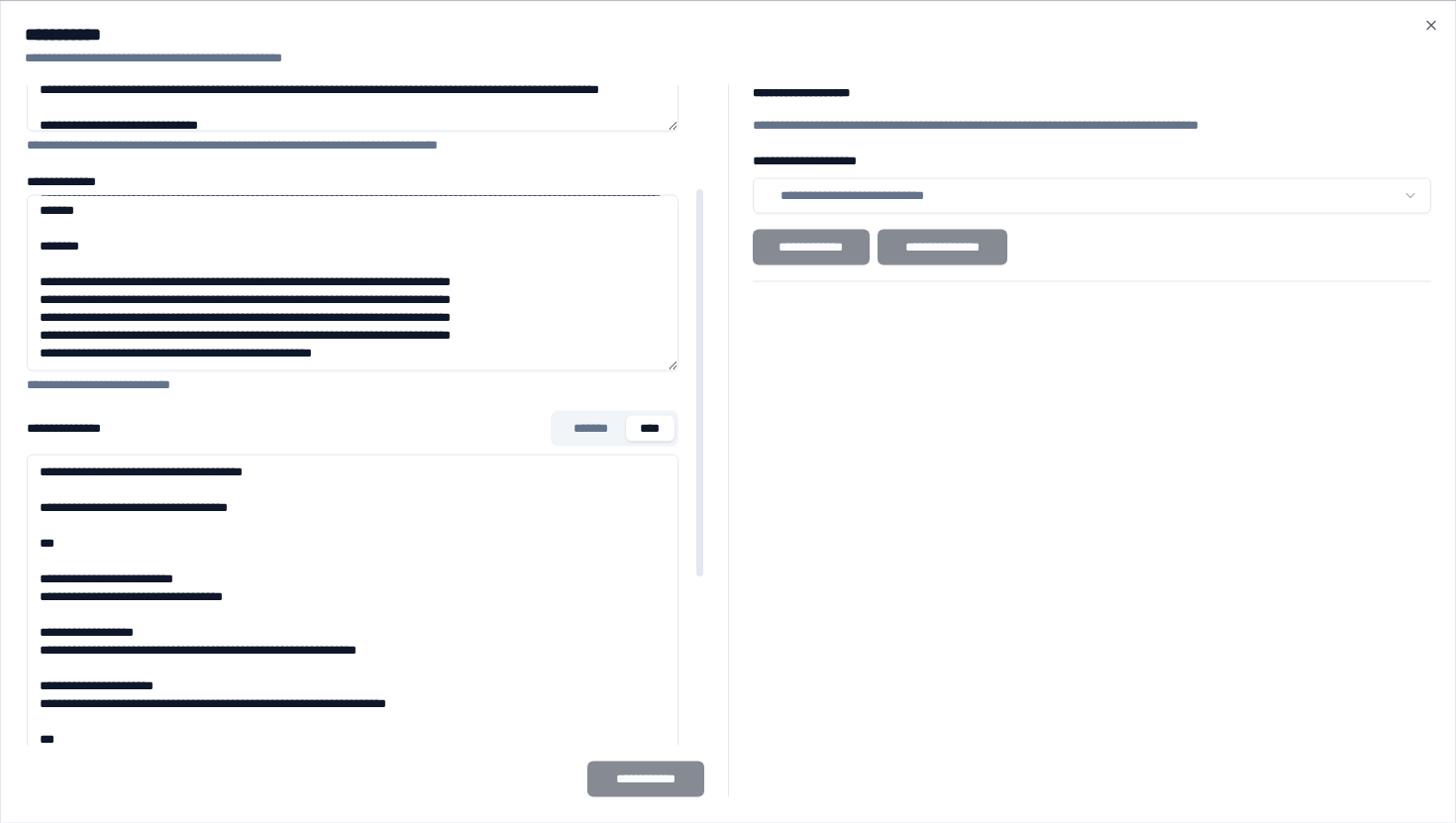 scroll, scrollTop: 176, scrollLeft: 0, axis: vertical 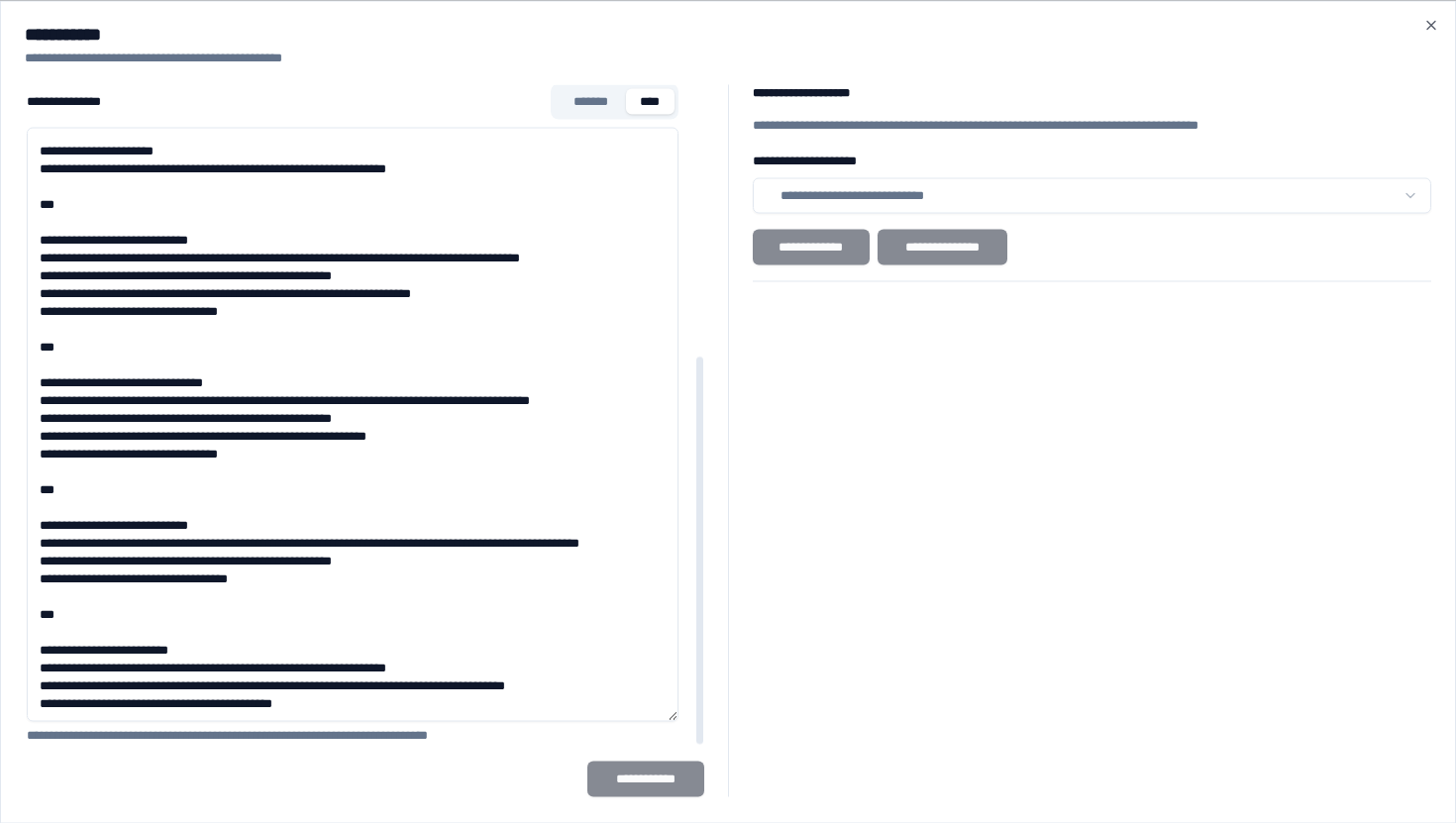 drag, startPoint x: 522, startPoint y: 566, endPoint x: 596, endPoint y: 695, distance: 148.71785 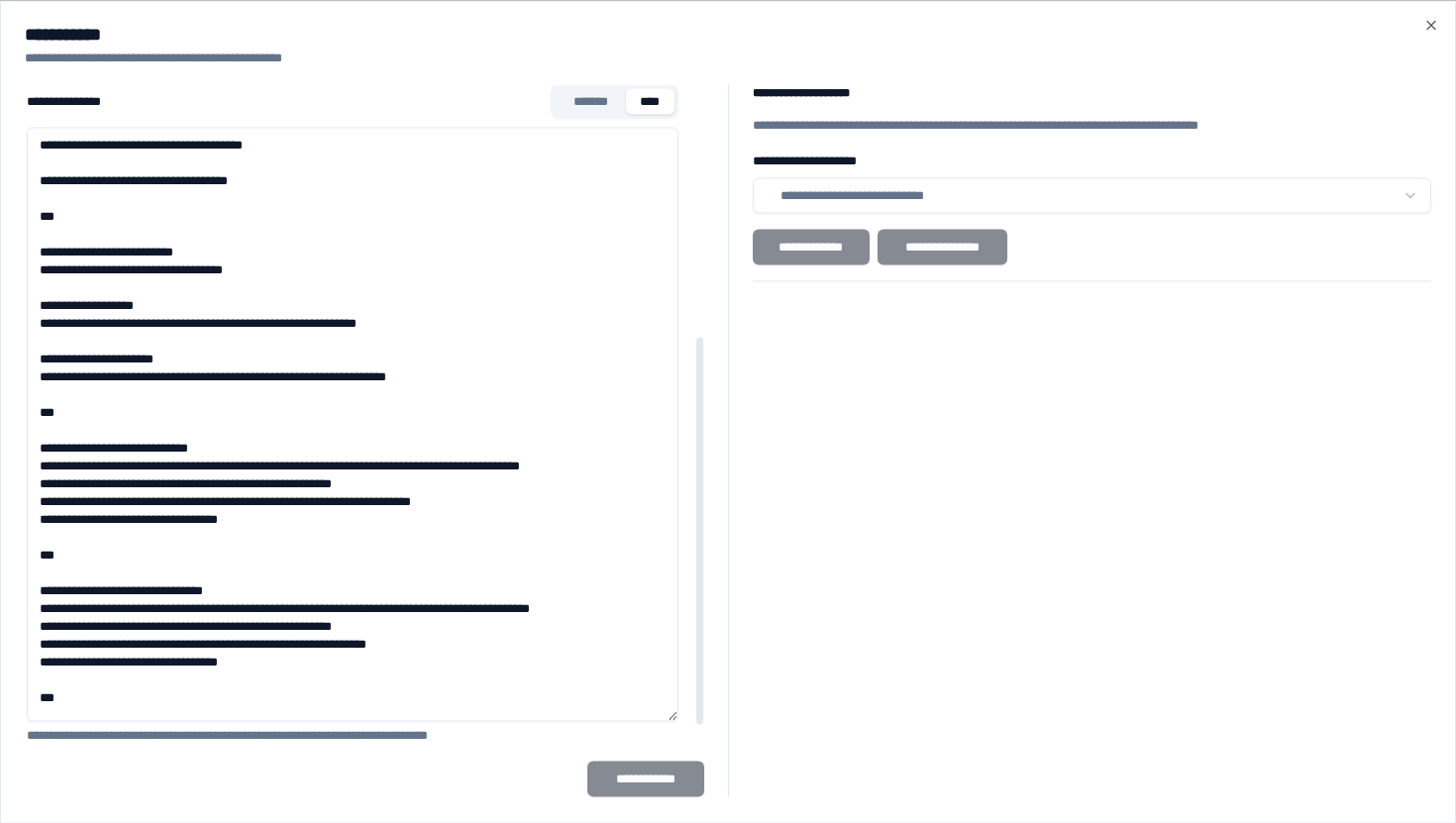 scroll, scrollTop: 304, scrollLeft: 0, axis: vertical 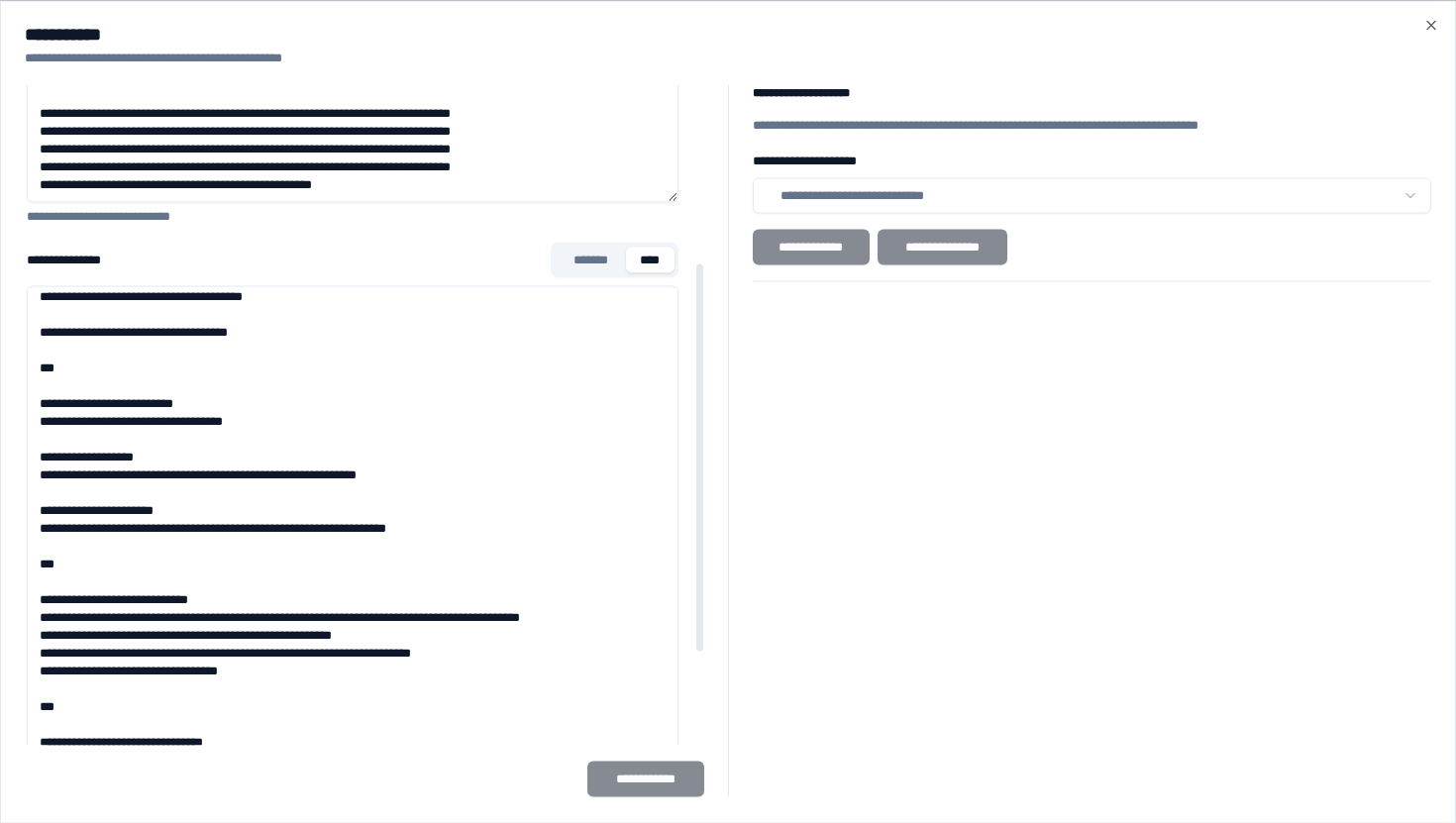 click on "**********" at bounding box center [353, 582] 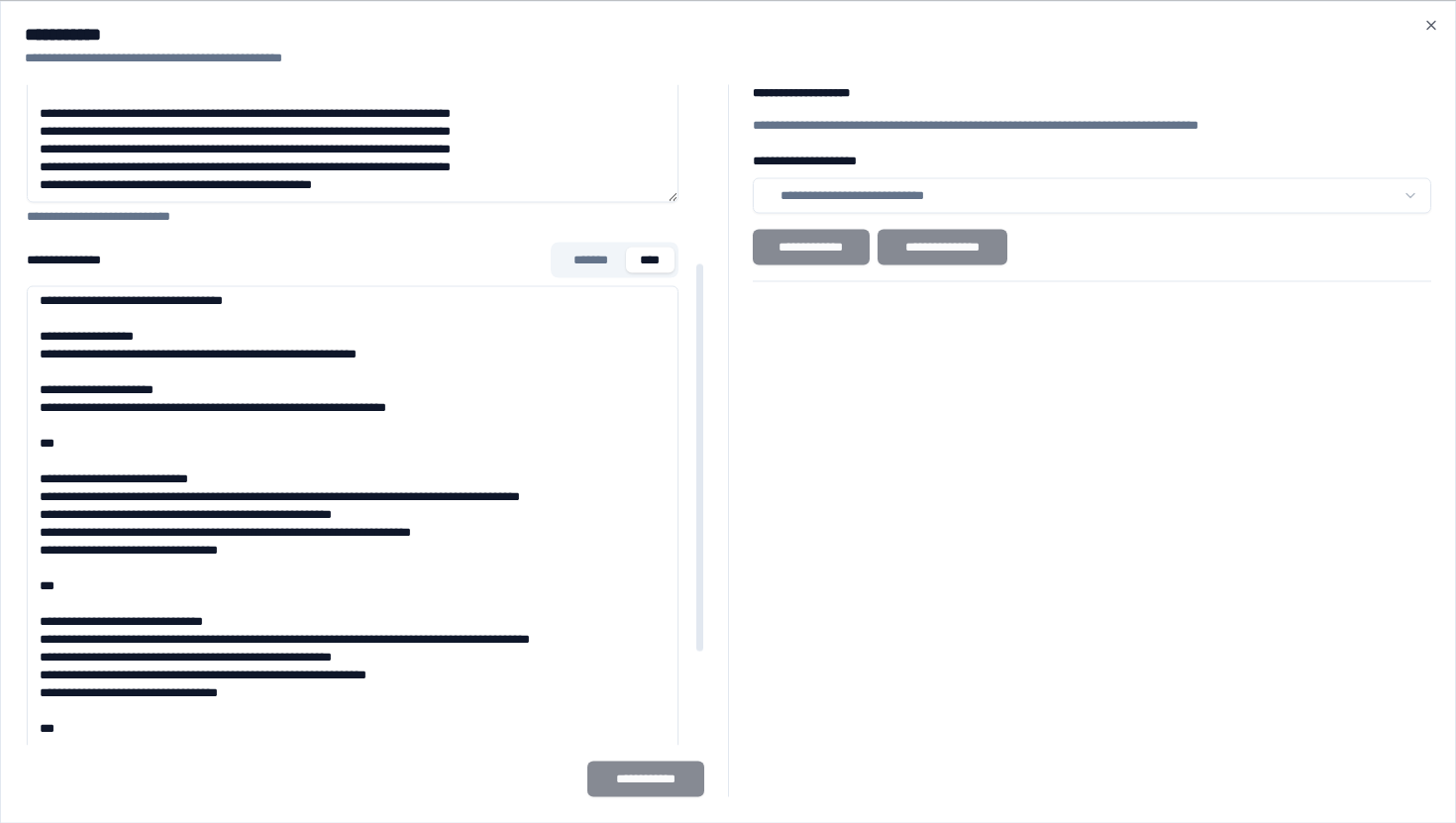 scroll, scrollTop: 166, scrollLeft: 0, axis: vertical 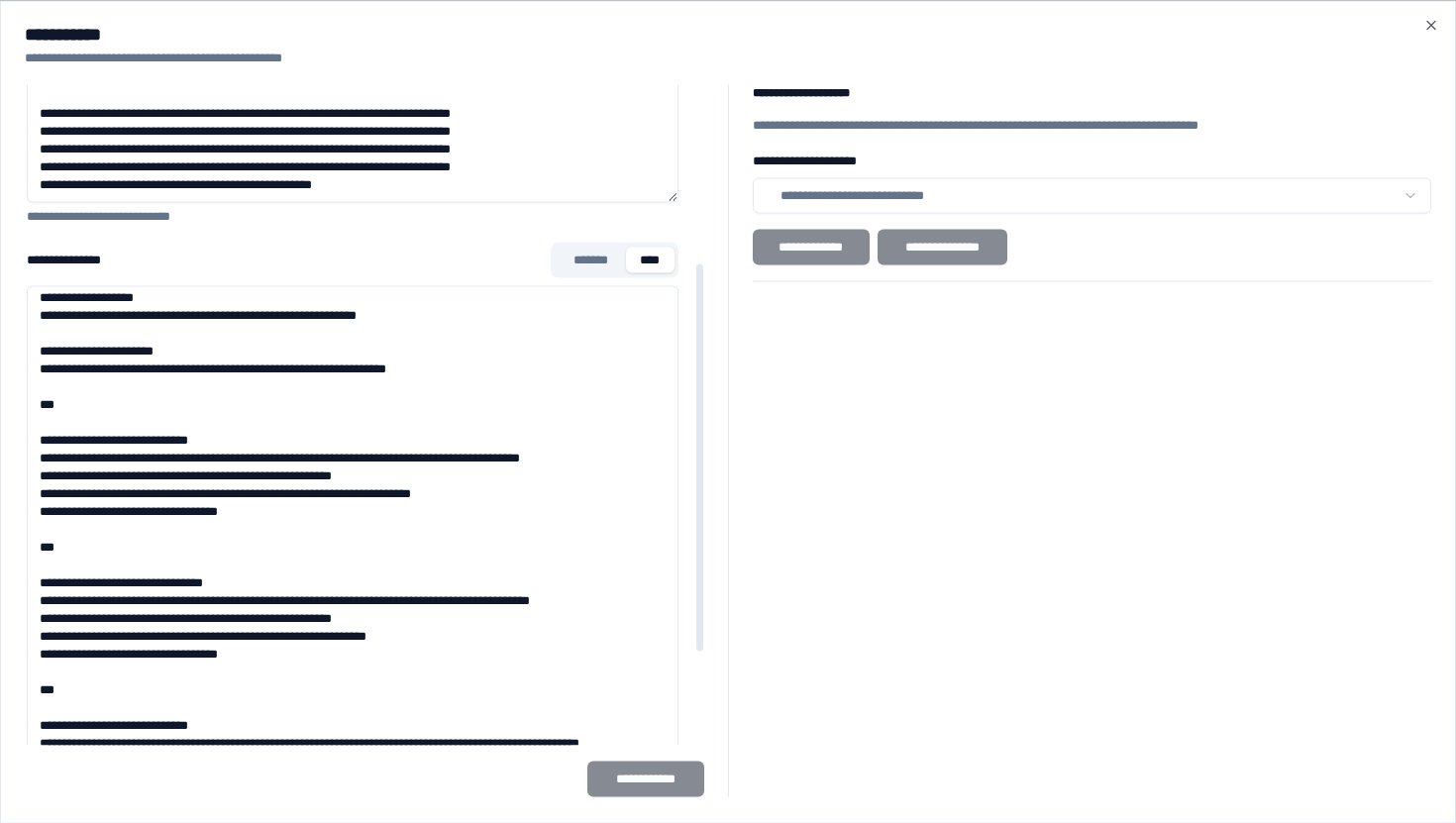 drag, startPoint x: 506, startPoint y: 445, endPoint x: 560, endPoint y: 540, distance: 109.274883 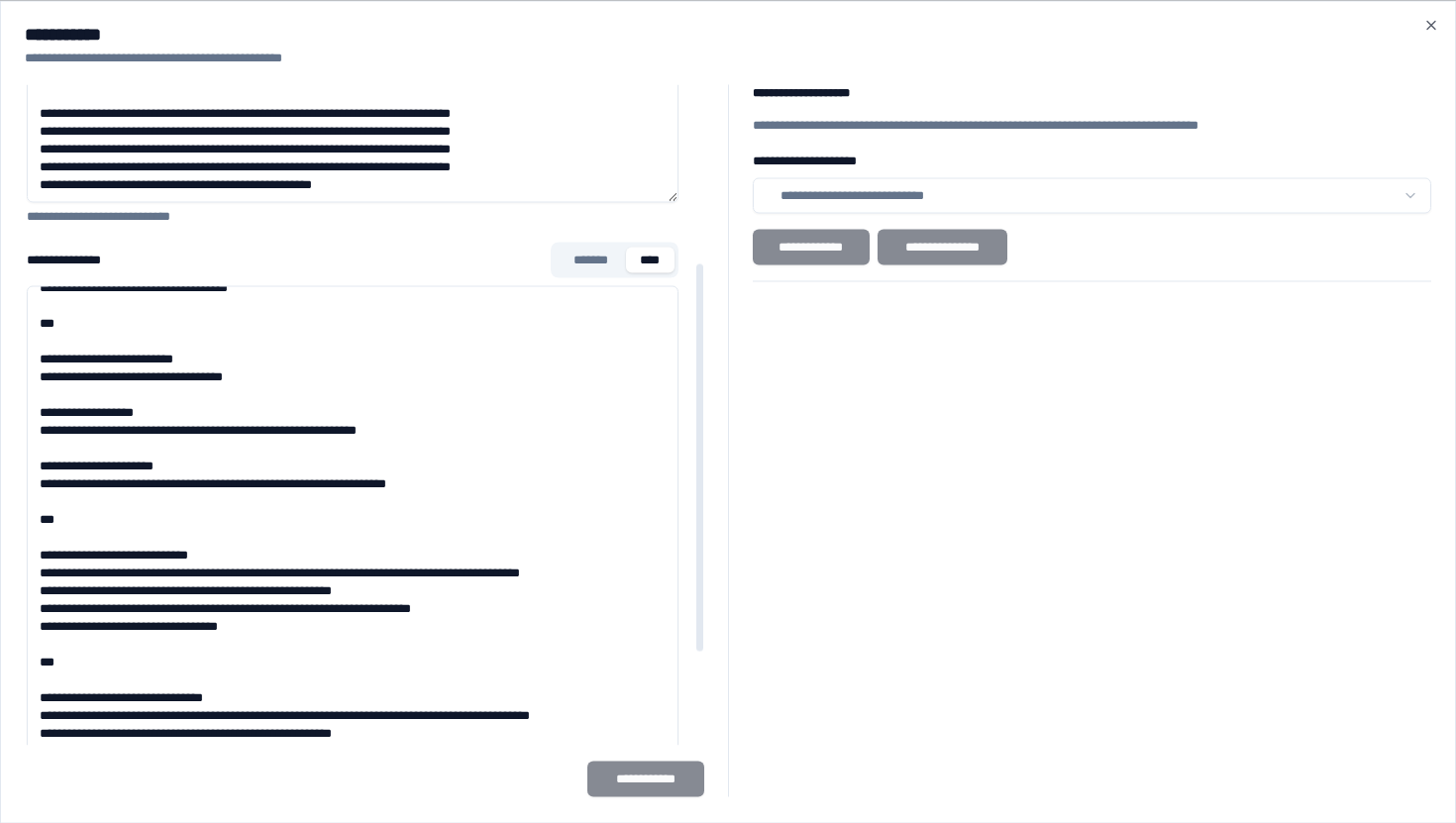scroll, scrollTop: 0, scrollLeft: 0, axis: both 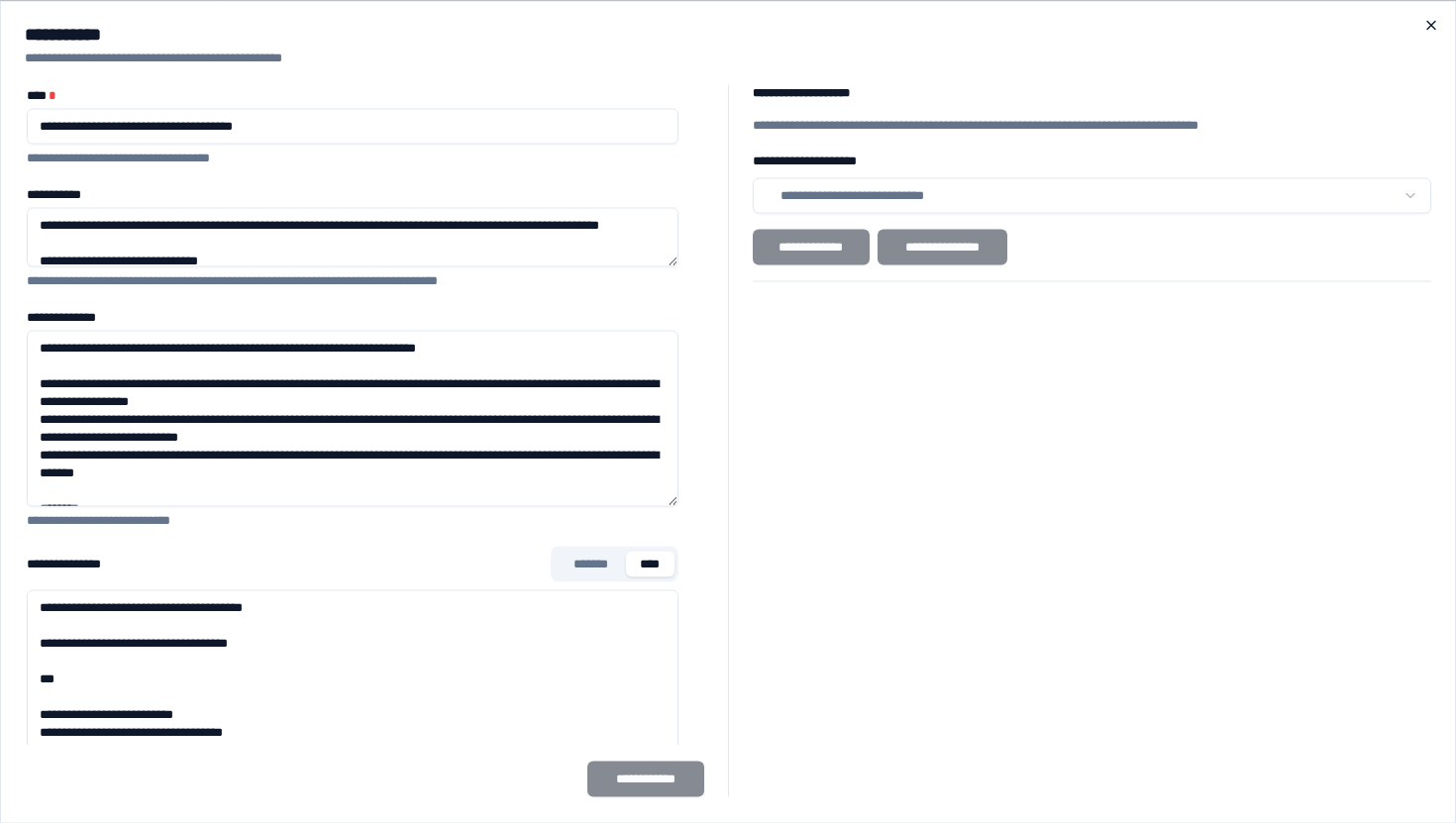click 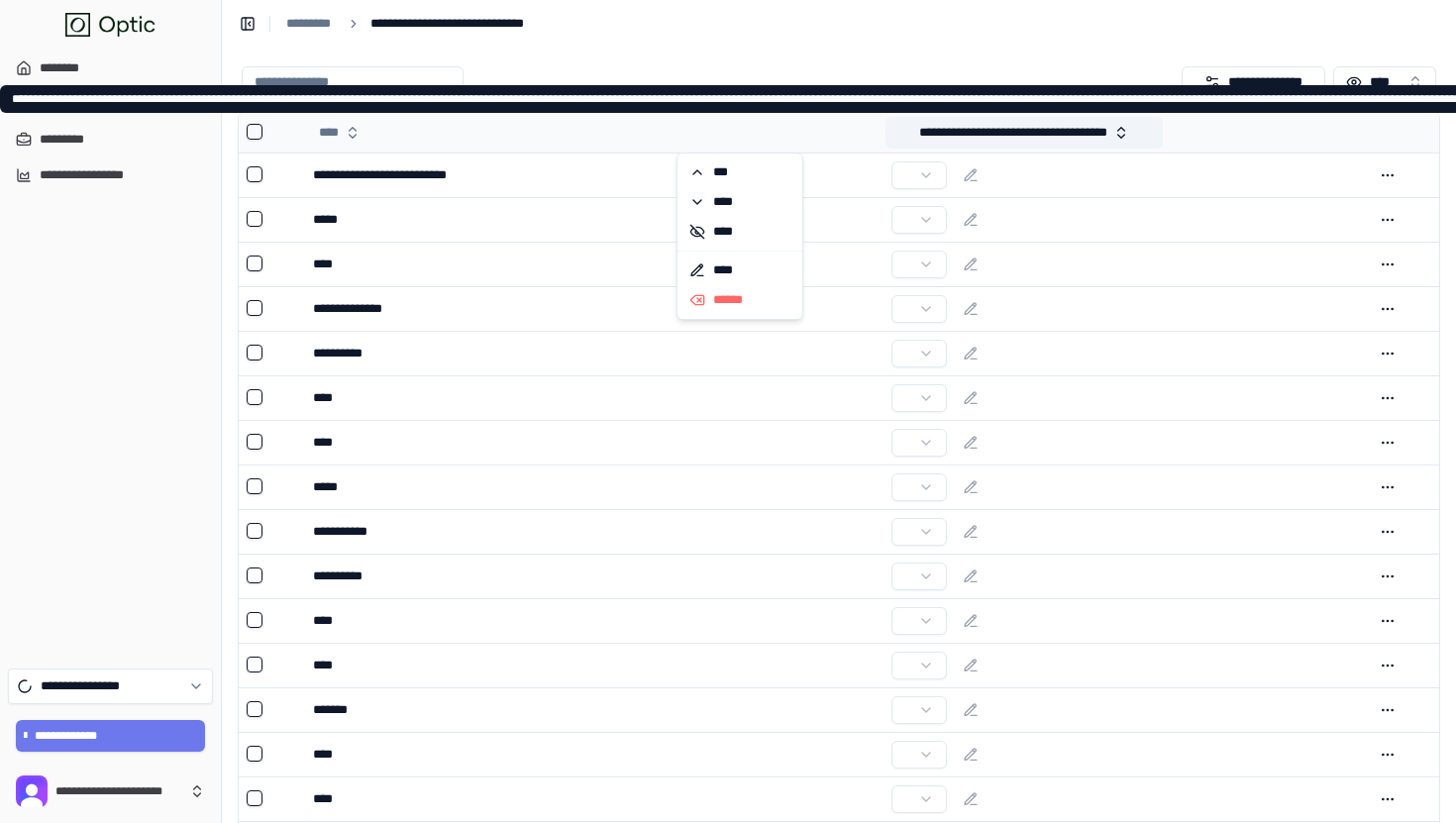 click on "**********" at bounding box center (1024, 133) 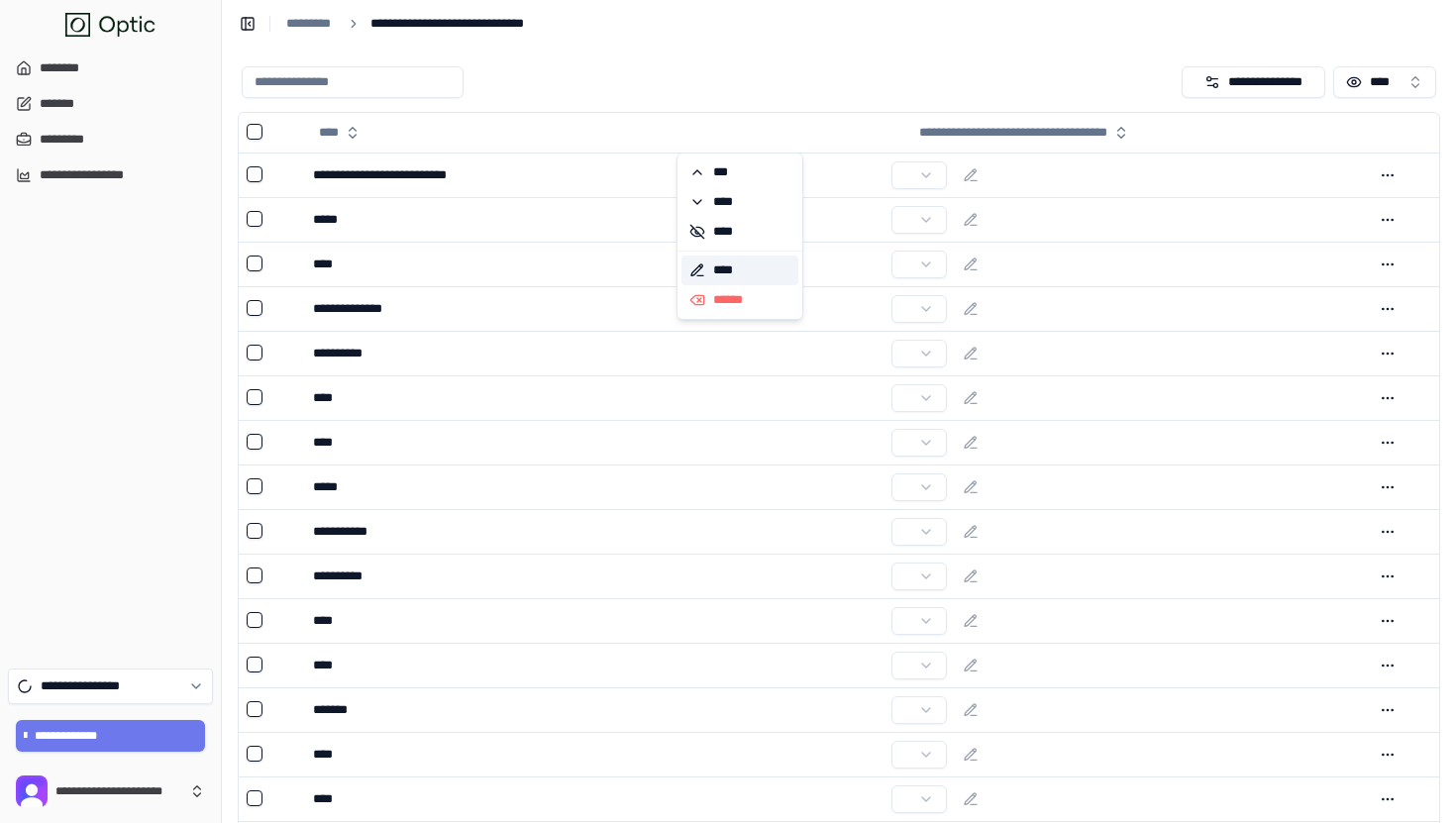 click on "****" at bounding box center (740, 270) 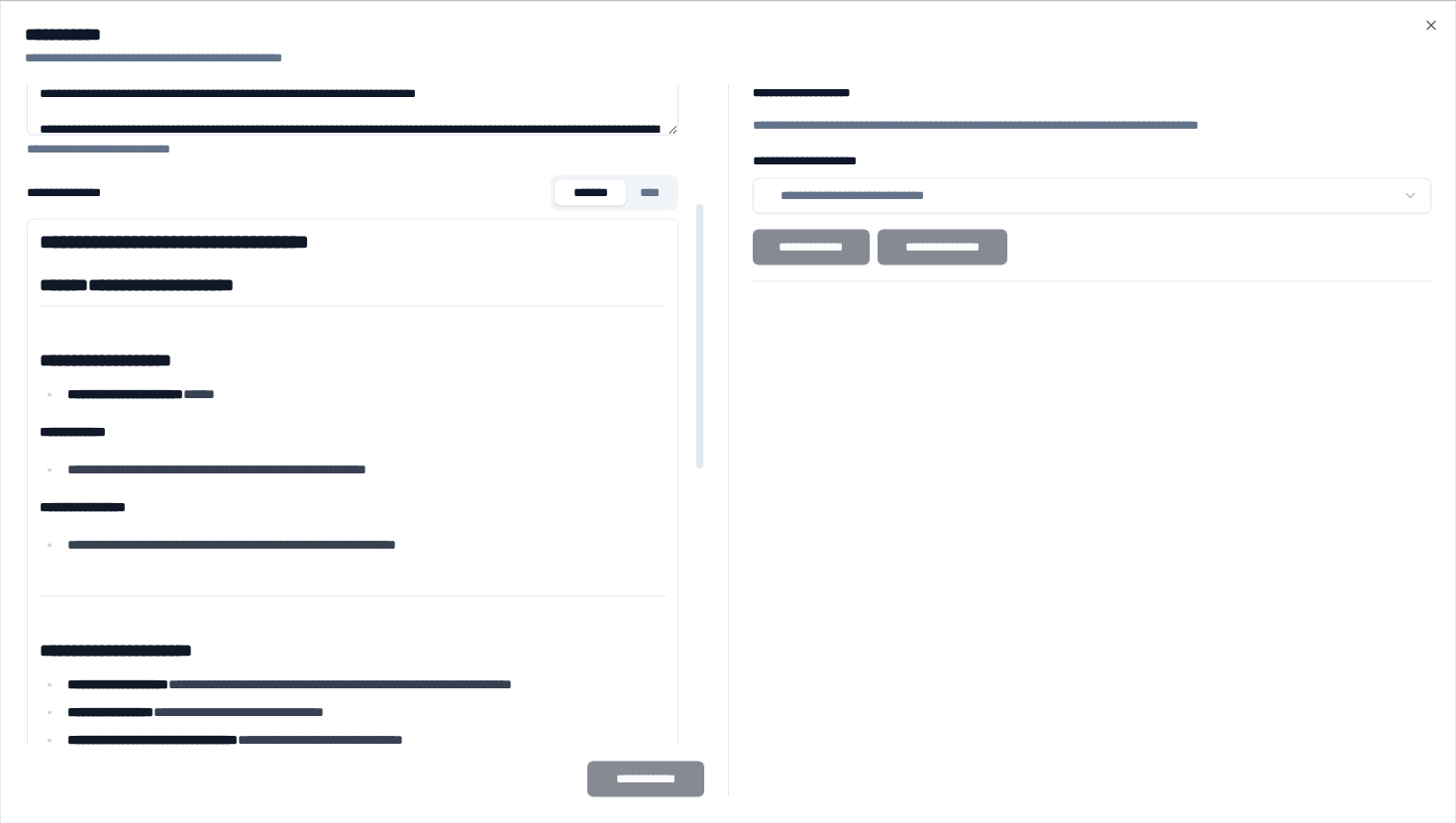 scroll, scrollTop: 296, scrollLeft: 0, axis: vertical 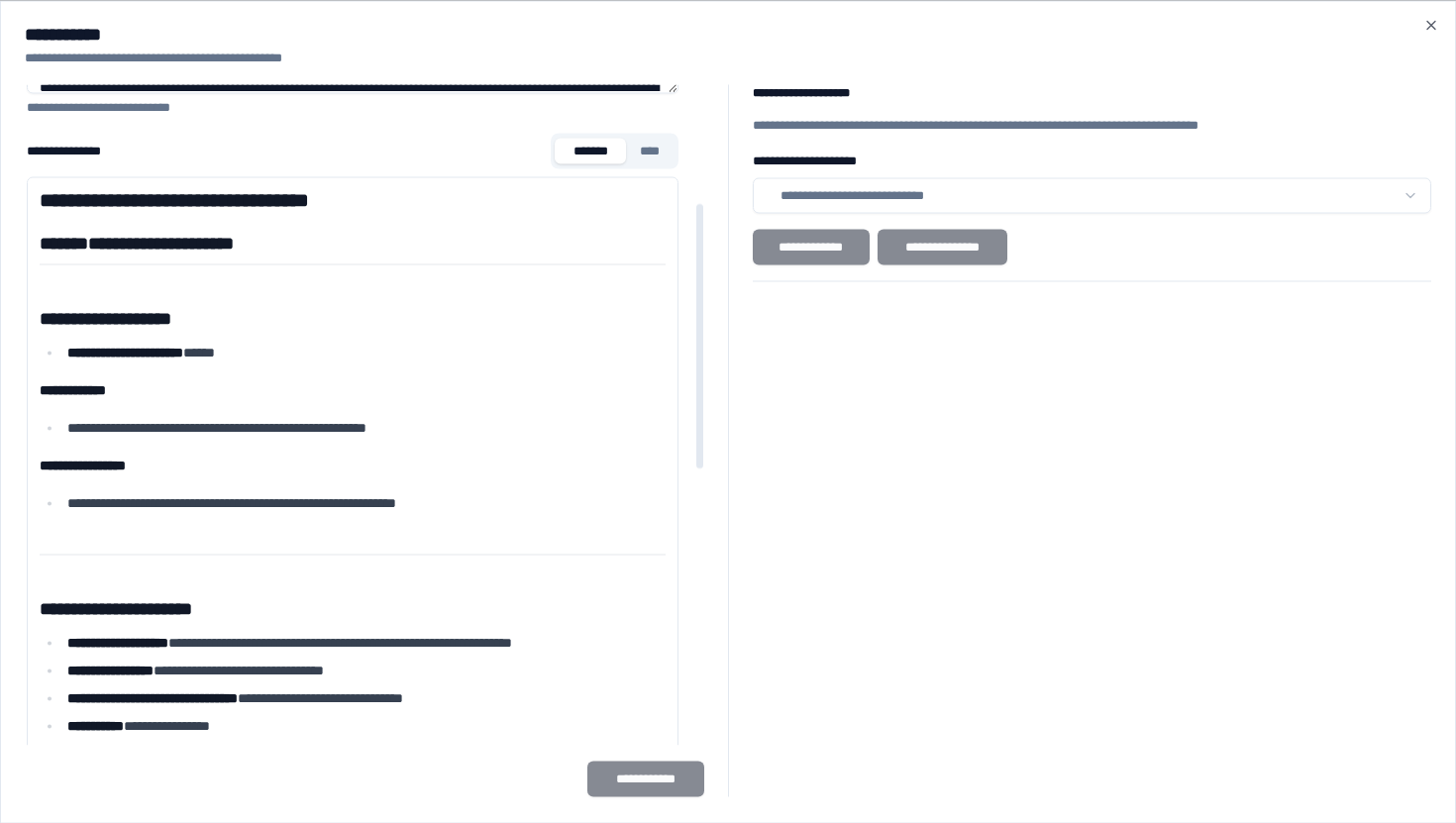 click on "****" at bounding box center [650, 151] 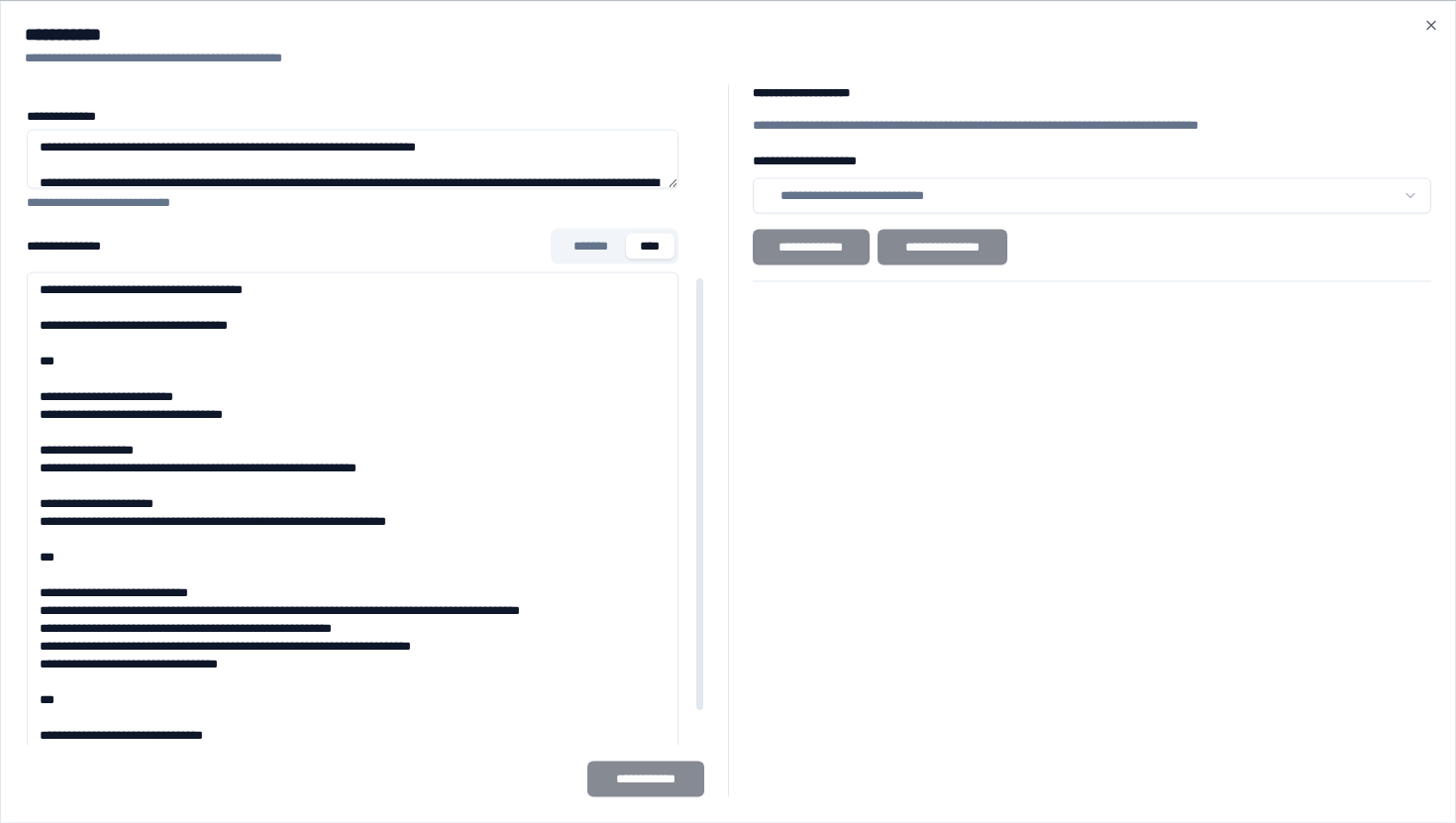 scroll, scrollTop: 294, scrollLeft: 0, axis: vertical 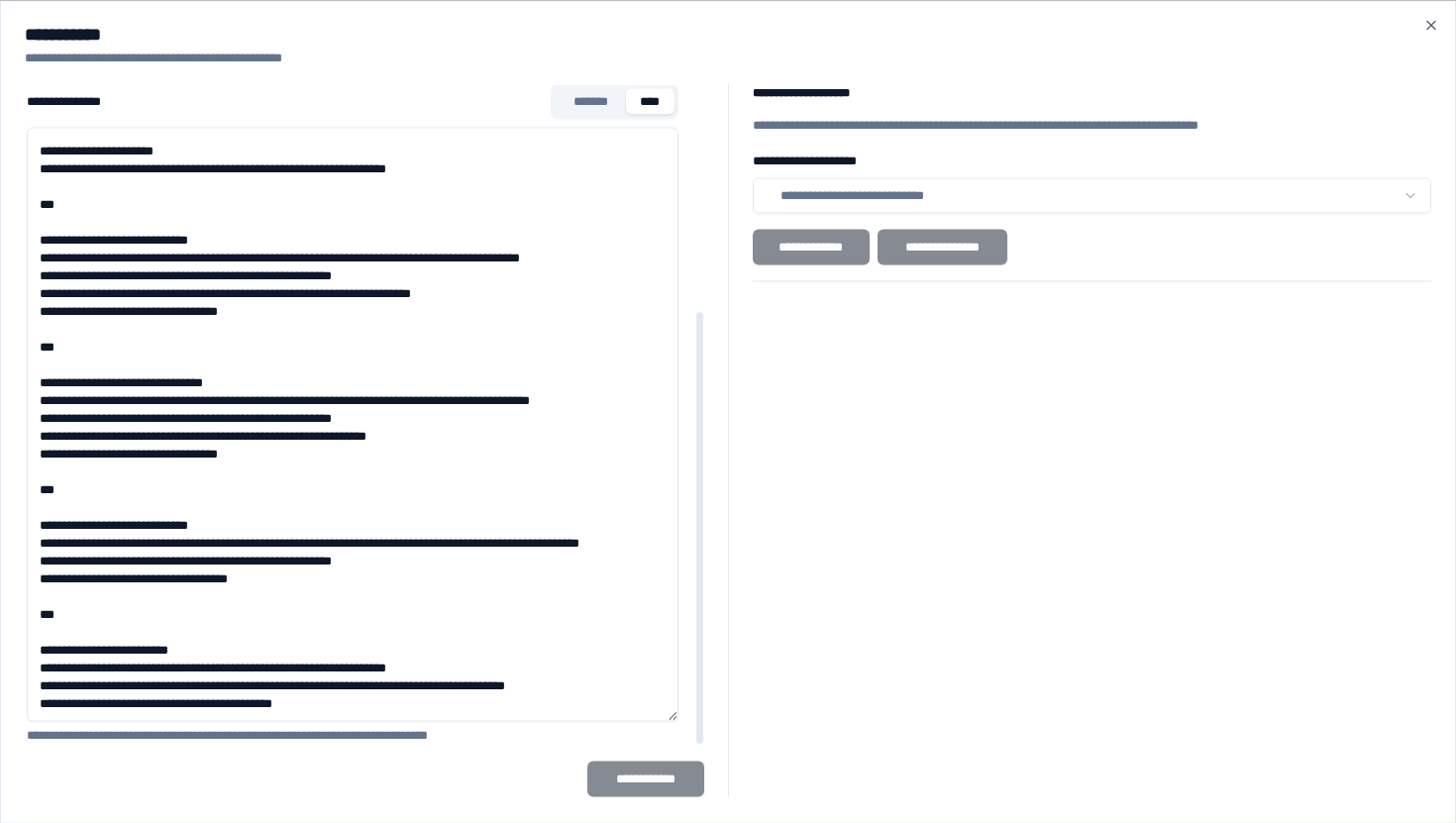 drag, startPoint x: 367, startPoint y: 631, endPoint x: 444, endPoint y: 675, distance: 88.6848 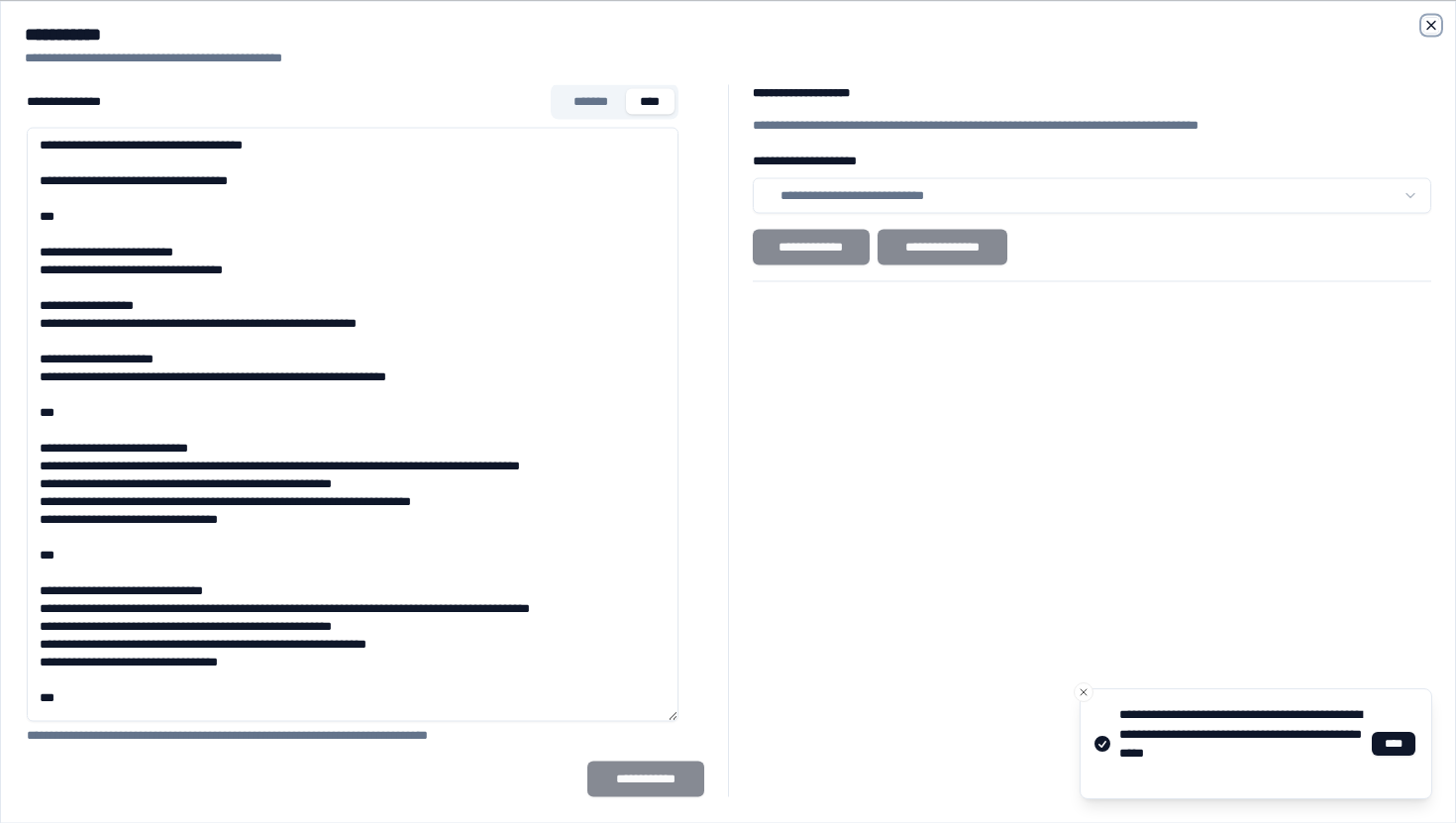 click 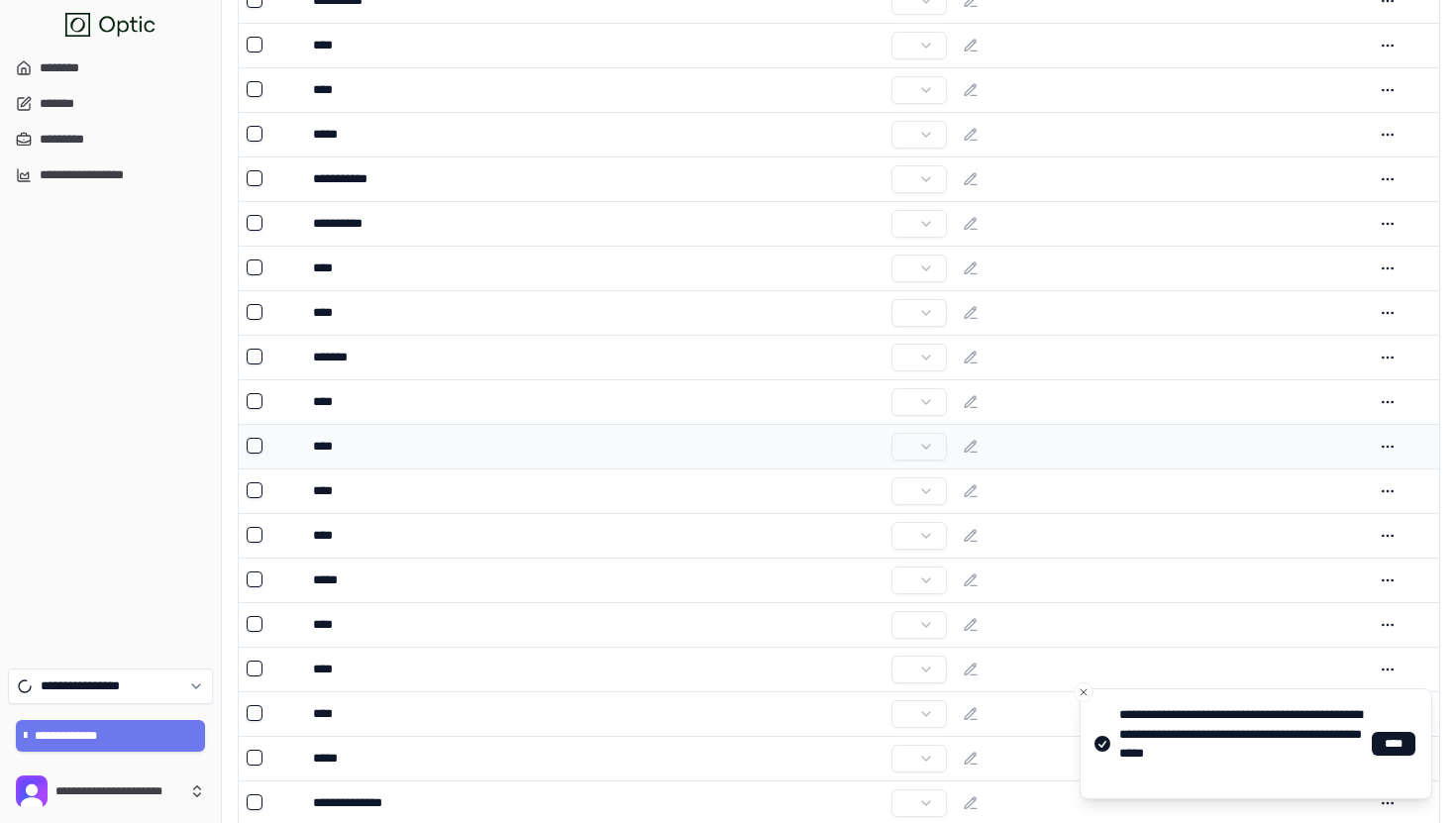 scroll, scrollTop: 0, scrollLeft: 0, axis: both 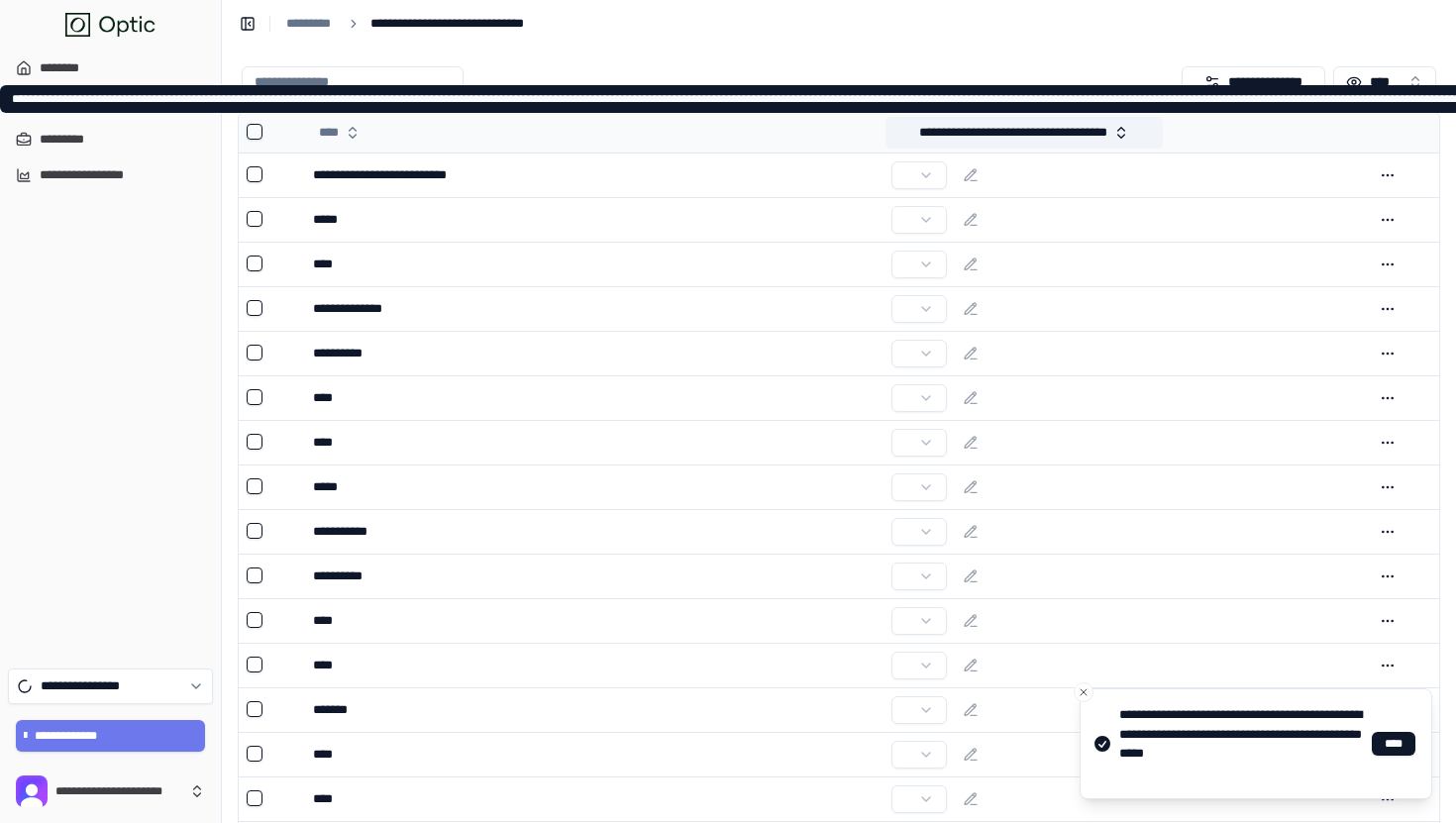 click on "**********" at bounding box center [1024, 133] 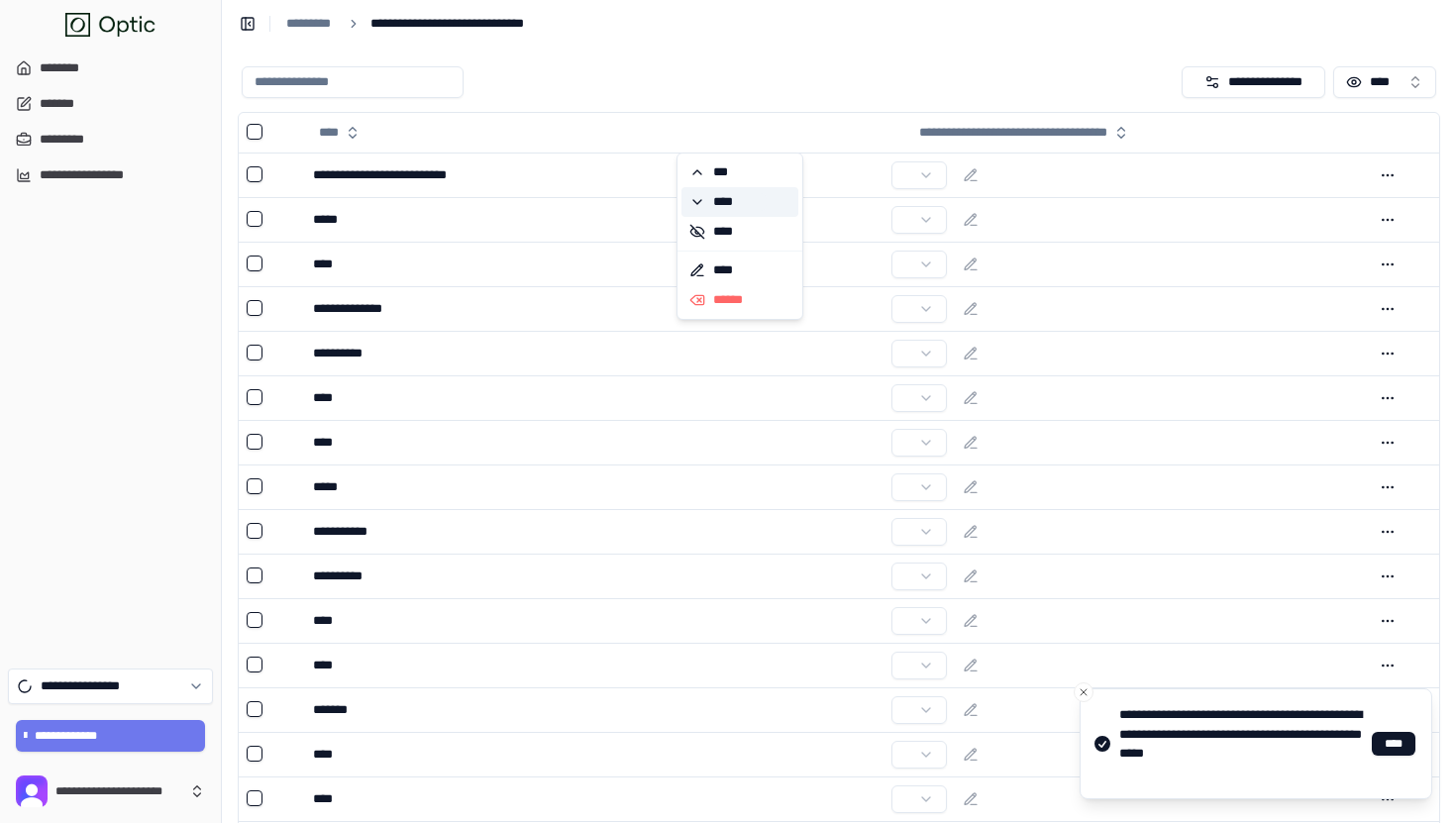 click on "****" at bounding box center (728, 202) 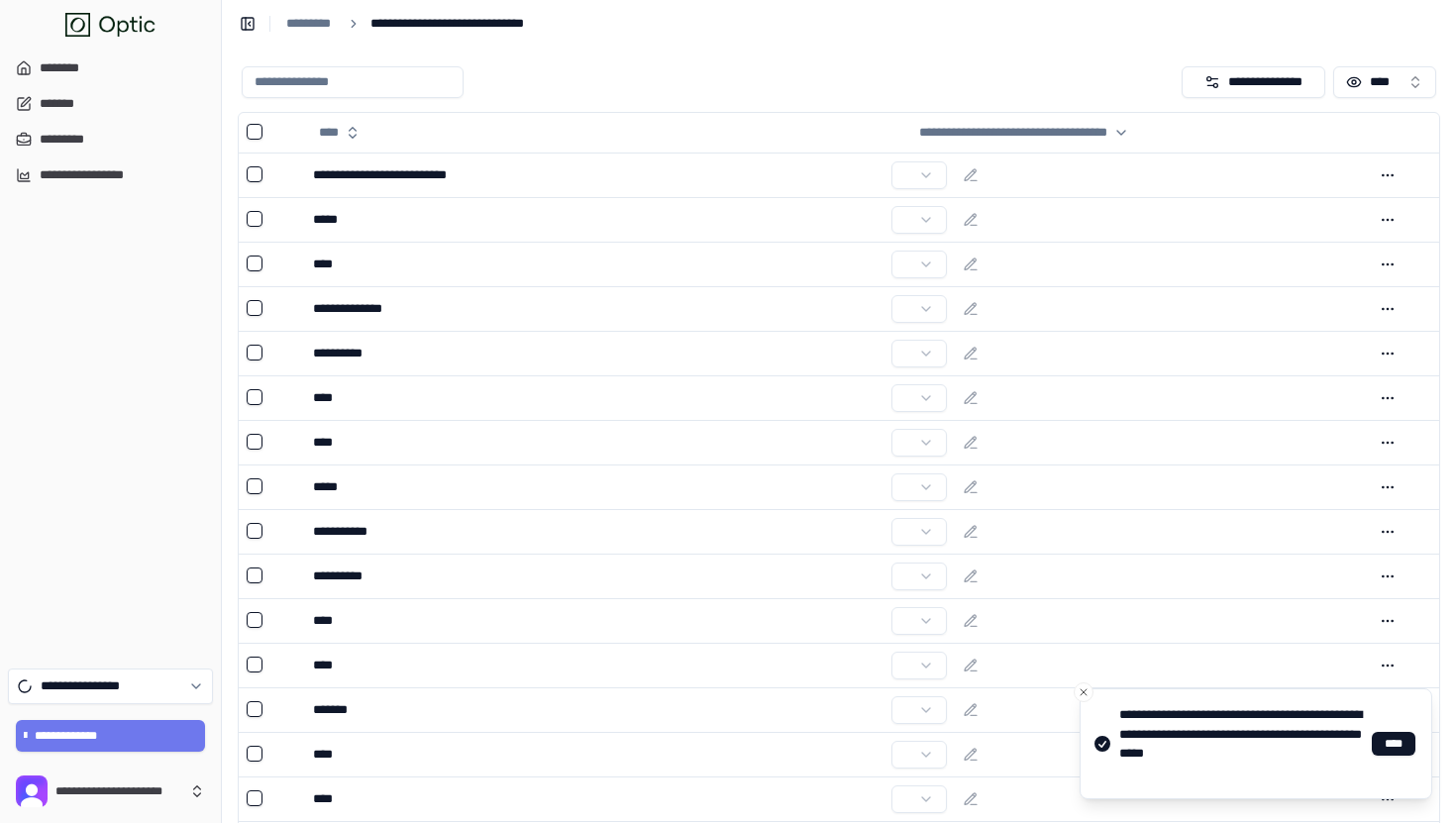 click at bounding box center [707, 82] 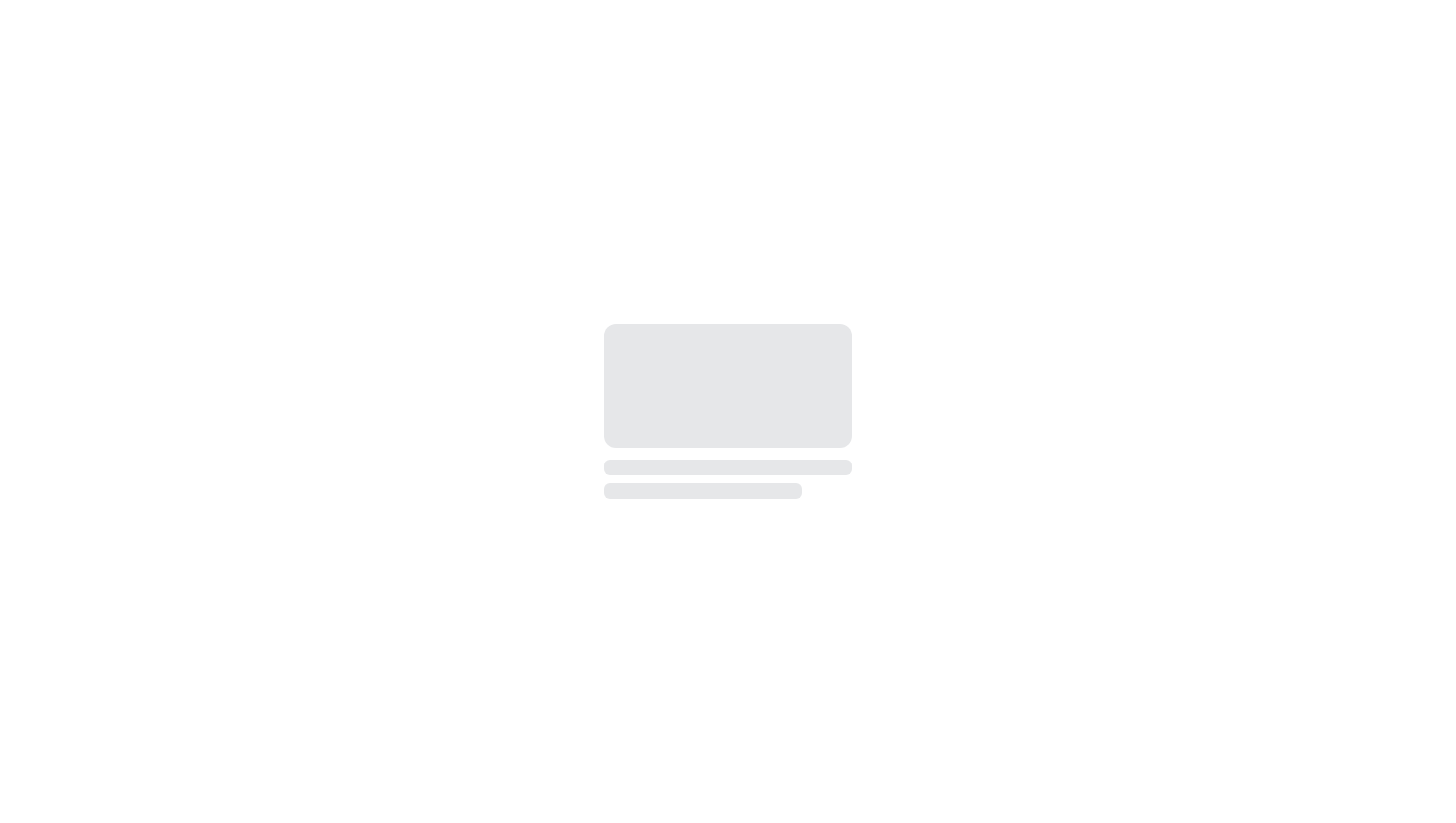 scroll, scrollTop: 0, scrollLeft: 0, axis: both 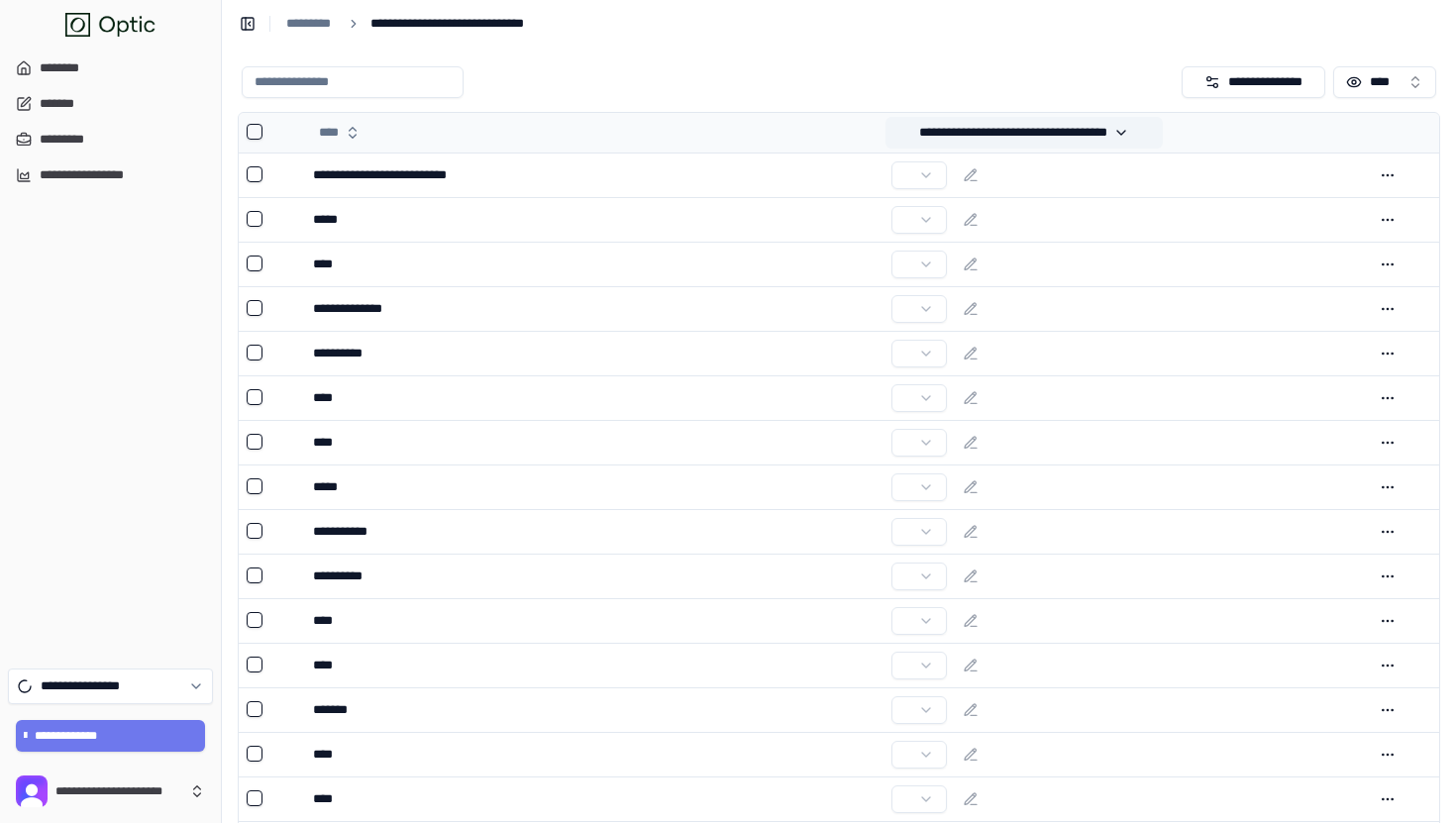 click on "**********" at bounding box center (1024, 133) 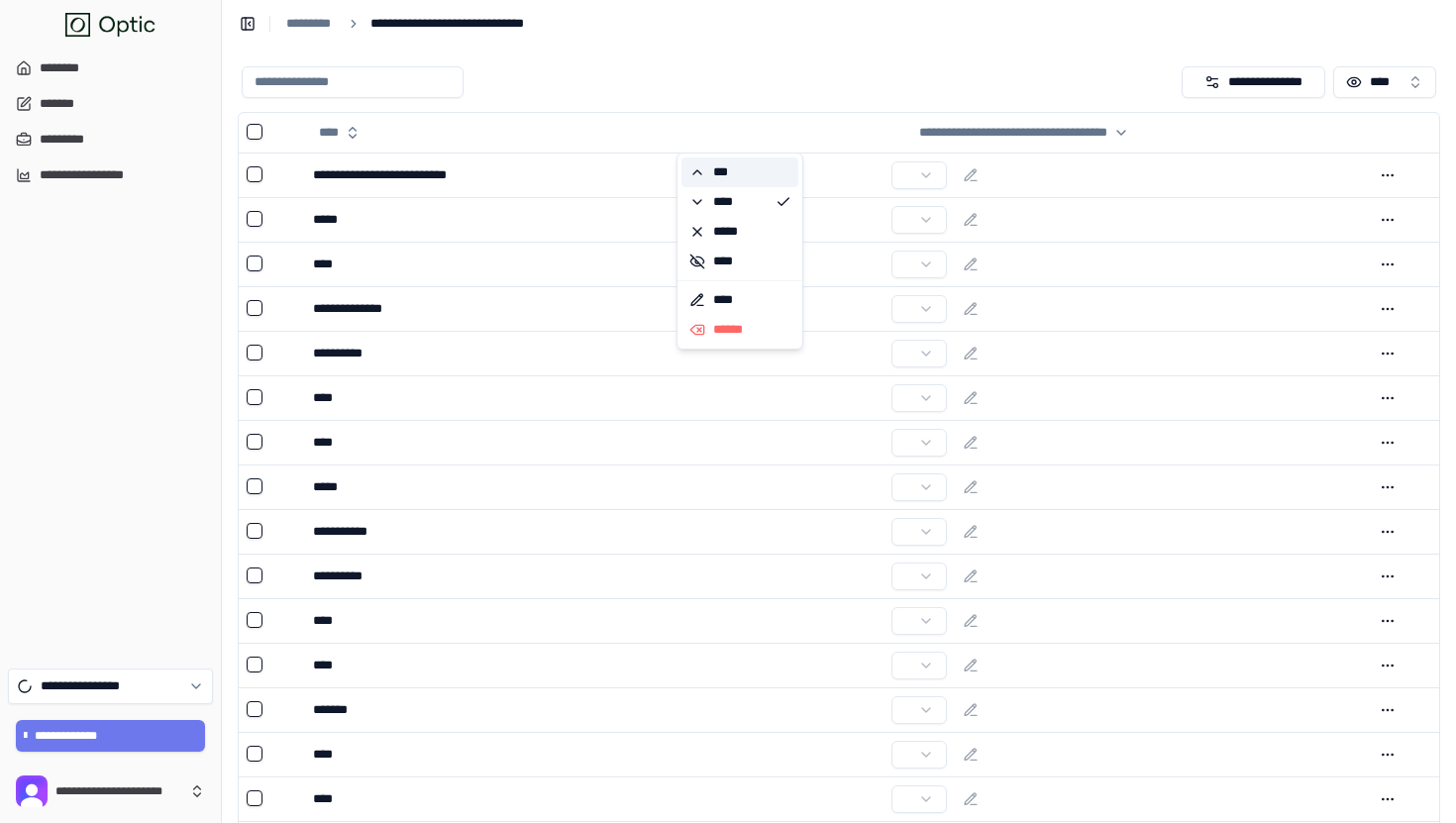 click on "***" at bounding box center [728, 172] 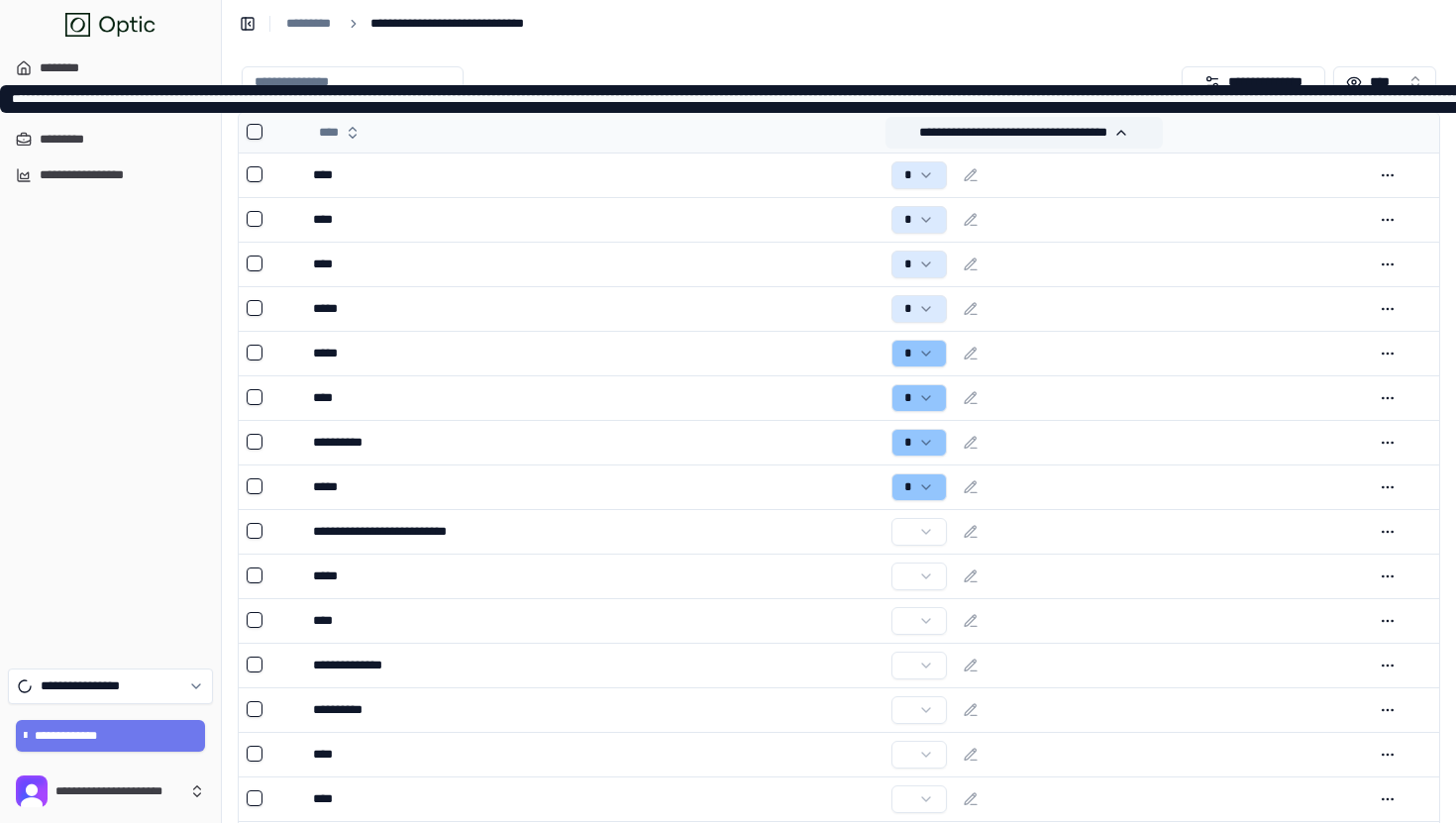 click on "**********" at bounding box center (1024, 133) 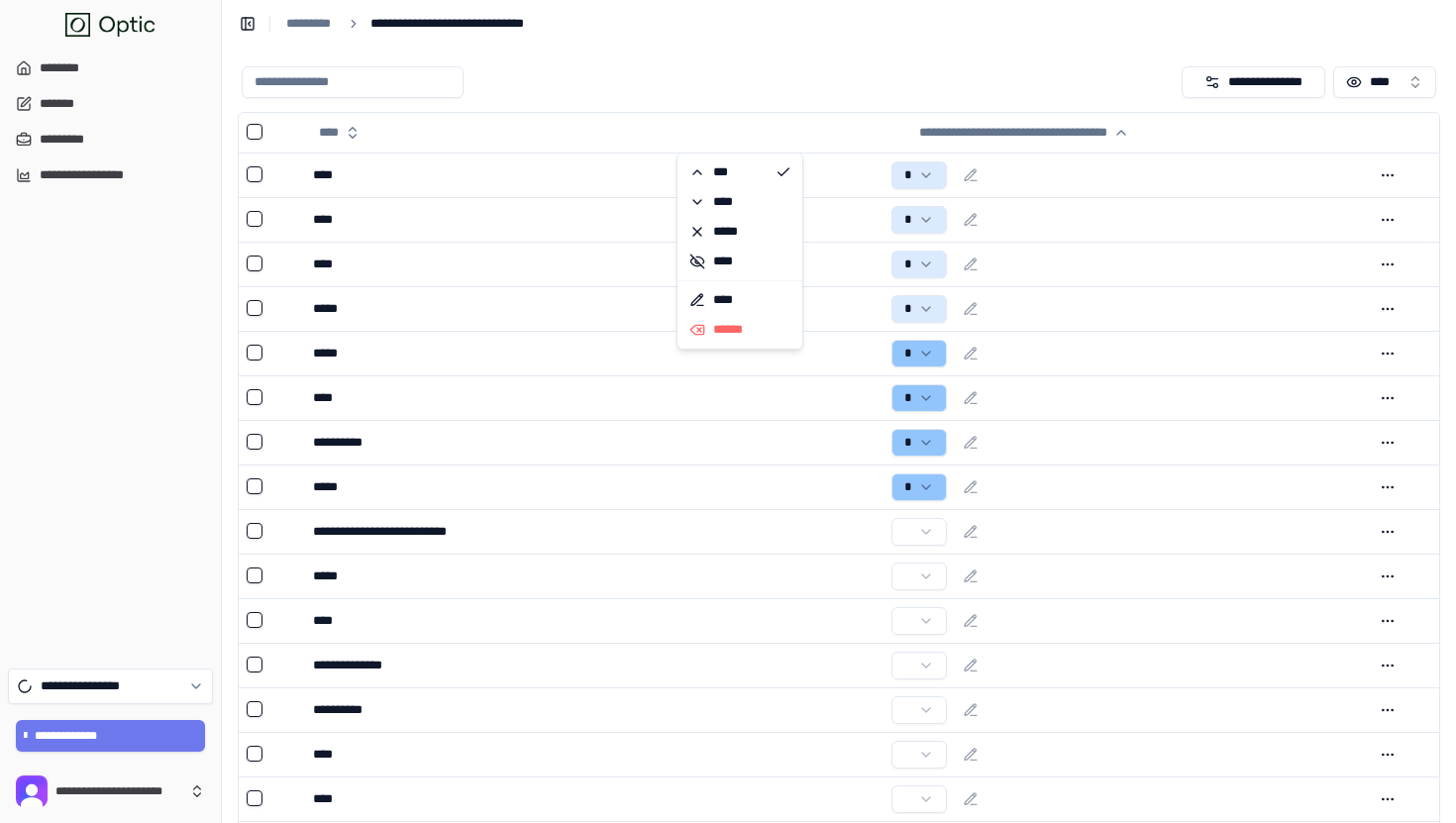 click at bounding box center (707, 82) 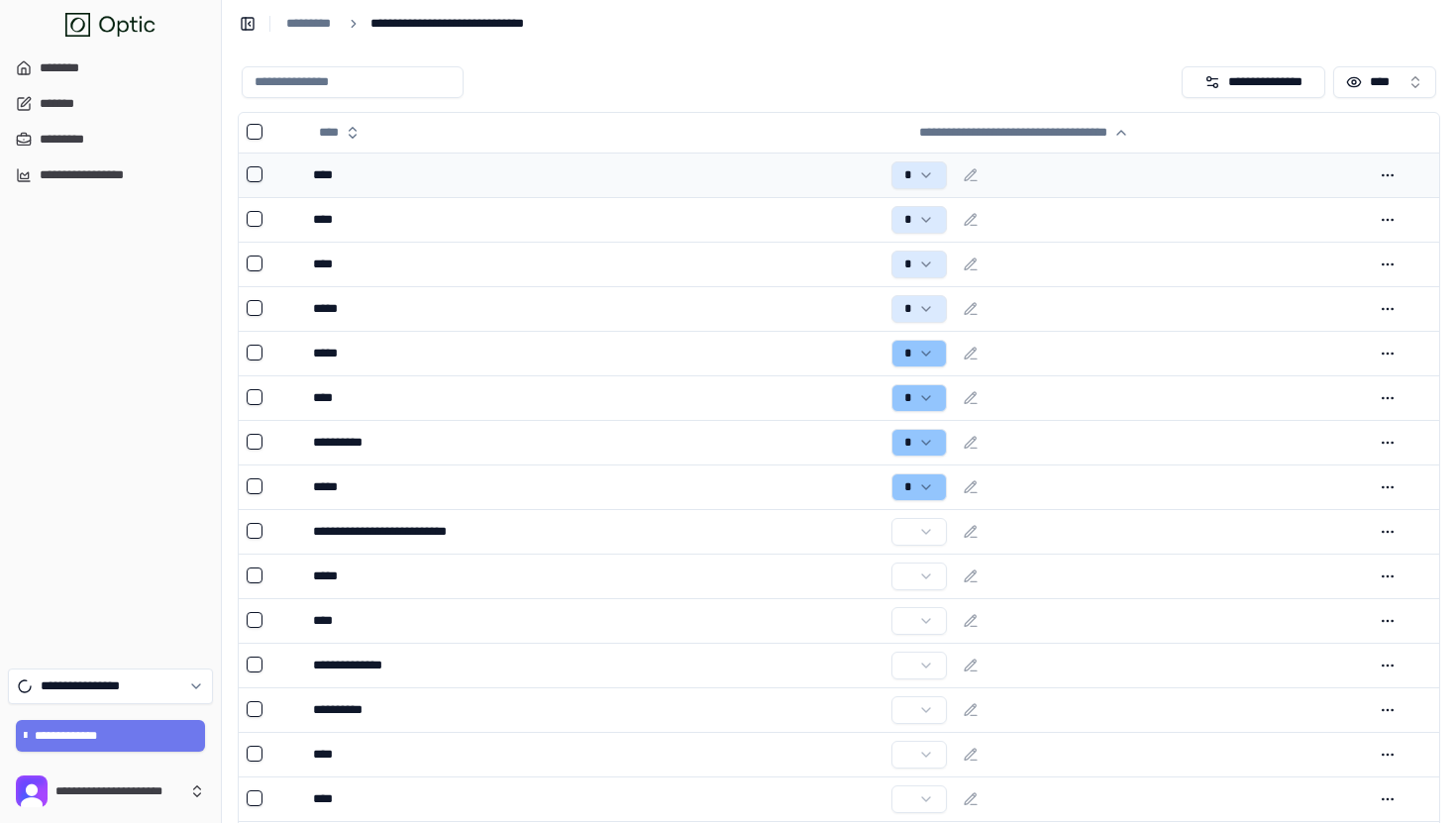 click on "****" at bounding box center (594, 174) 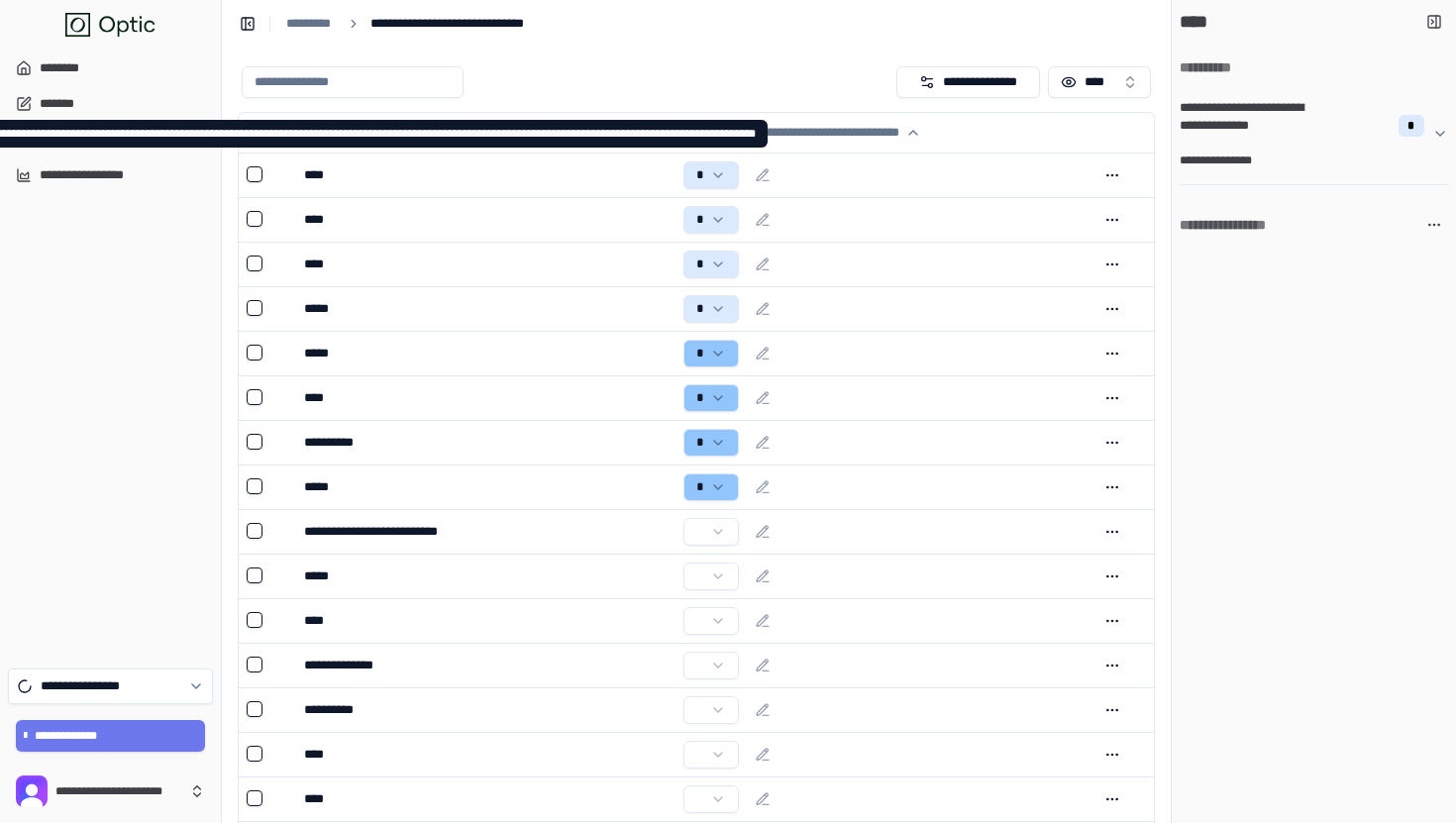 click on "**********" at bounding box center (1305, 160) 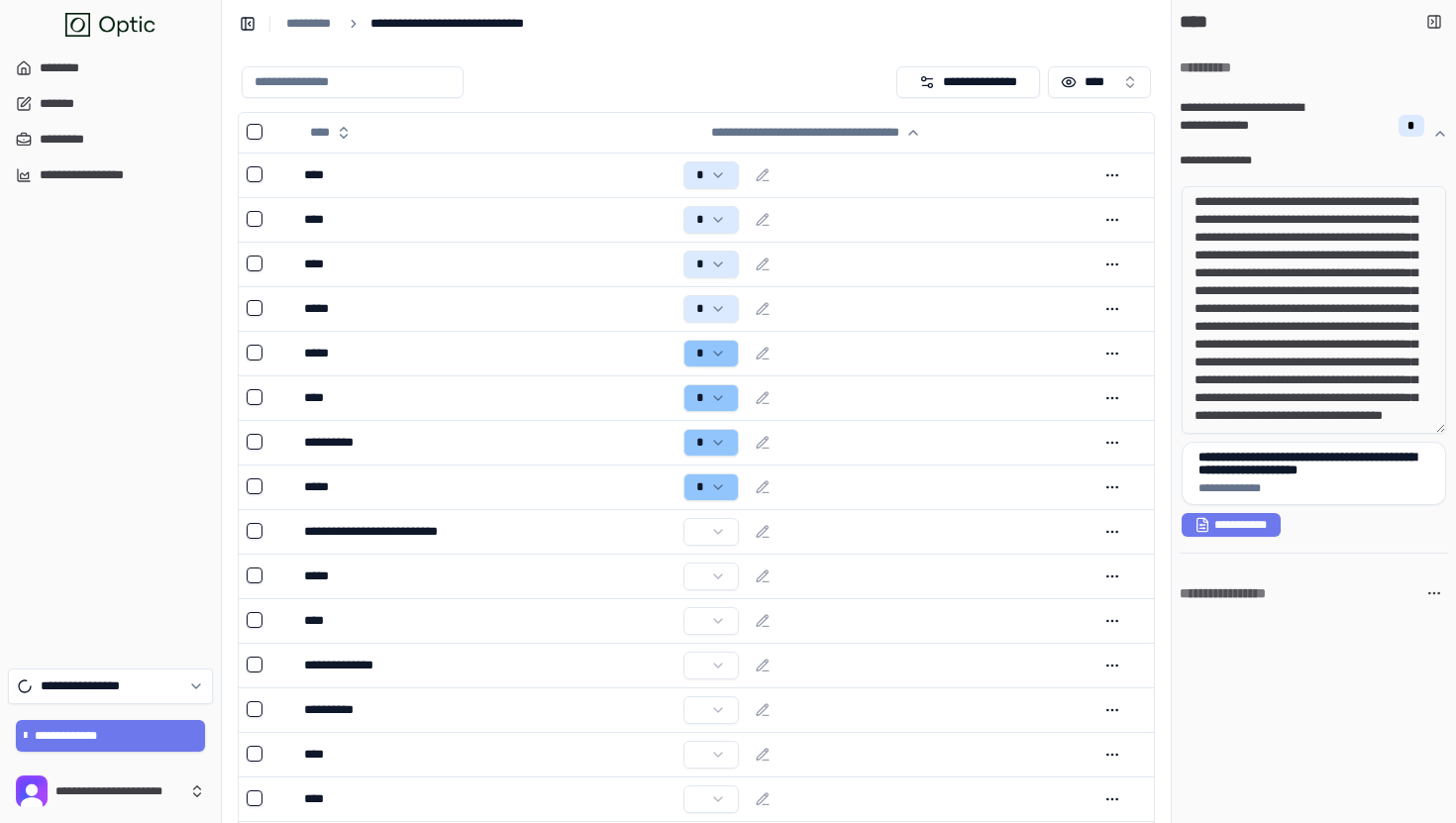 scroll, scrollTop: 323, scrollLeft: 0, axis: vertical 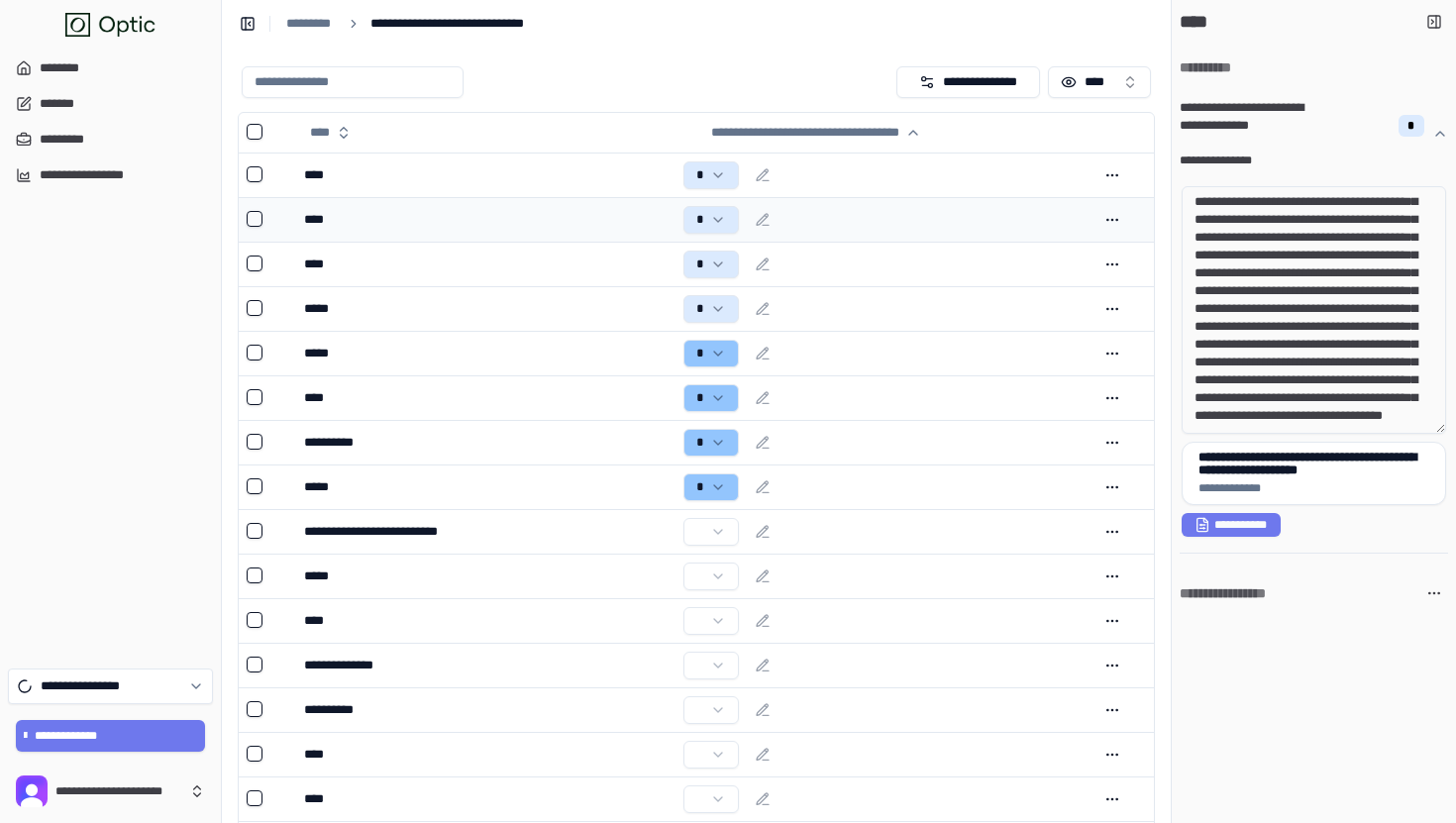 click on "****" at bounding box center (485, 219) 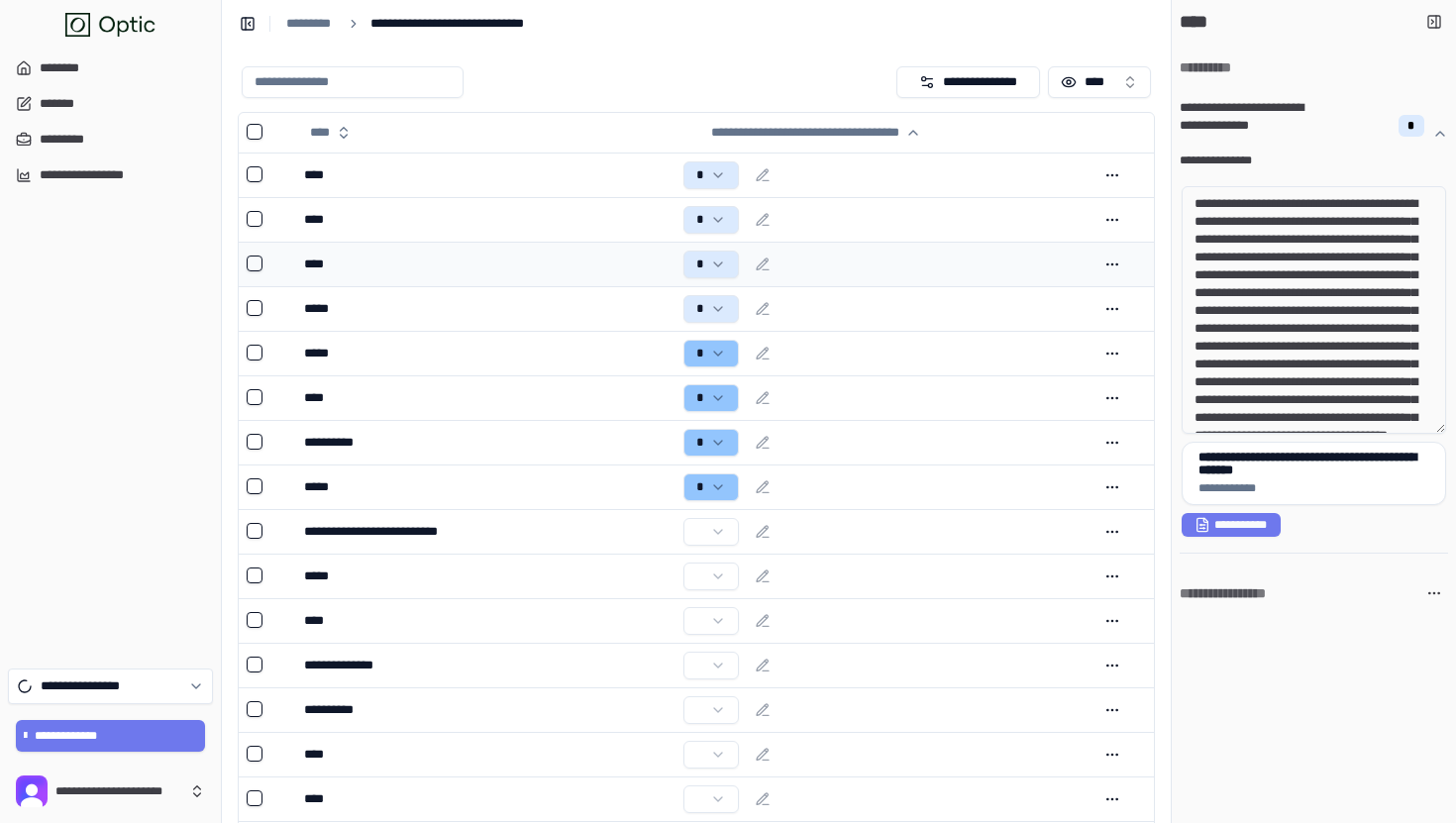 click on "****" at bounding box center (485, 263) 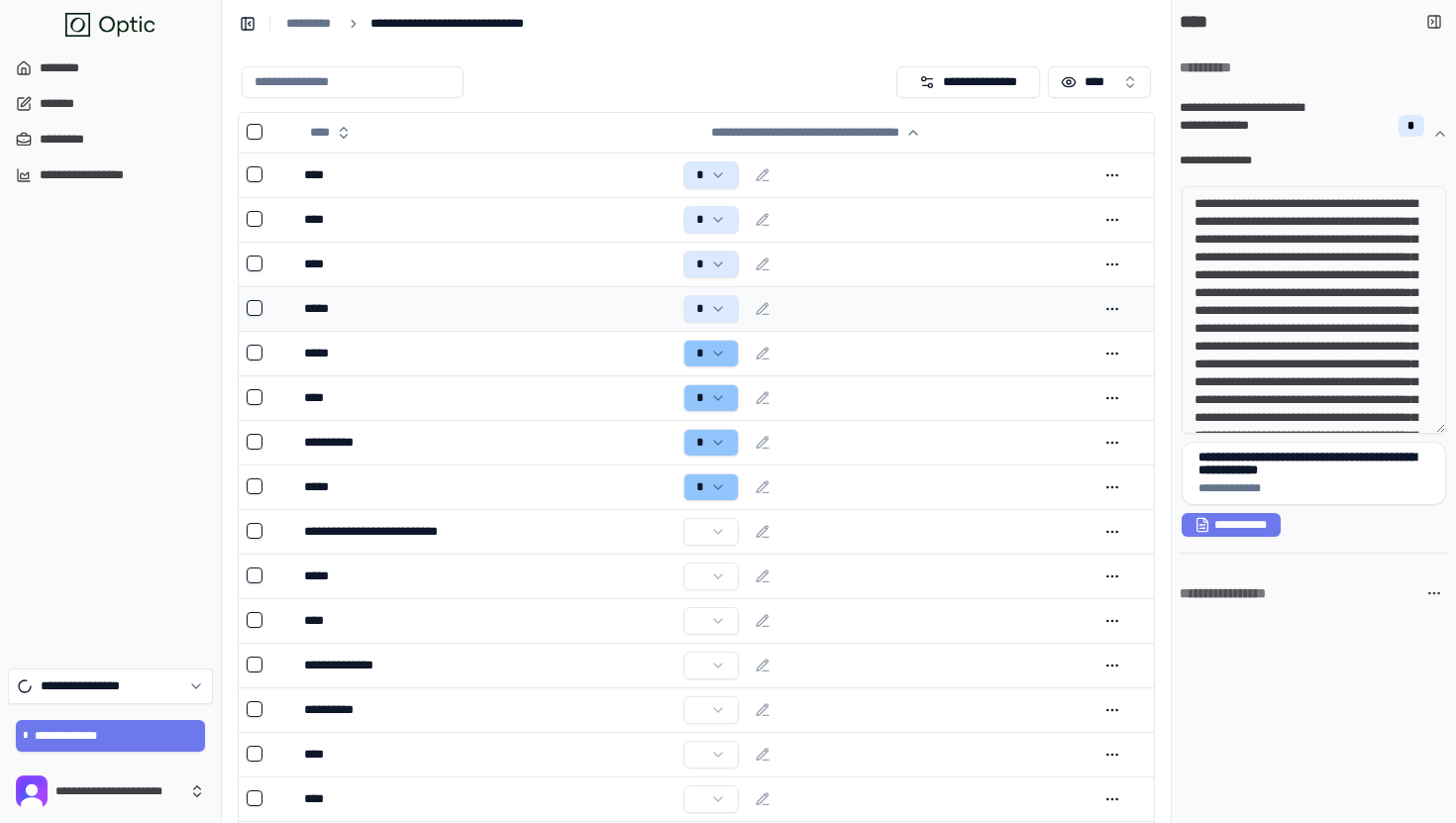 click on "*****" at bounding box center (485, 308) 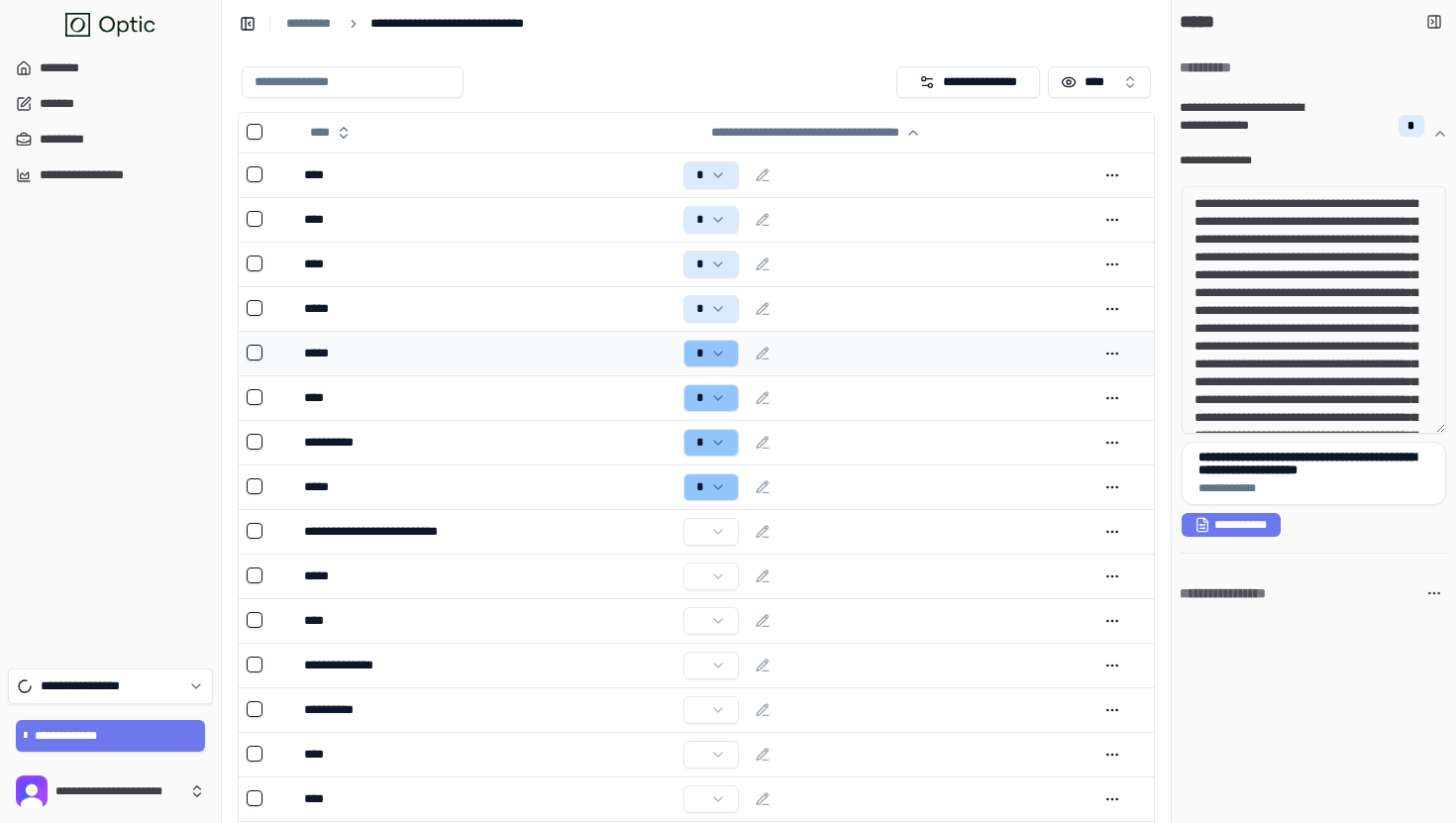 click on "*****" at bounding box center [485, 353] 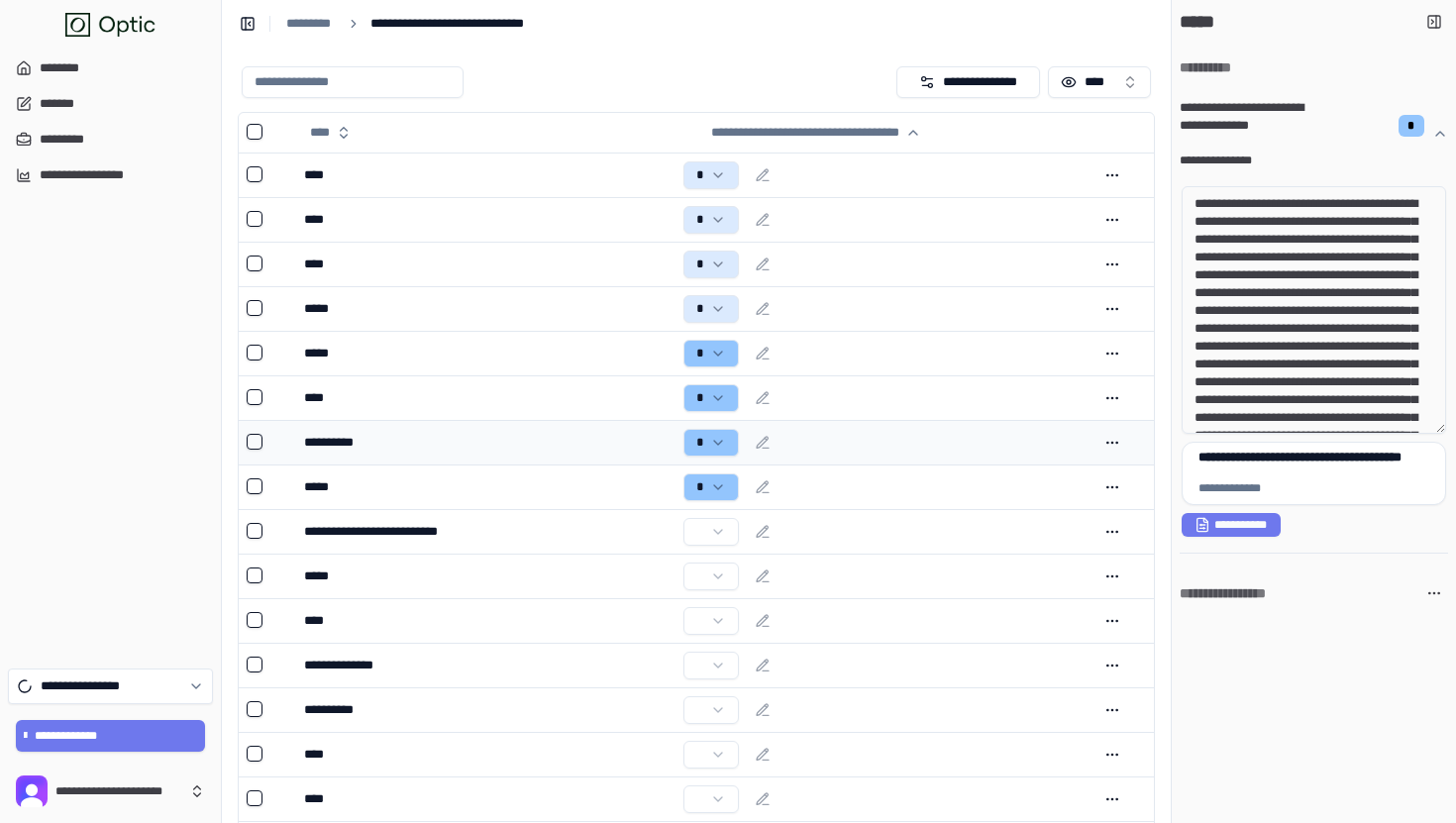 click on "**********" at bounding box center (485, 442) 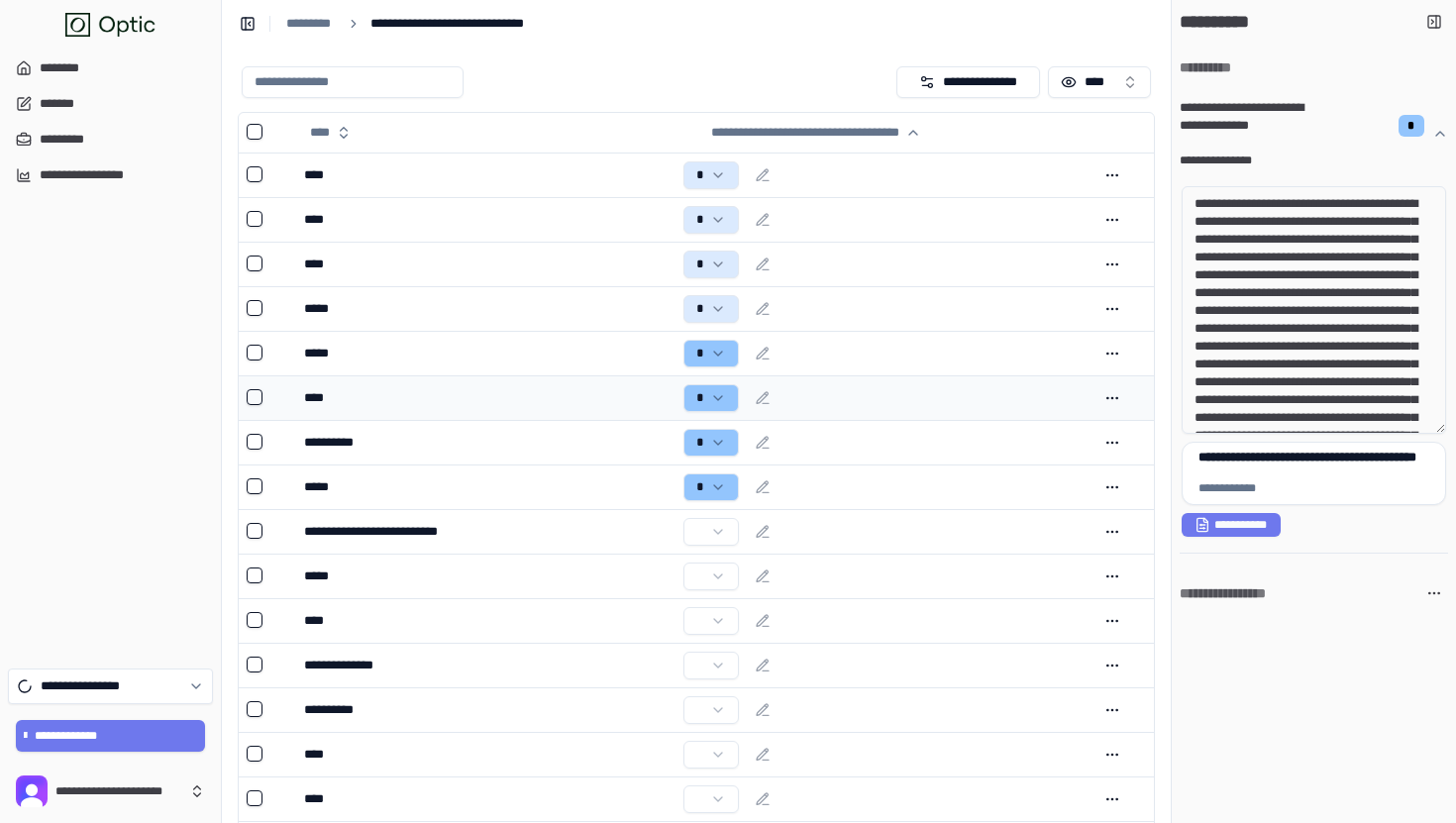 click on "****" at bounding box center (485, 397) 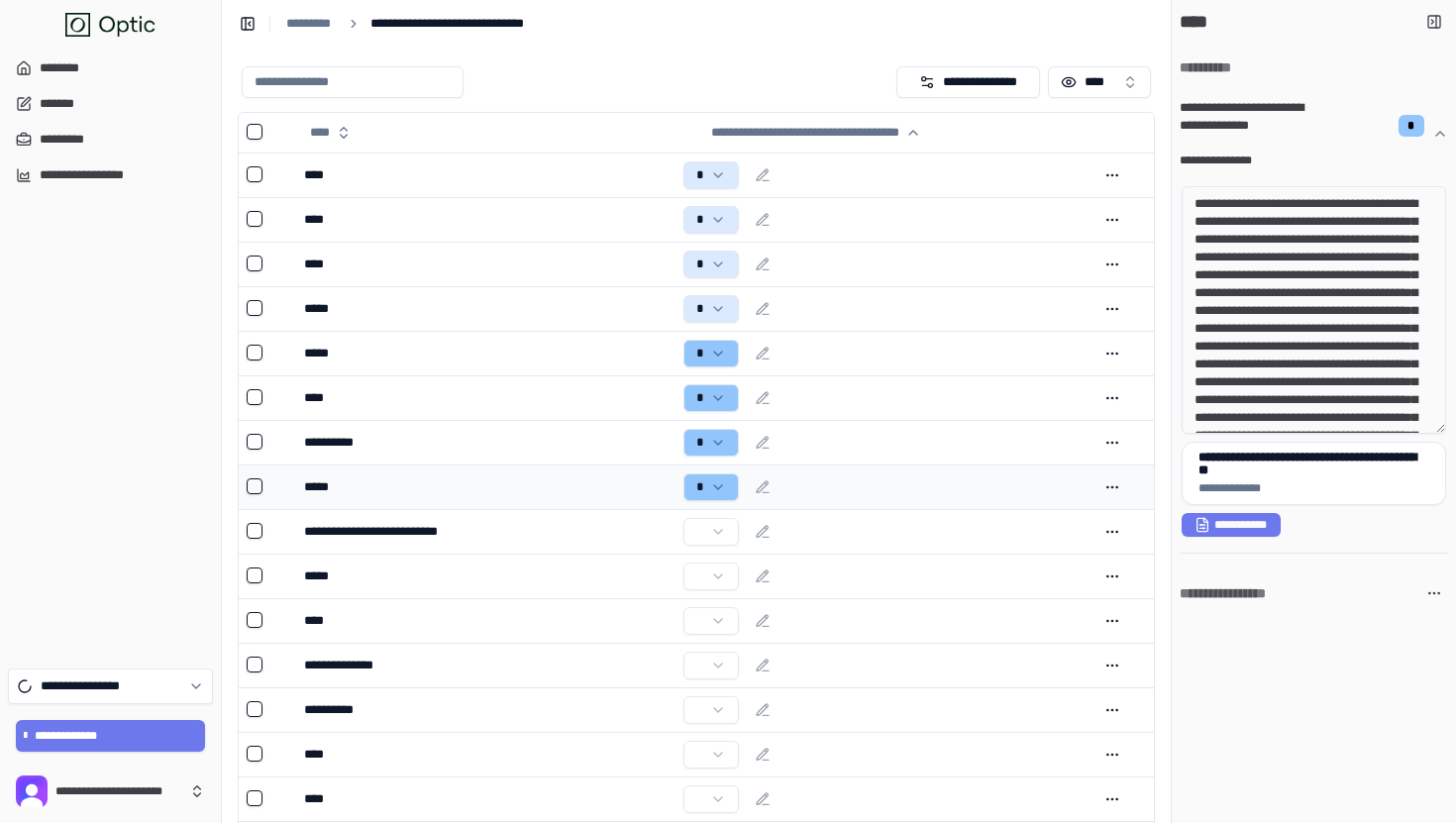click on "*****" at bounding box center [485, 486] 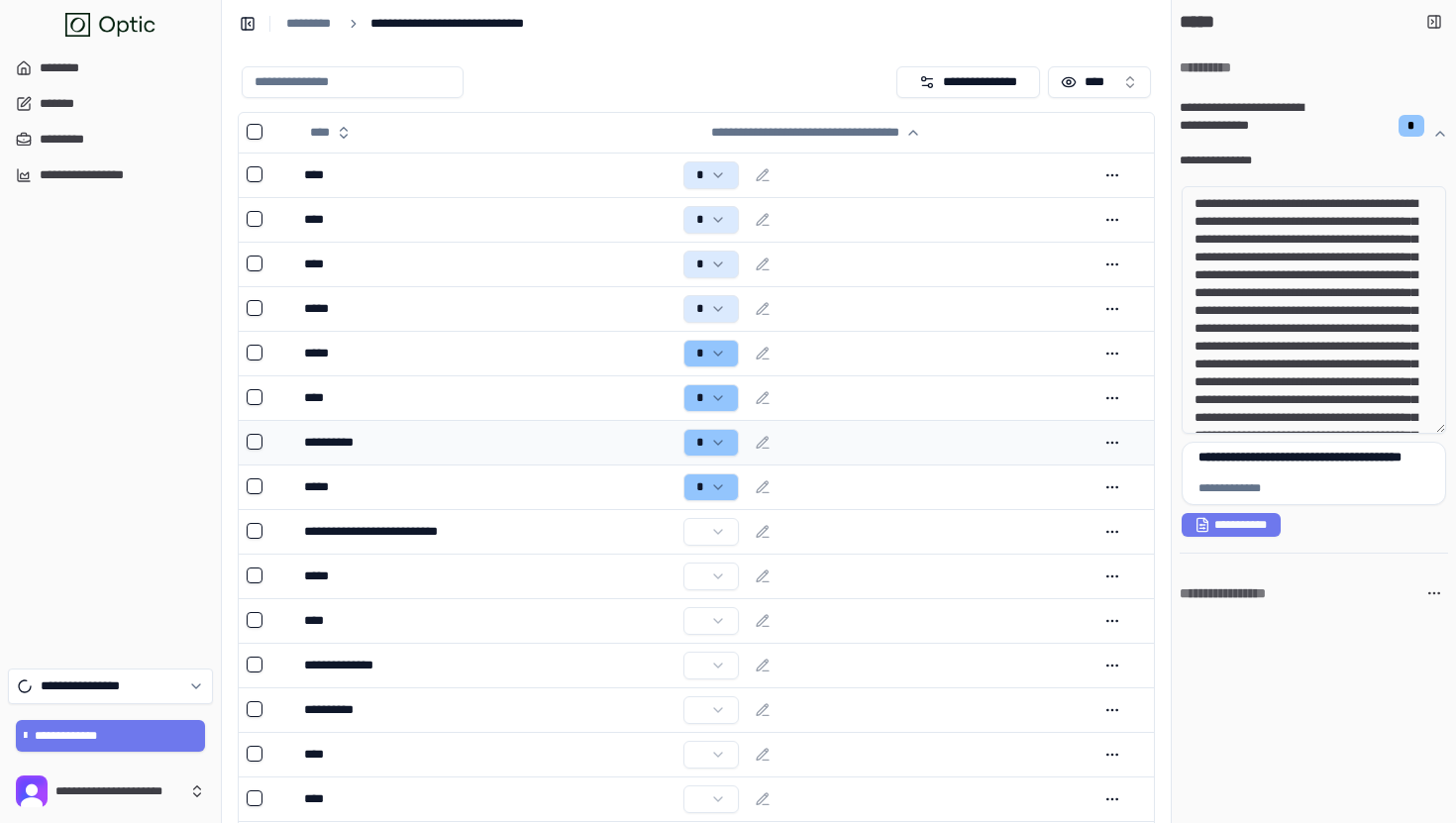 click on "**********" at bounding box center (485, 442) 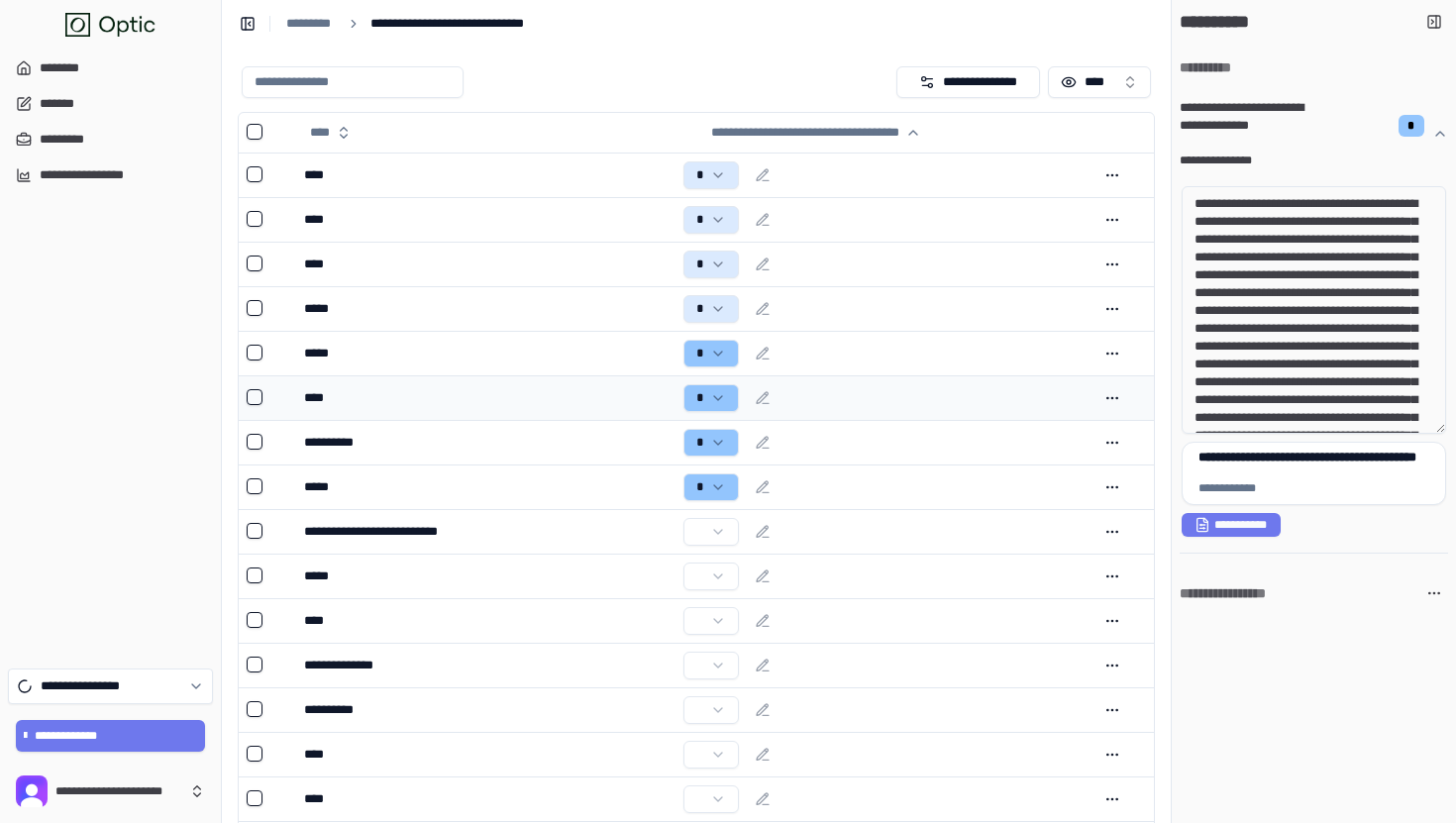 click on "****" at bounding box center (485, 397) 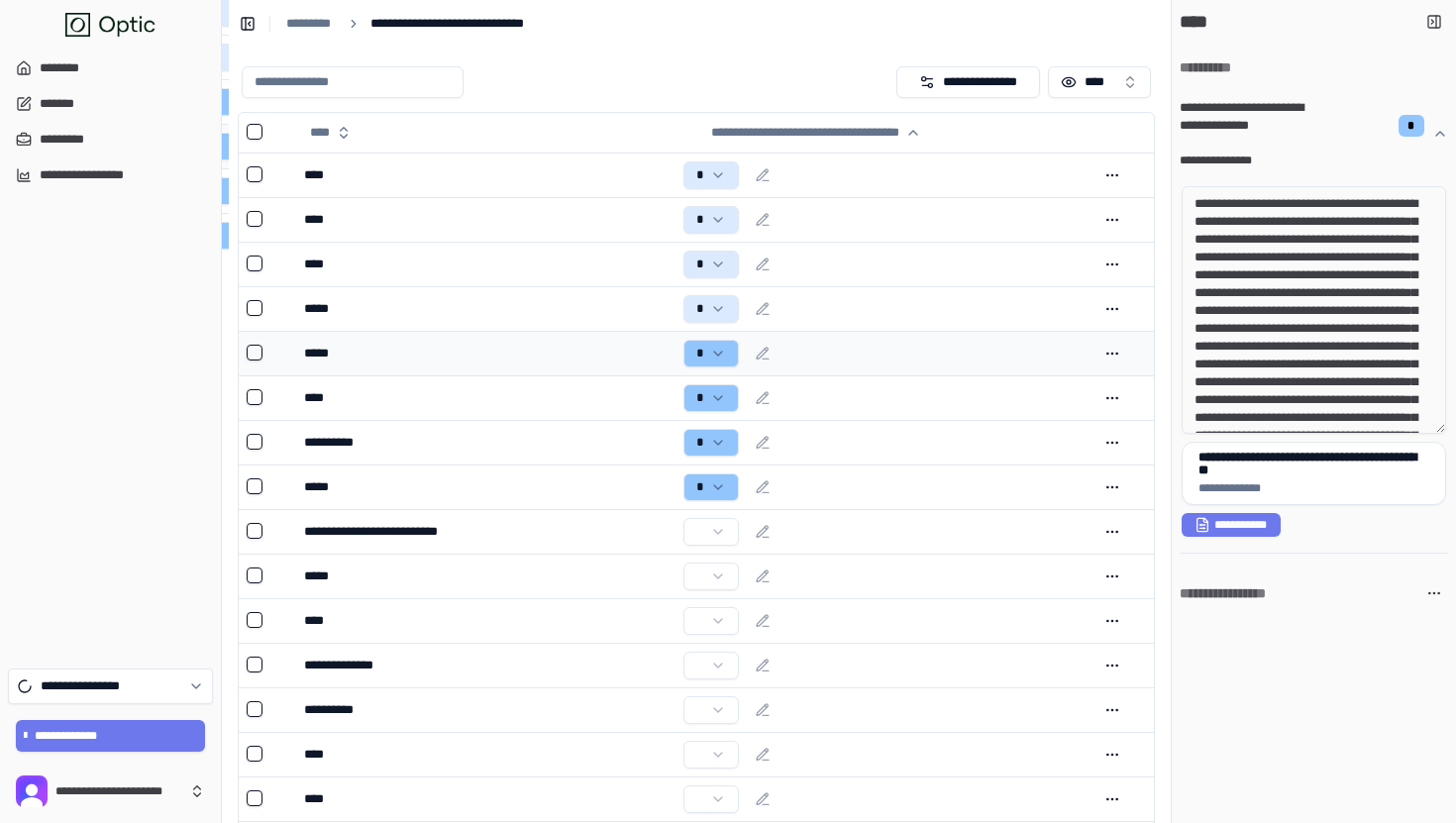 click on "*" at bounding box center (883, 354) 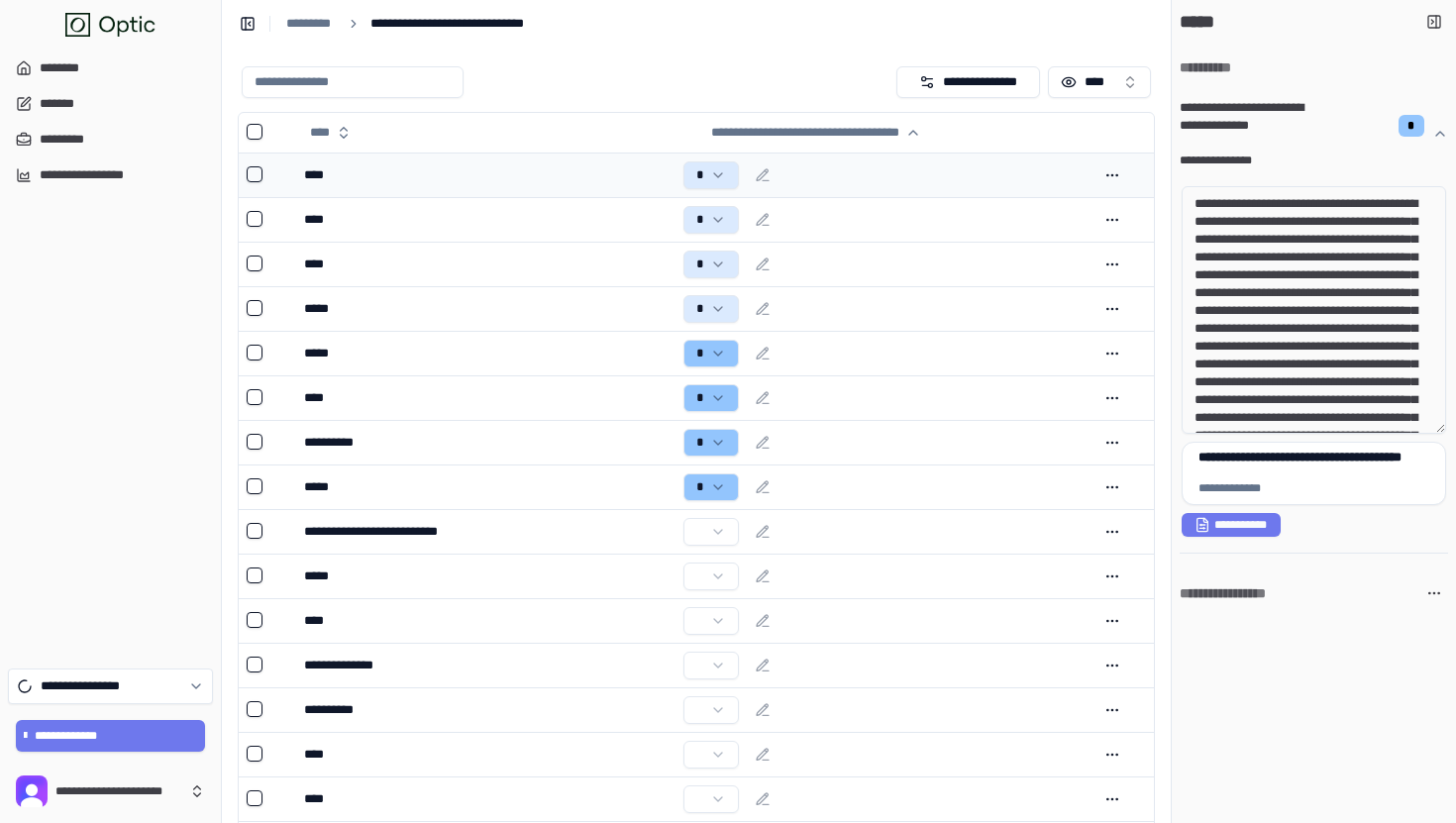 click on "*" at bounding box center [883, 175] 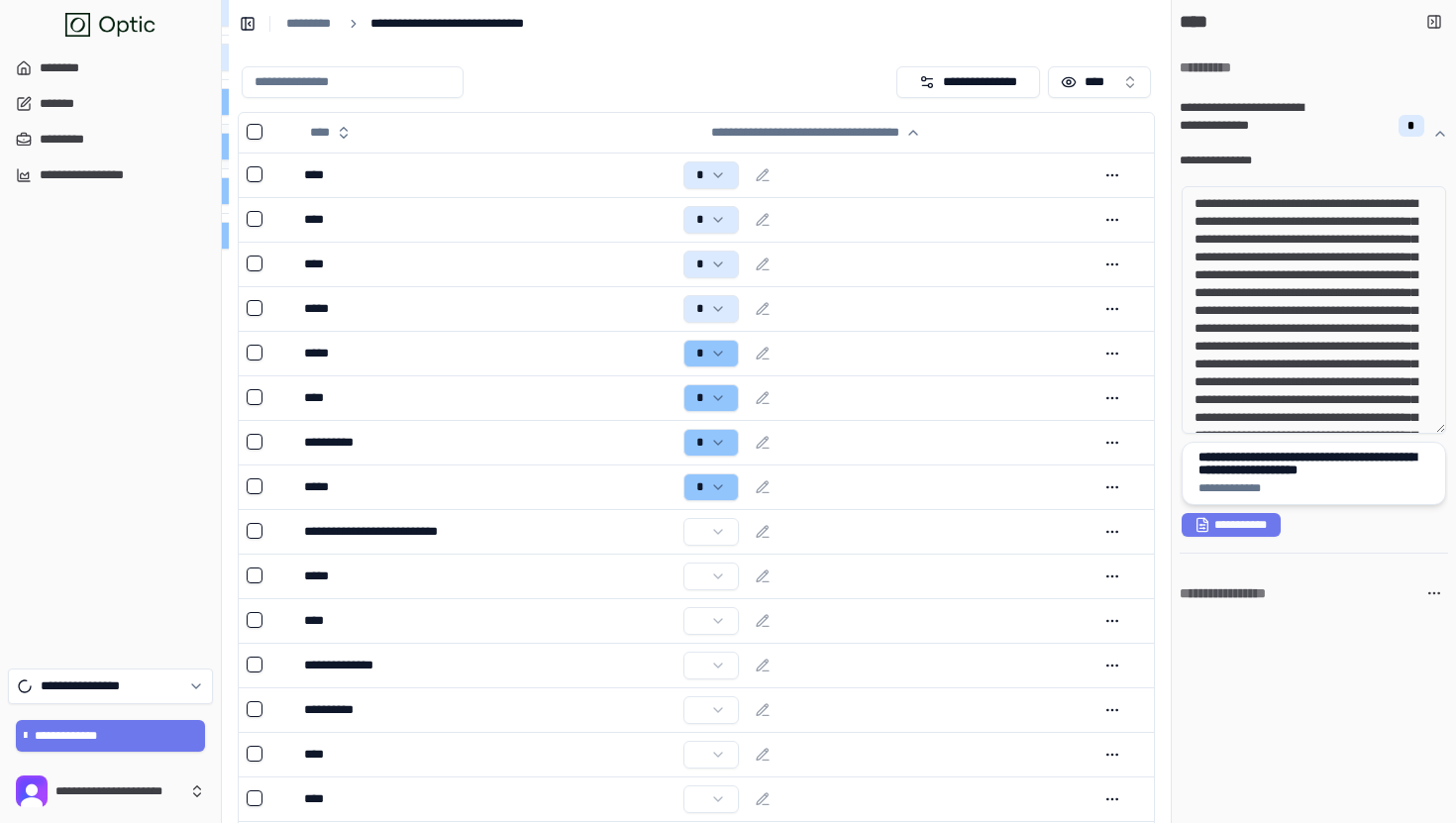 click on "**********" at bounding box center [1313, 463] 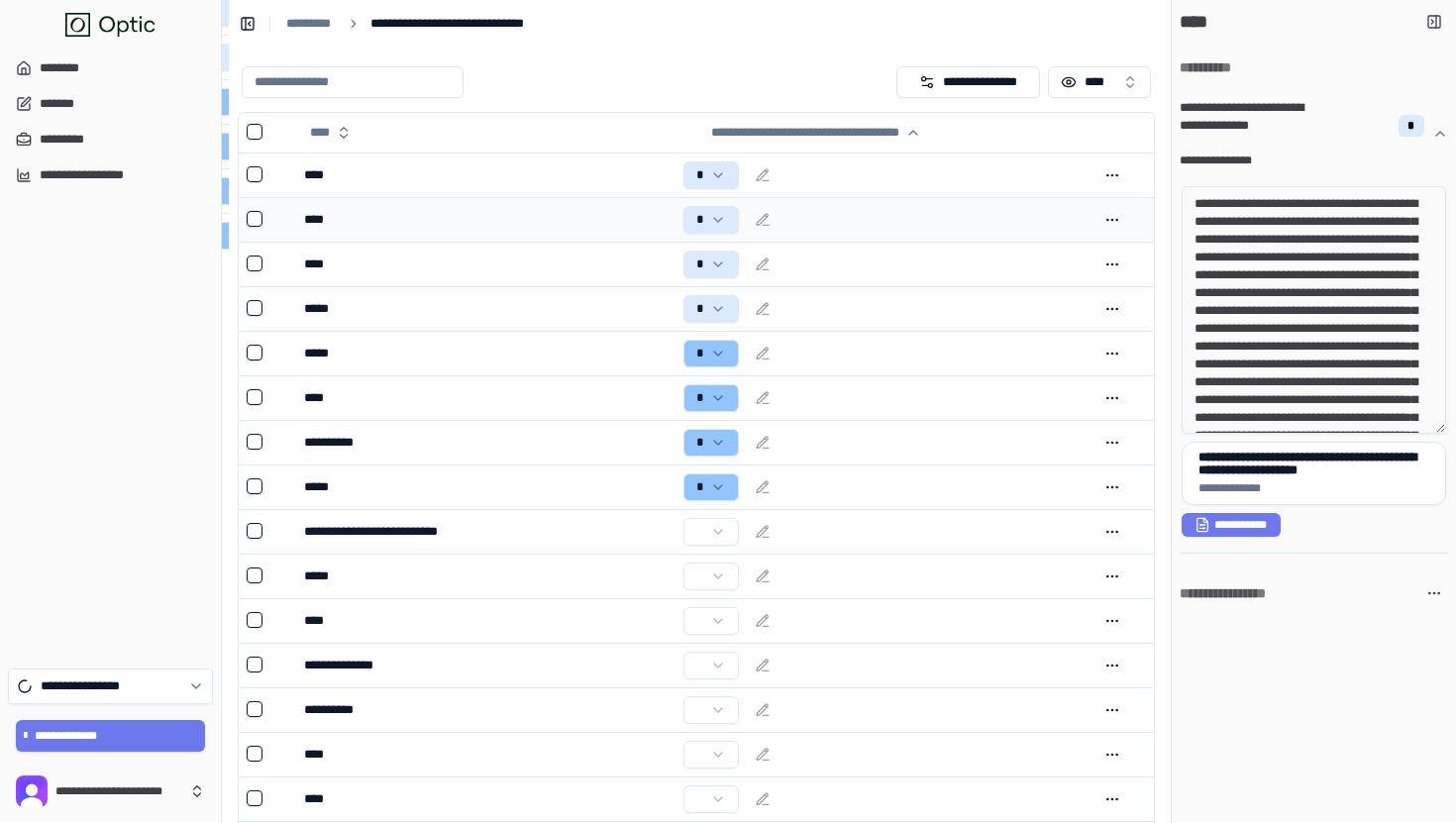 click on "*" at bounding box center (883, 219) 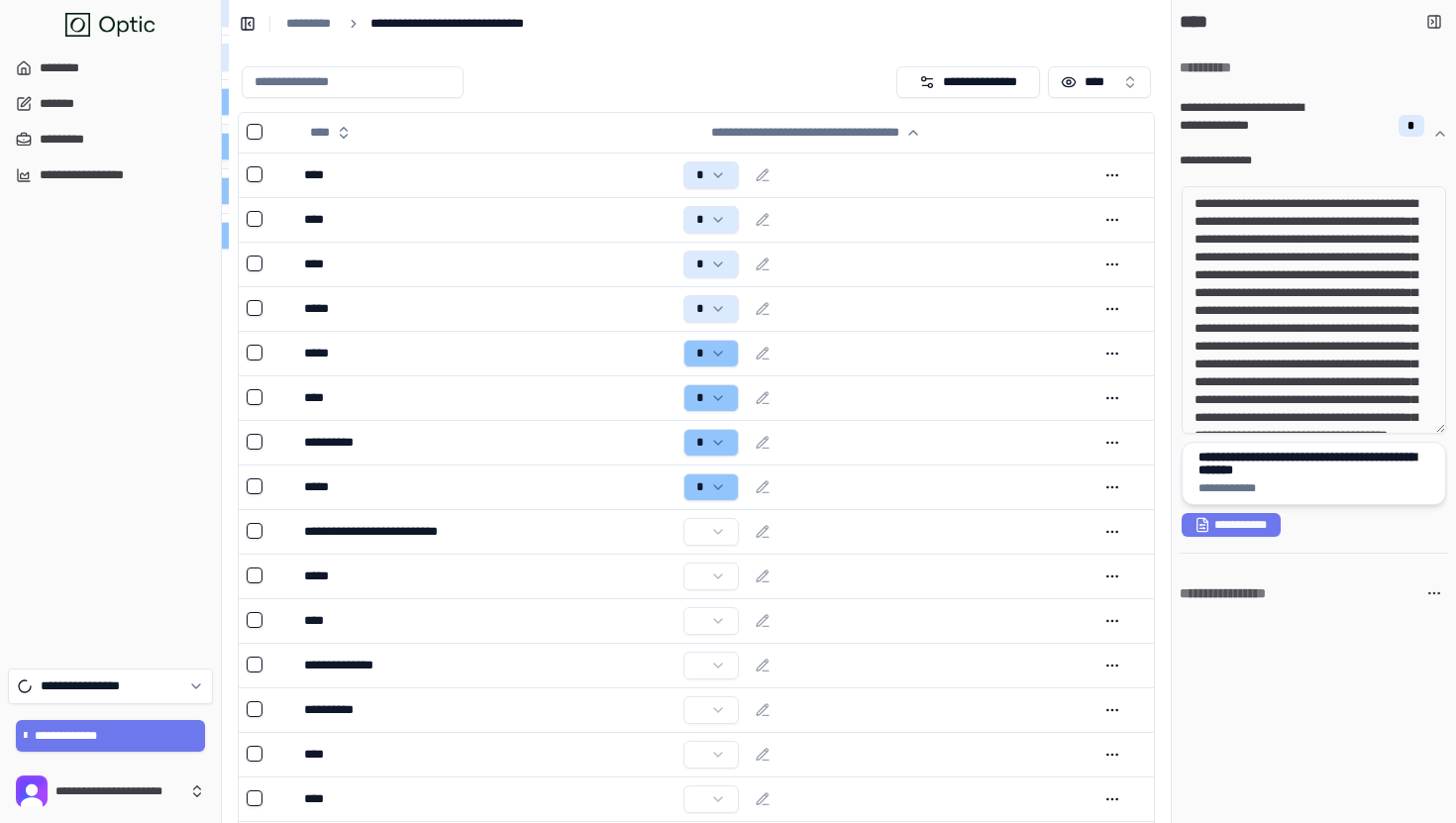 click on "**********" at bounding box center [1313, 463] 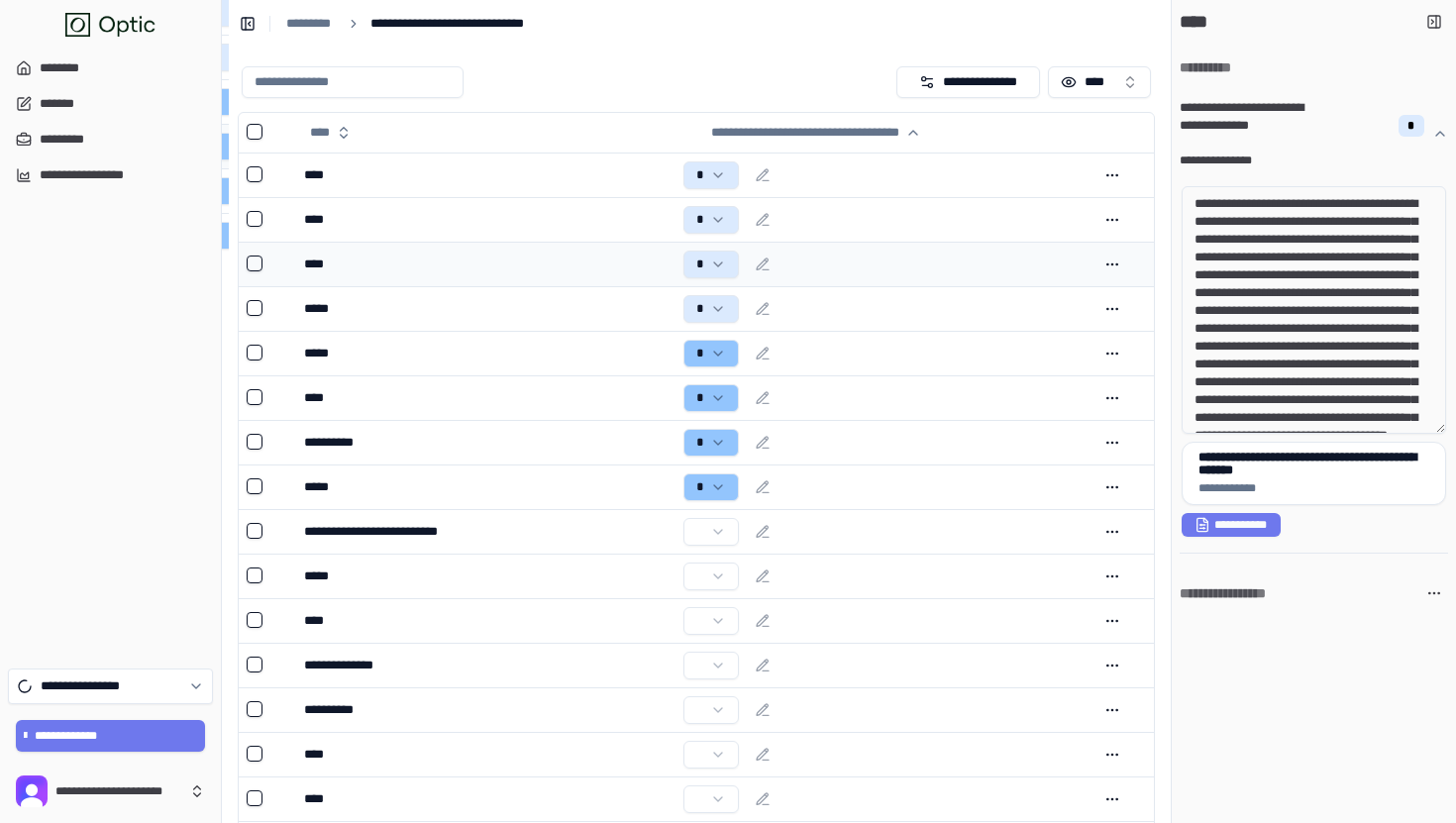 click on "*" at bounding box center [883, 264] 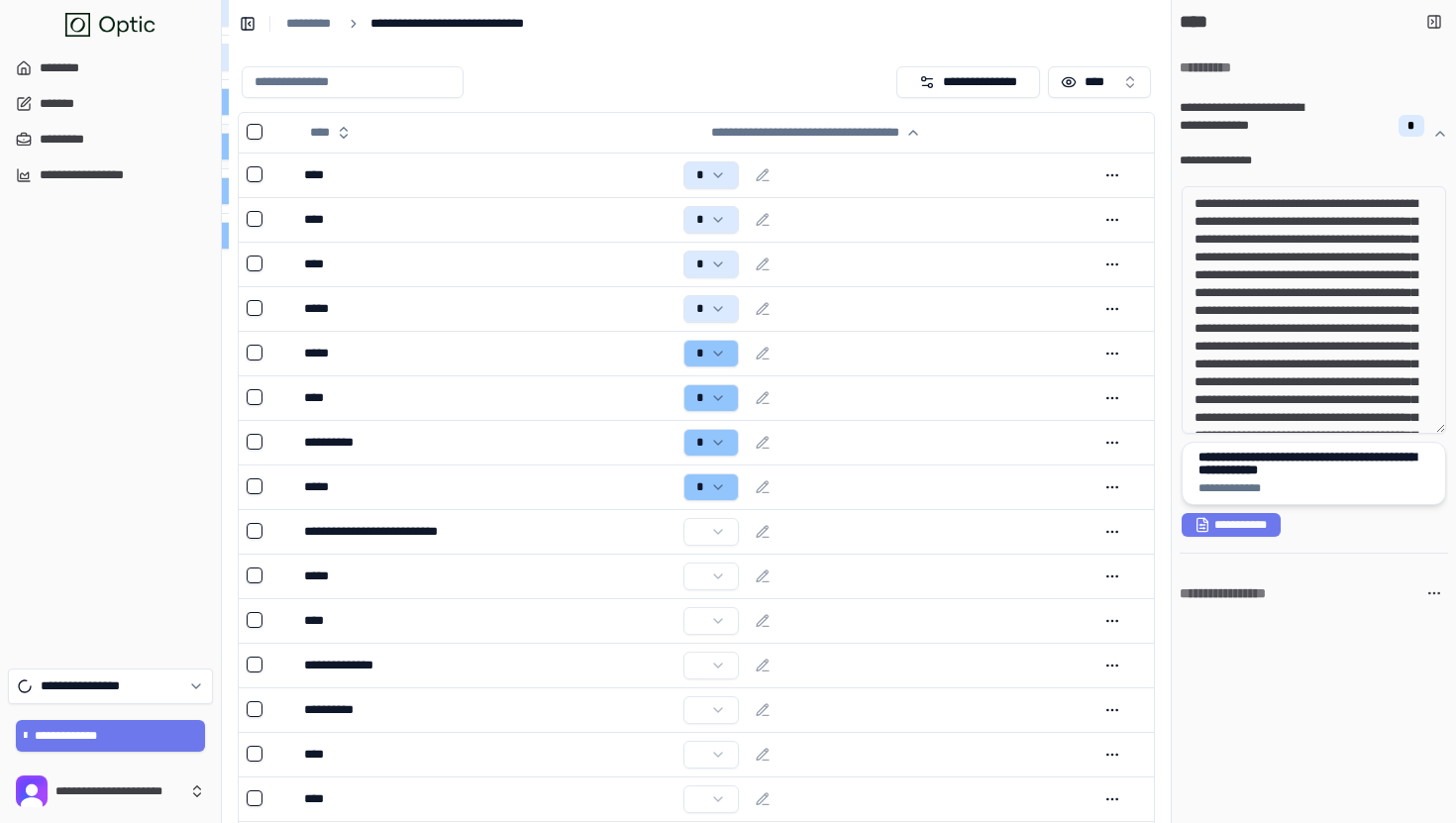 click on "**********" at bounding box center (1313, 473) 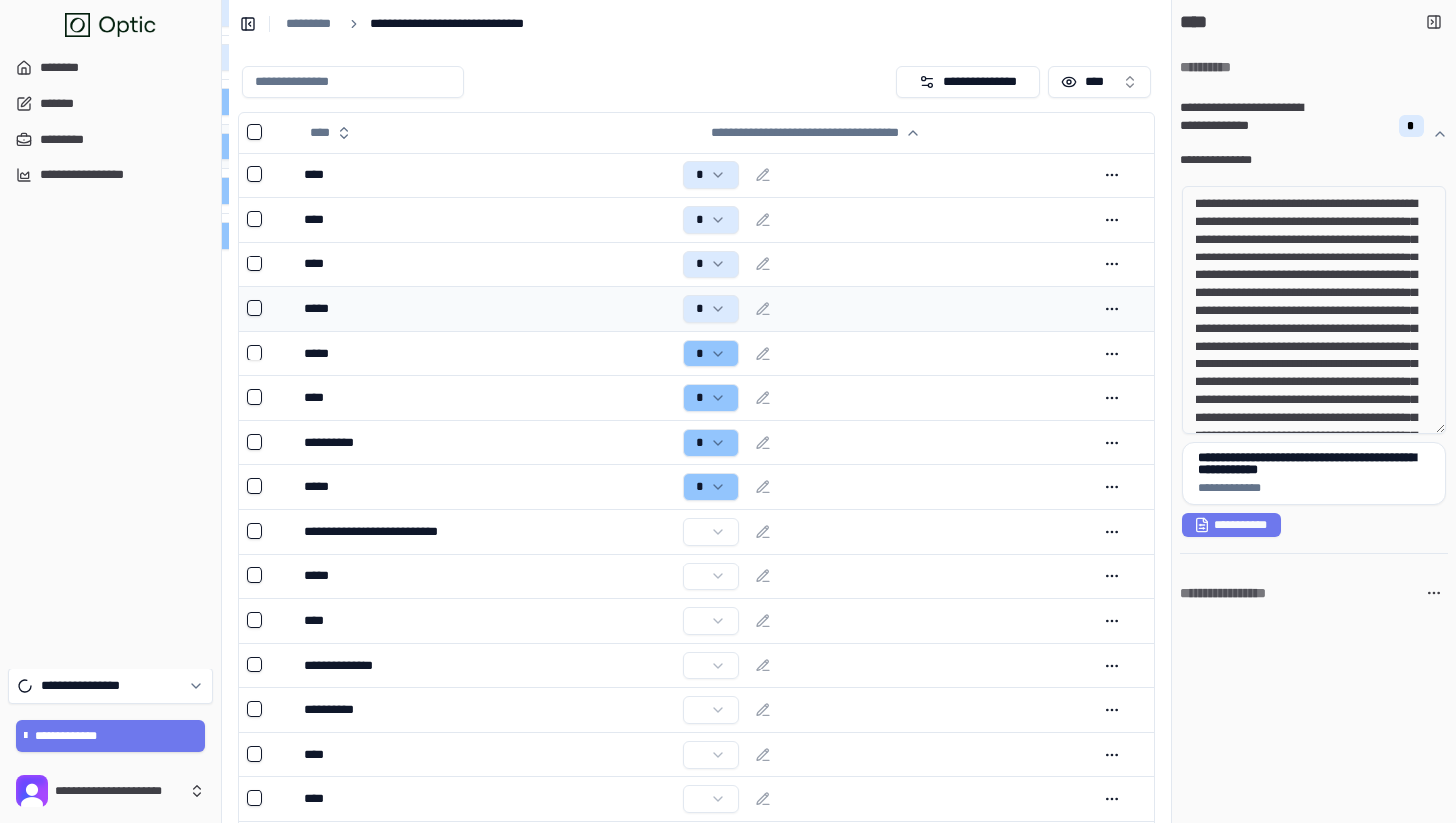 click on "*" at bounding box center (883, 309) 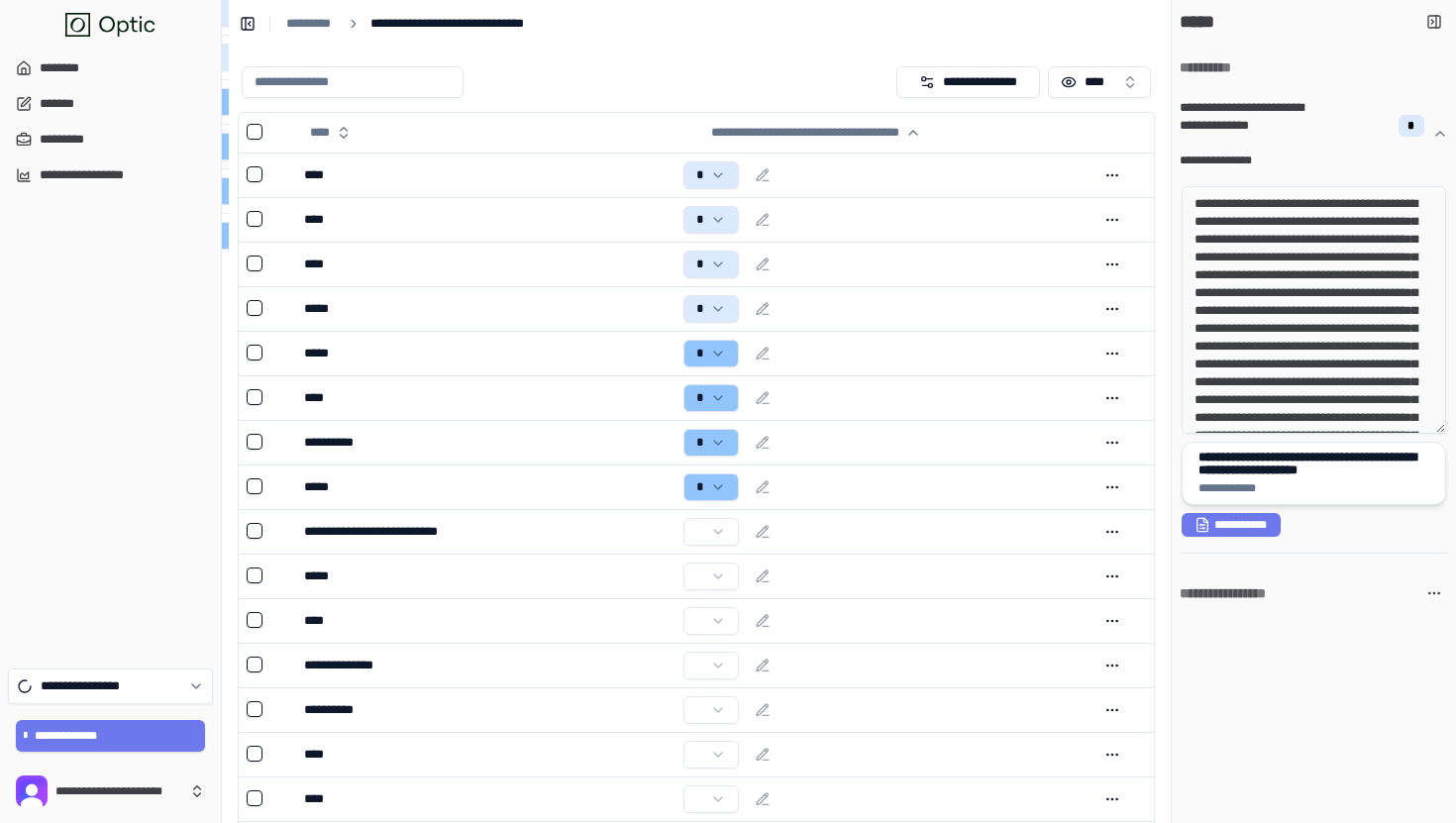 click on "**********" at bounding box center [1313, 463] 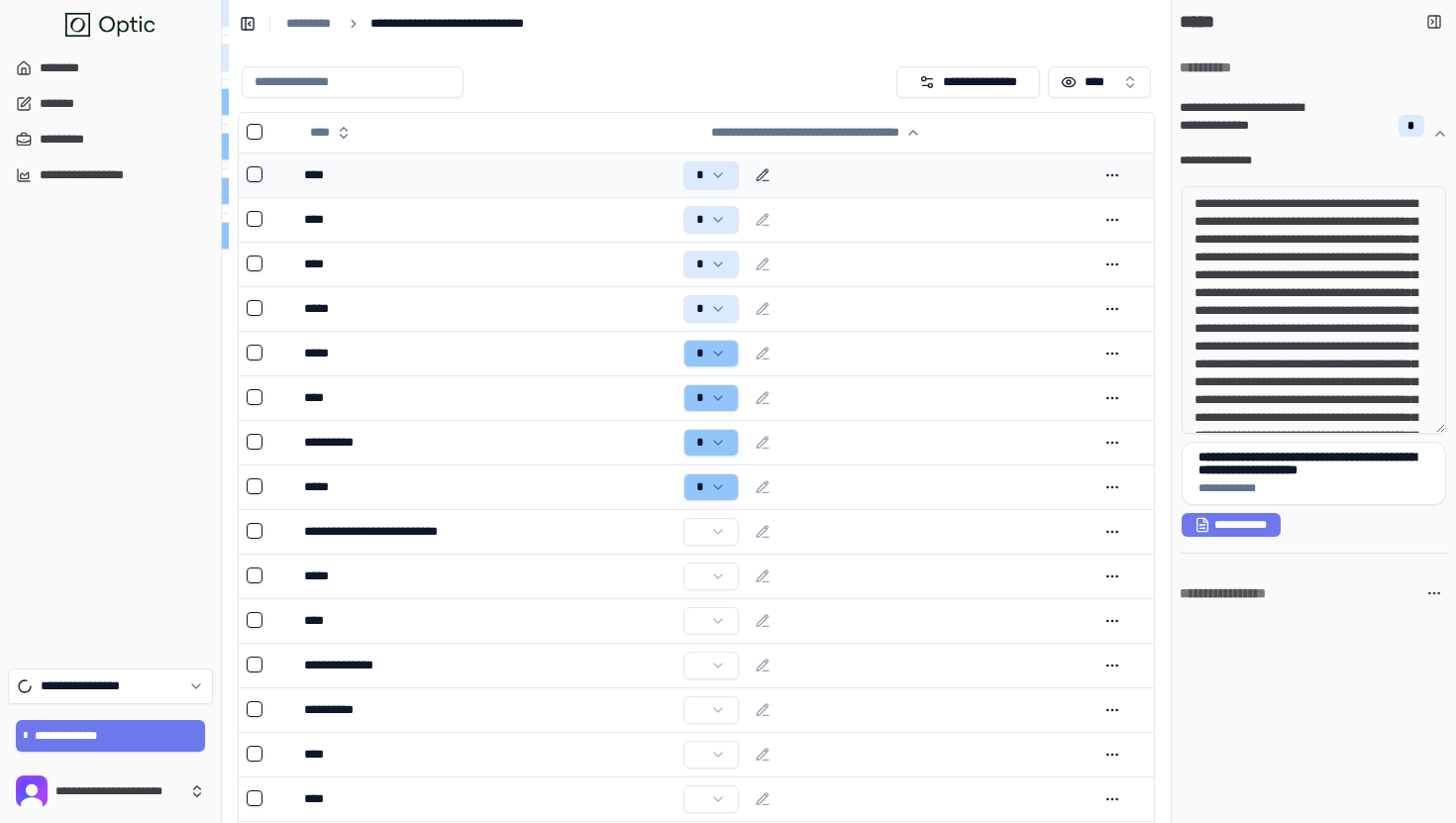 click 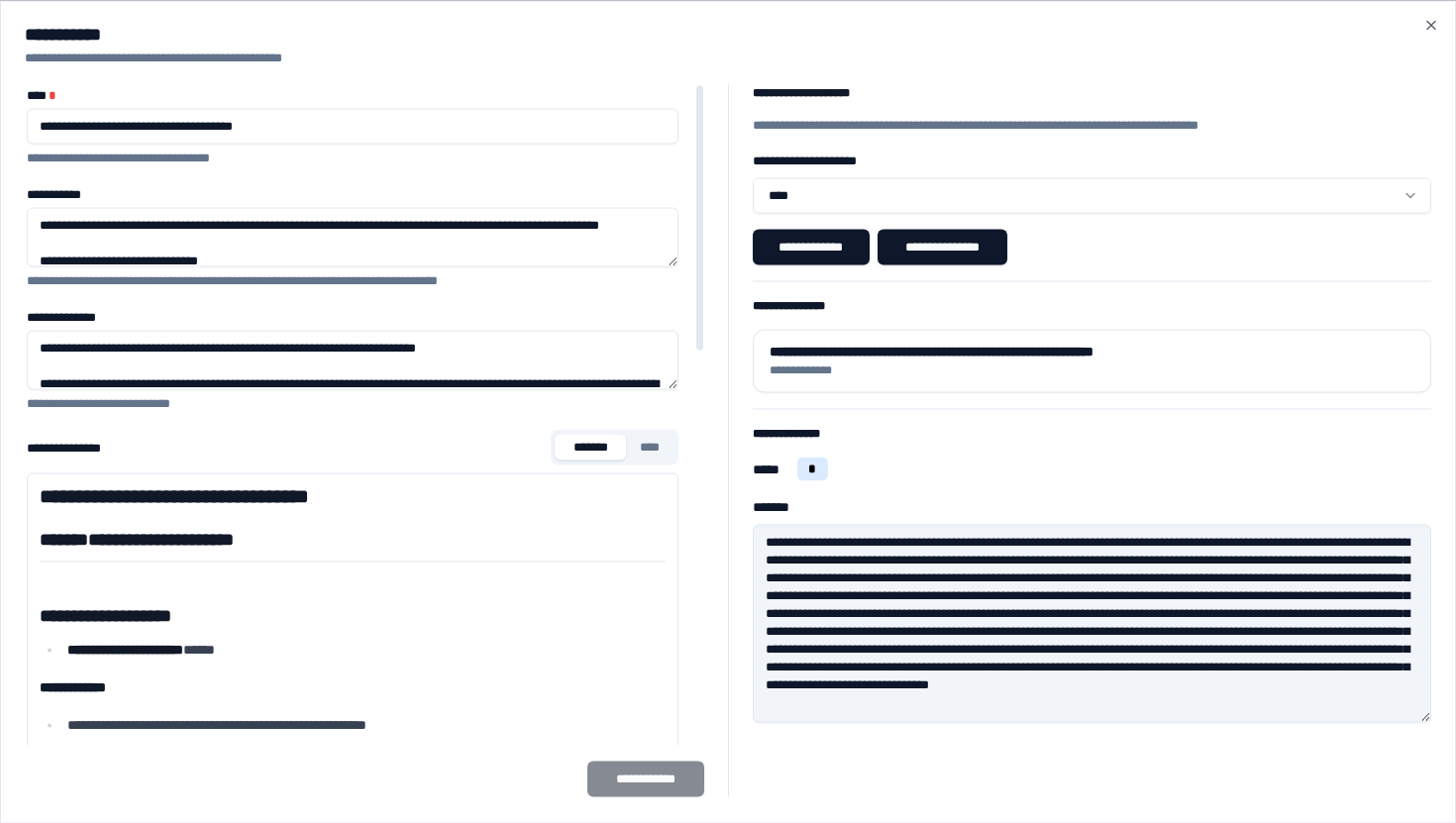 type on "**********" 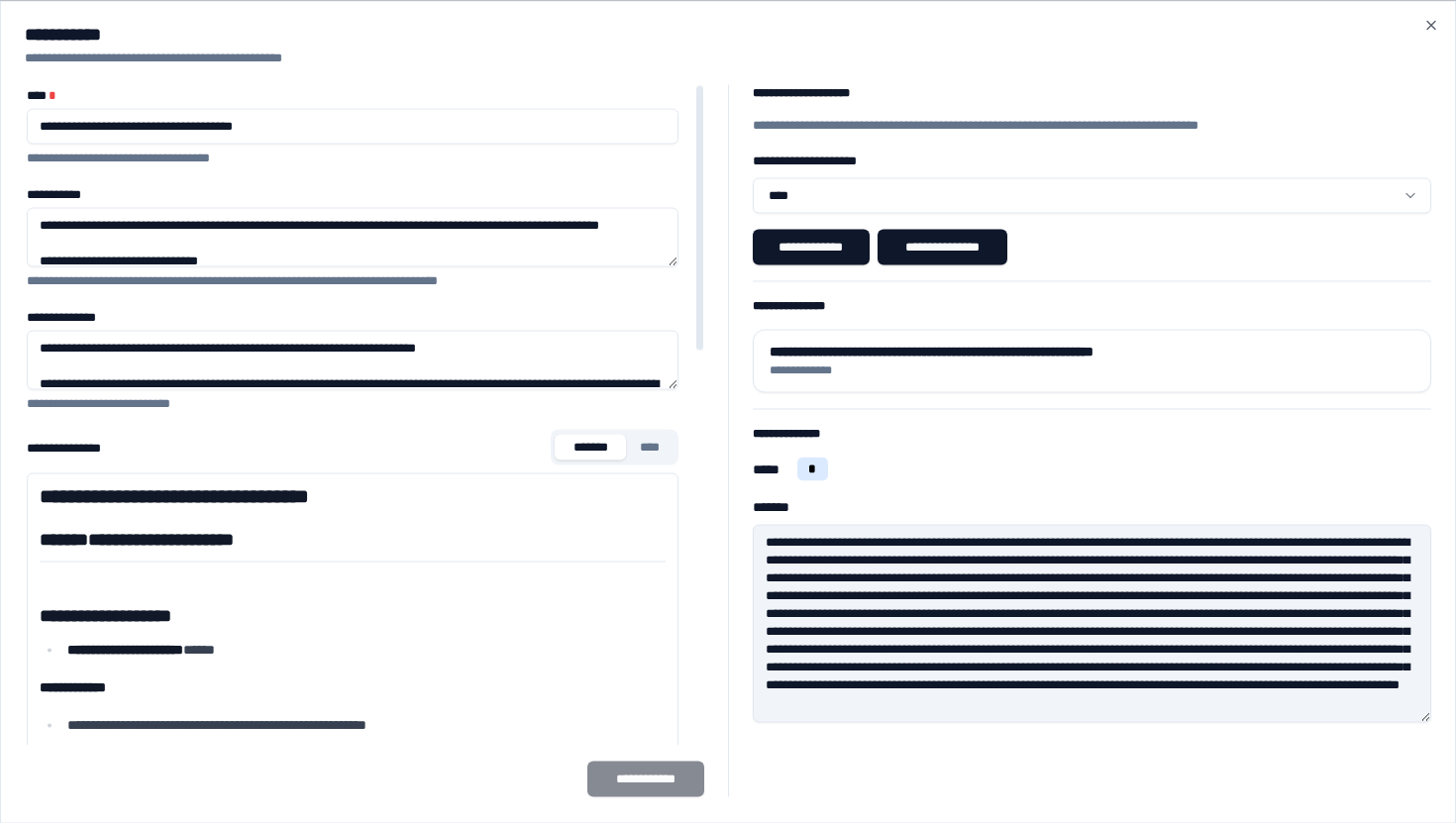 scroll, scrollTop: 24, scrollLeft: 0, axis: vertical 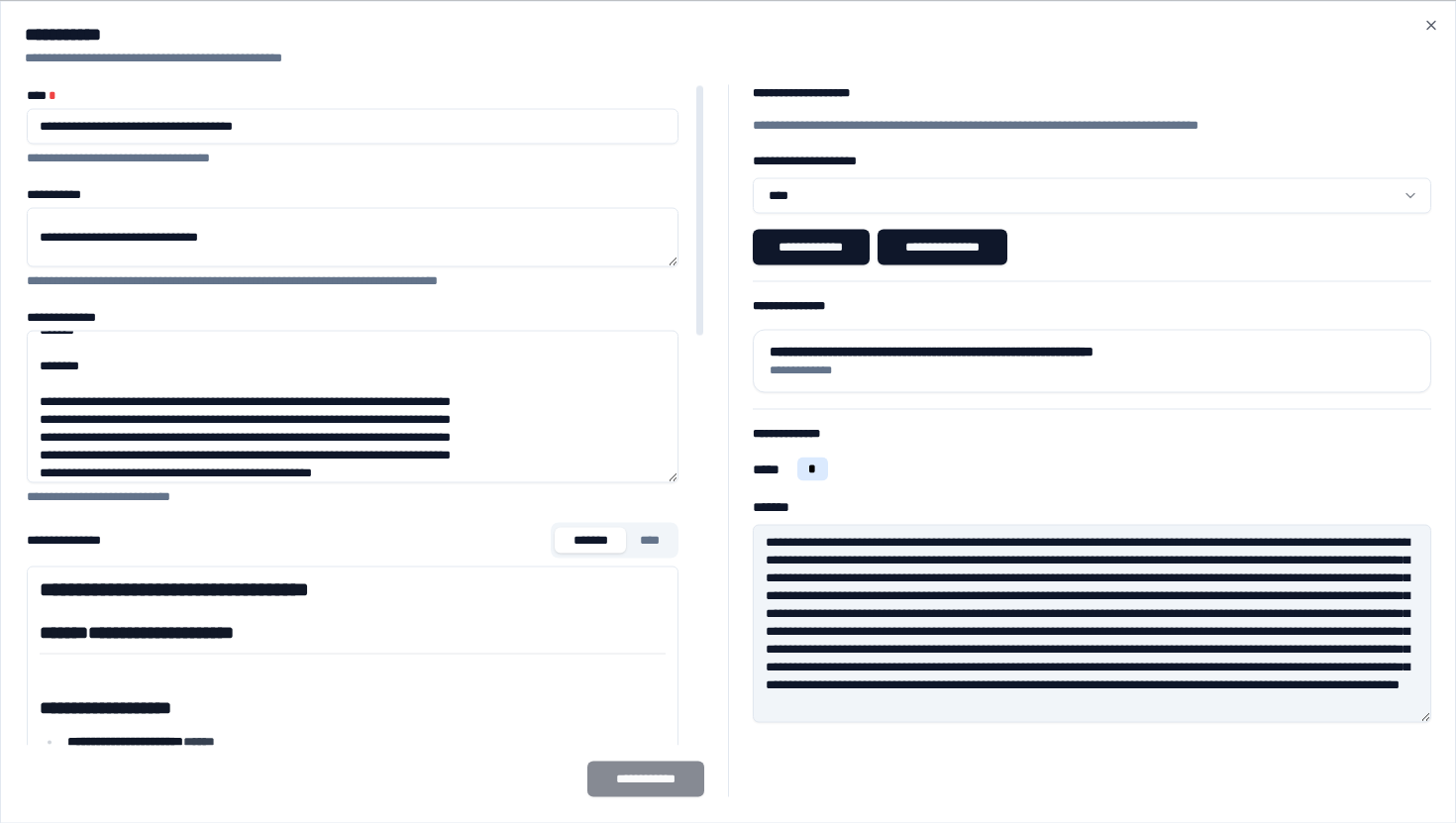 drag, startPoint x: 673, startPoint y: 383, endPoint x: 723, endPoint y: 506, distance: 132.77424 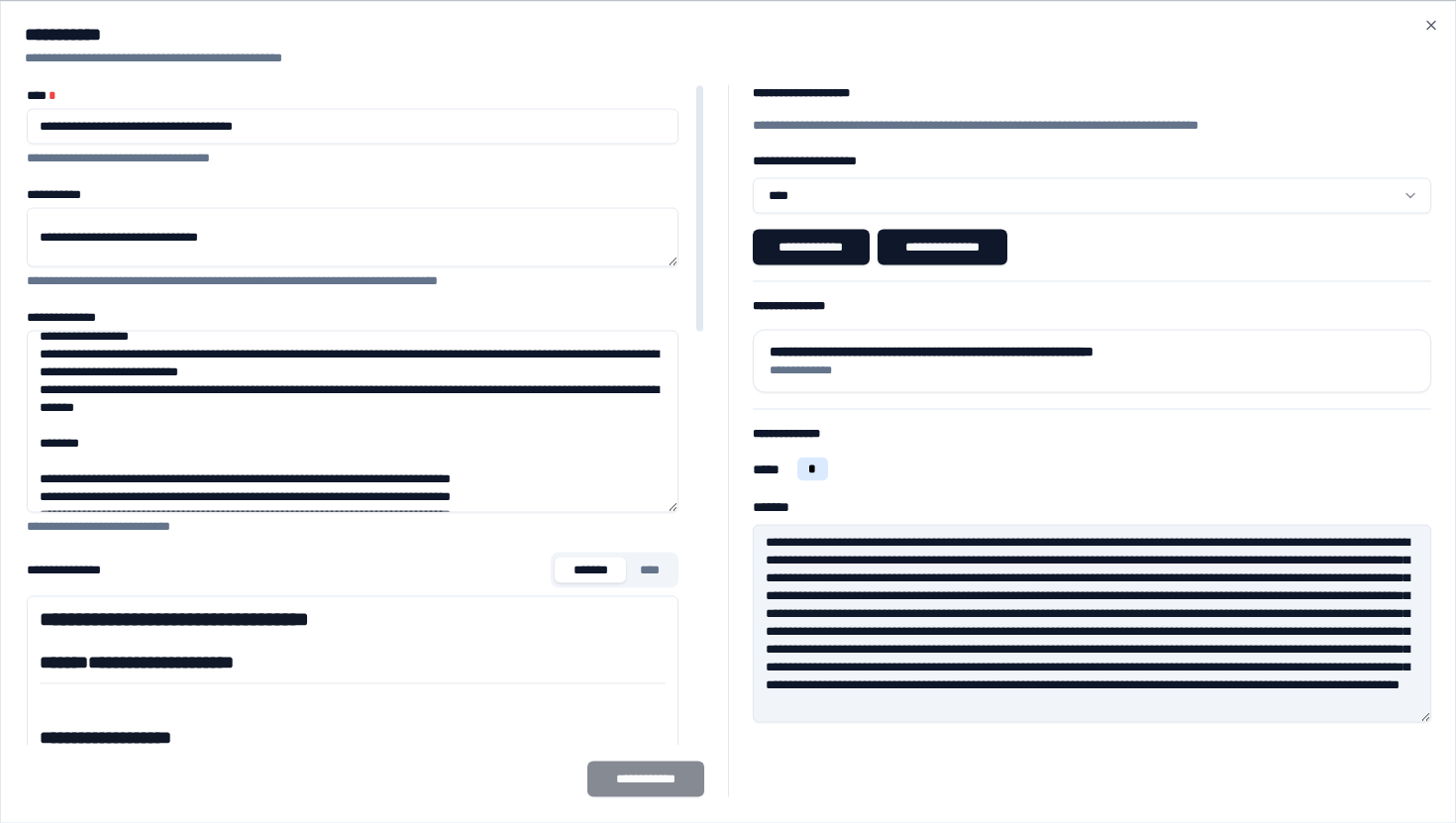 scroll, scrollTop: 0, scrollLeft: 0, axis: both 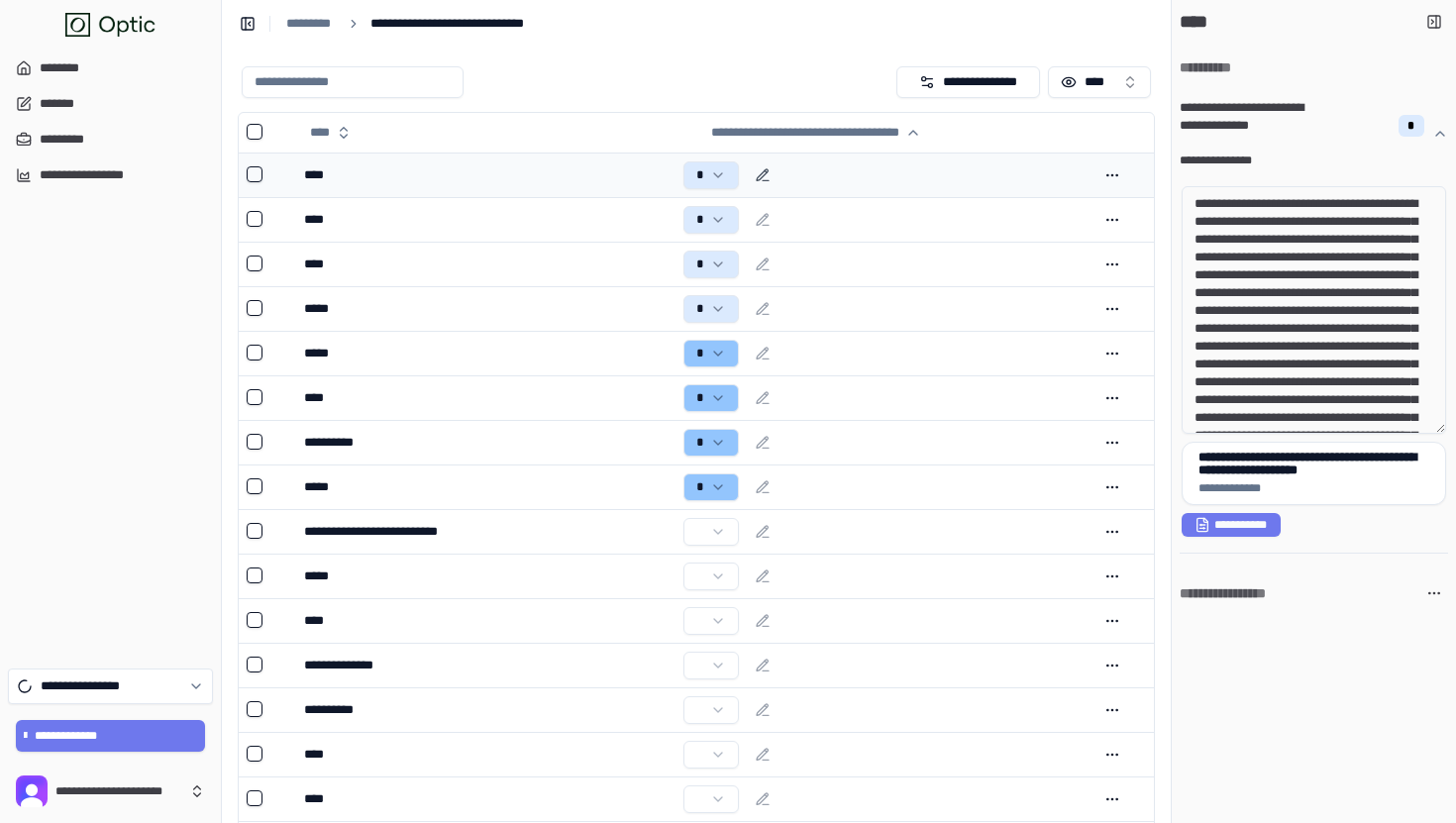click 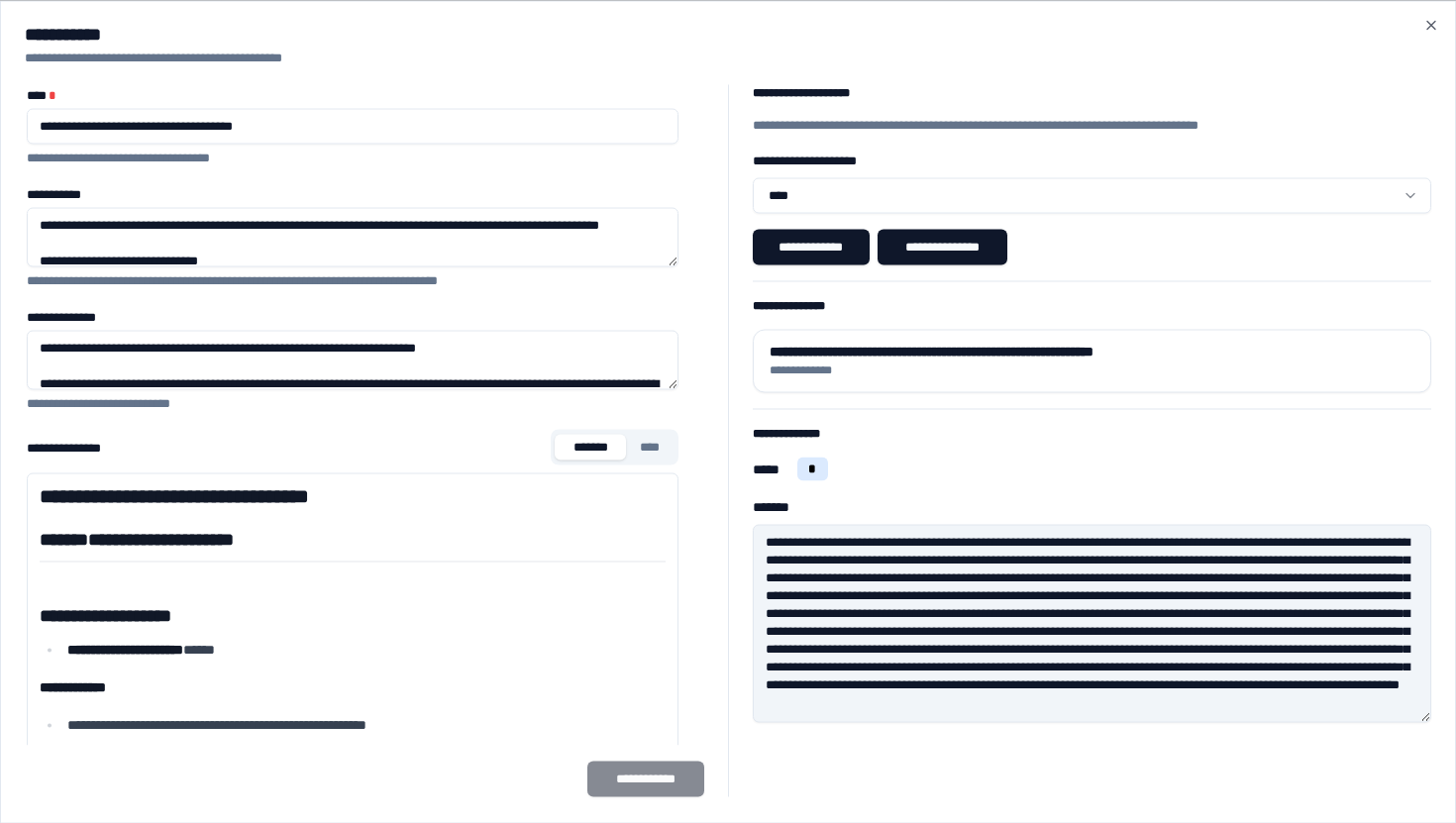 type on "**********" 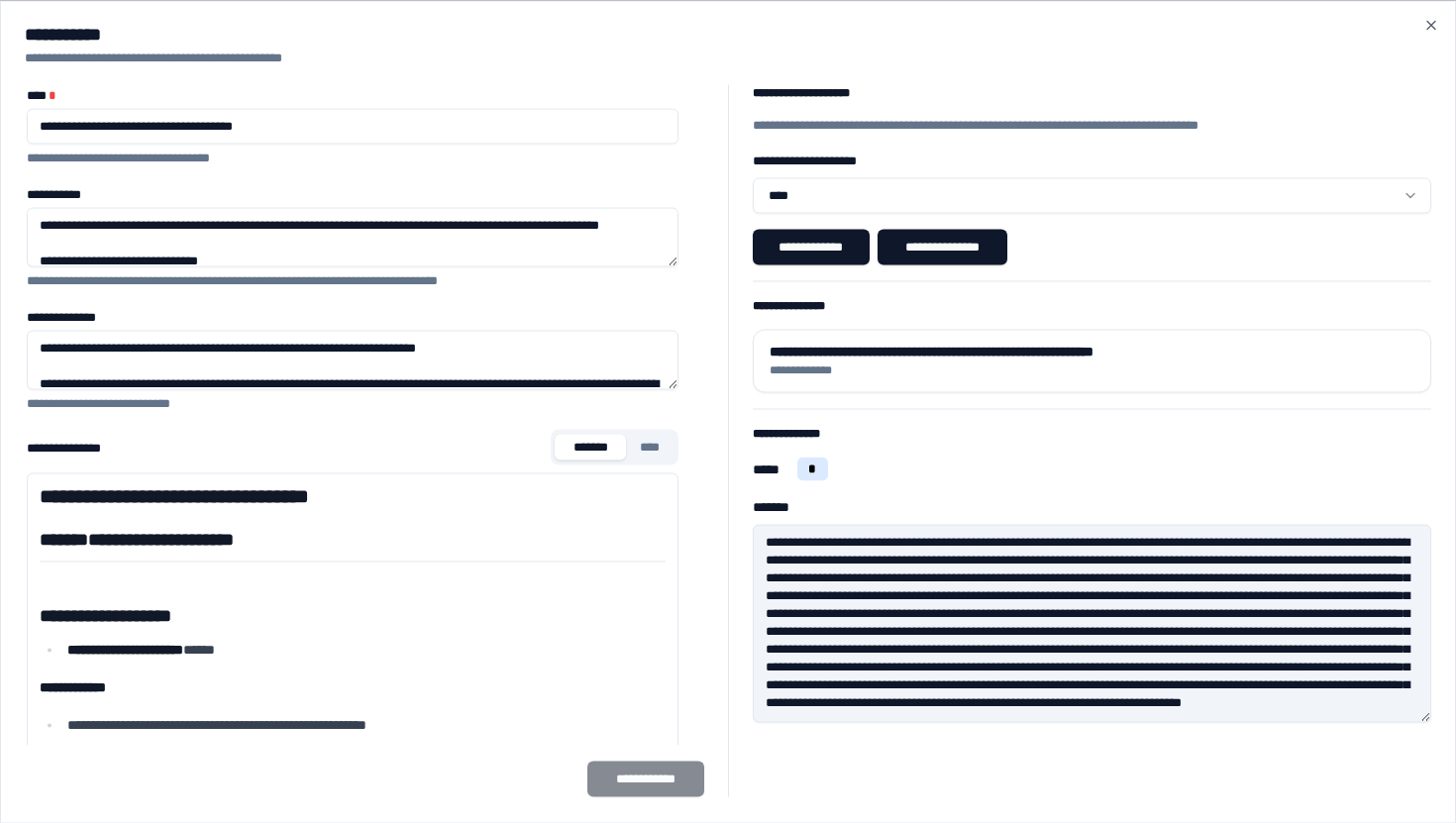 scroll, scrollTop: 0, scrollLeft: 0, axis: both 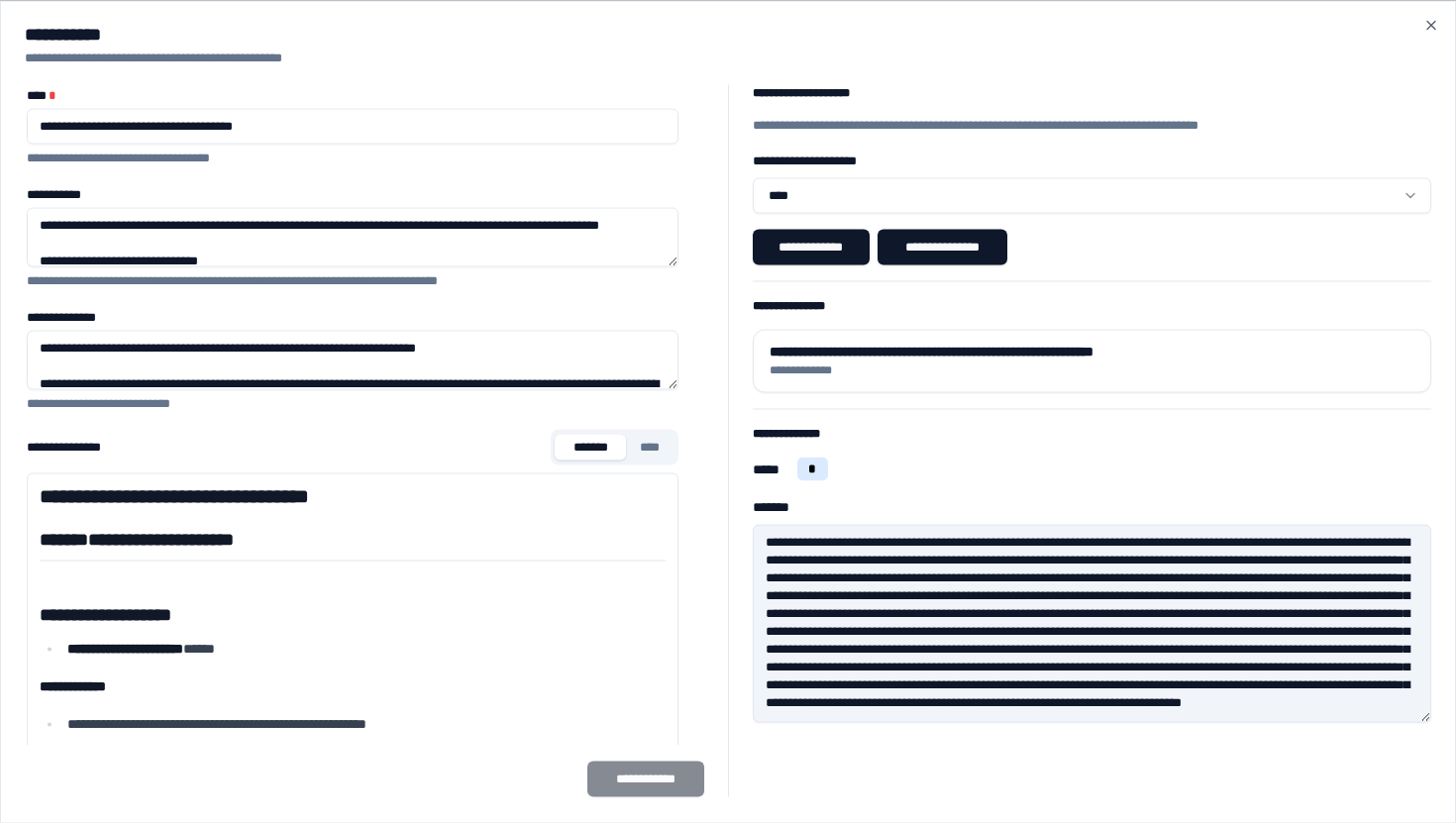 drag, startPoint x: 910, startPoint y: 553, endPoint x: 1221, endPoint y: 669, distance: 331.92921 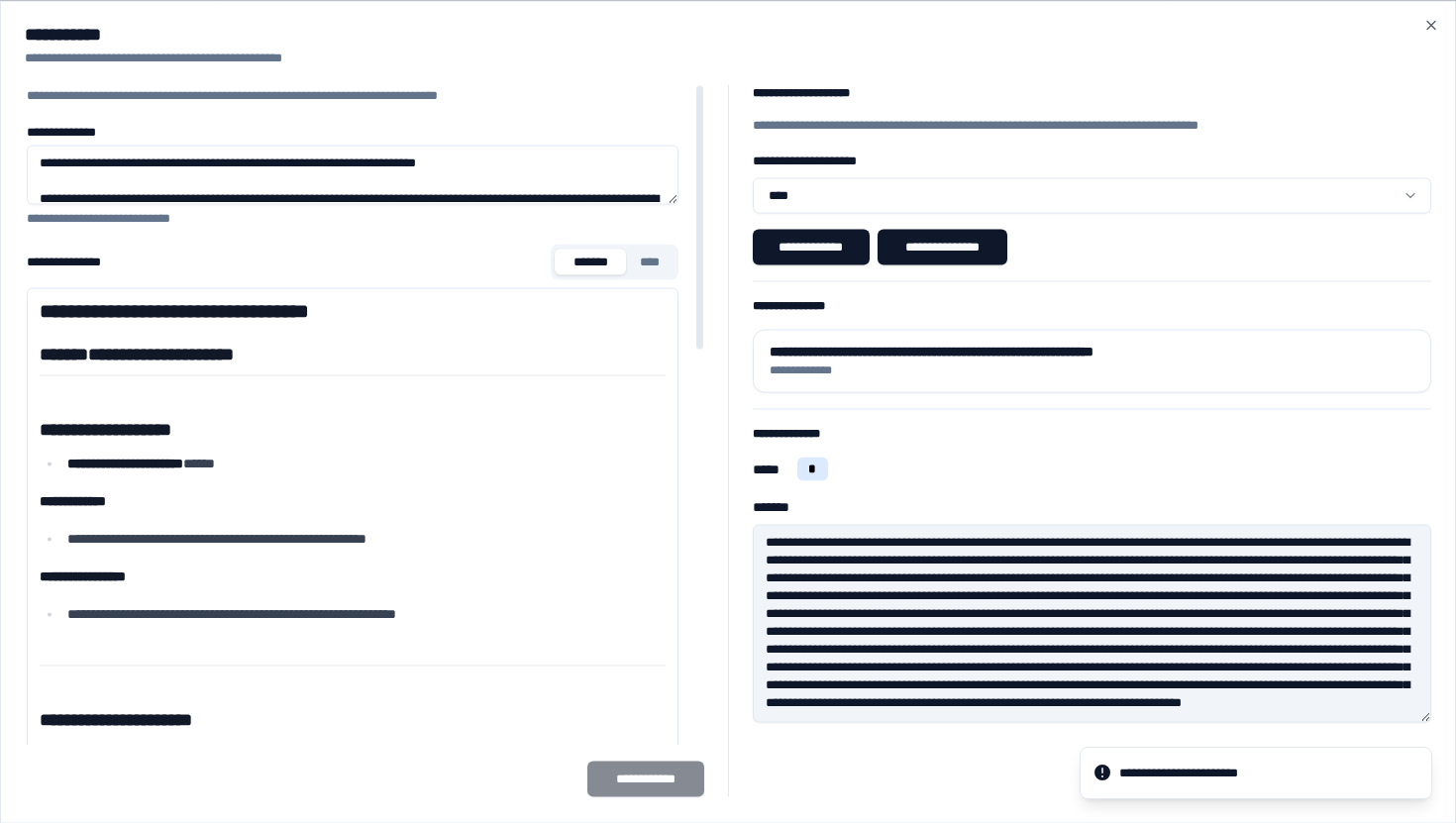 scroll, scrollTop: 0, scrollLeft: 0, axis: both 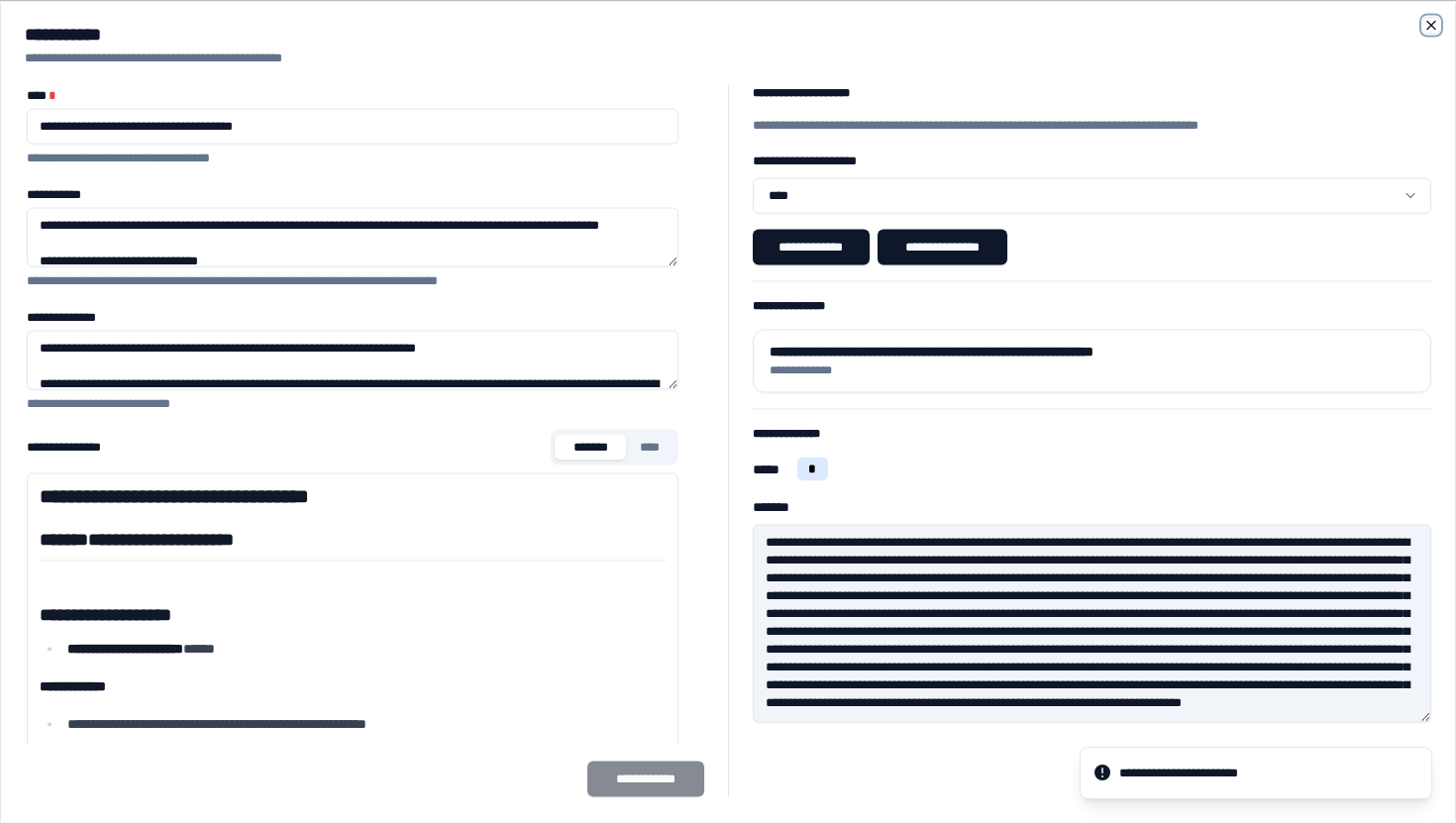 click 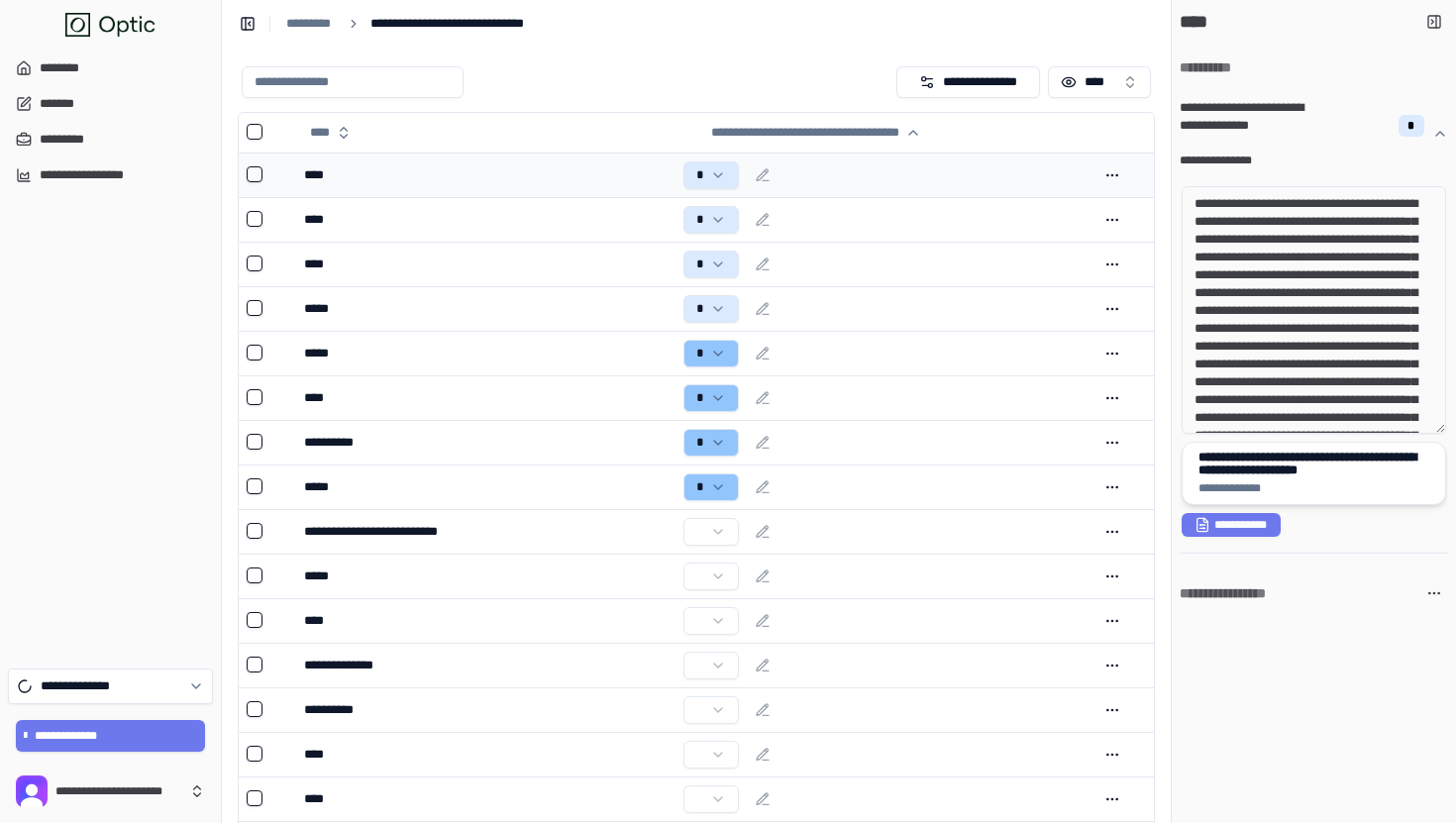 scroll, scrollTop: 144, scrollLeft: 0, axis: vertical 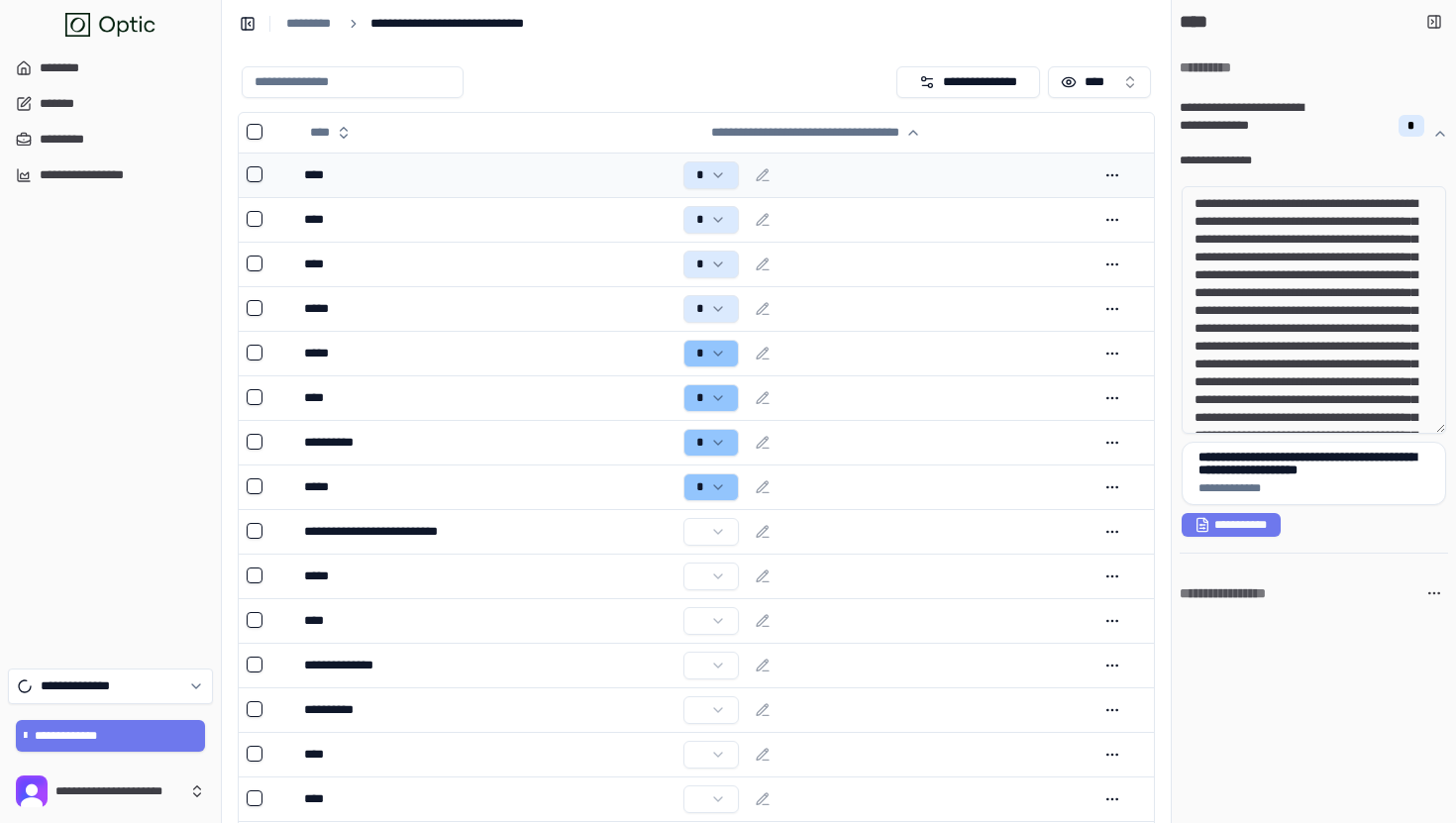 click at bounding box center (126, 25) 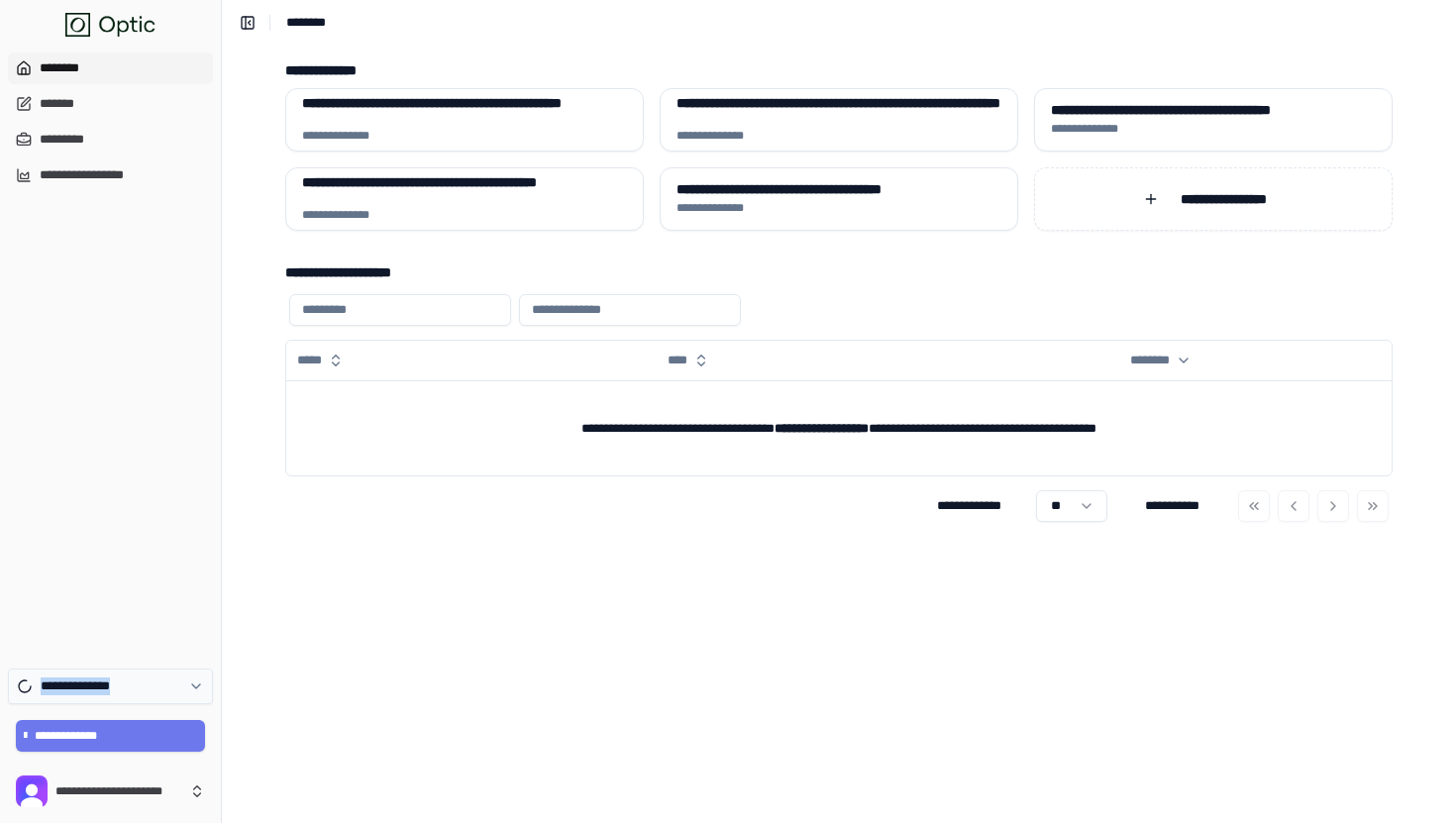 click on "**********" at bounding box center (110, 686) 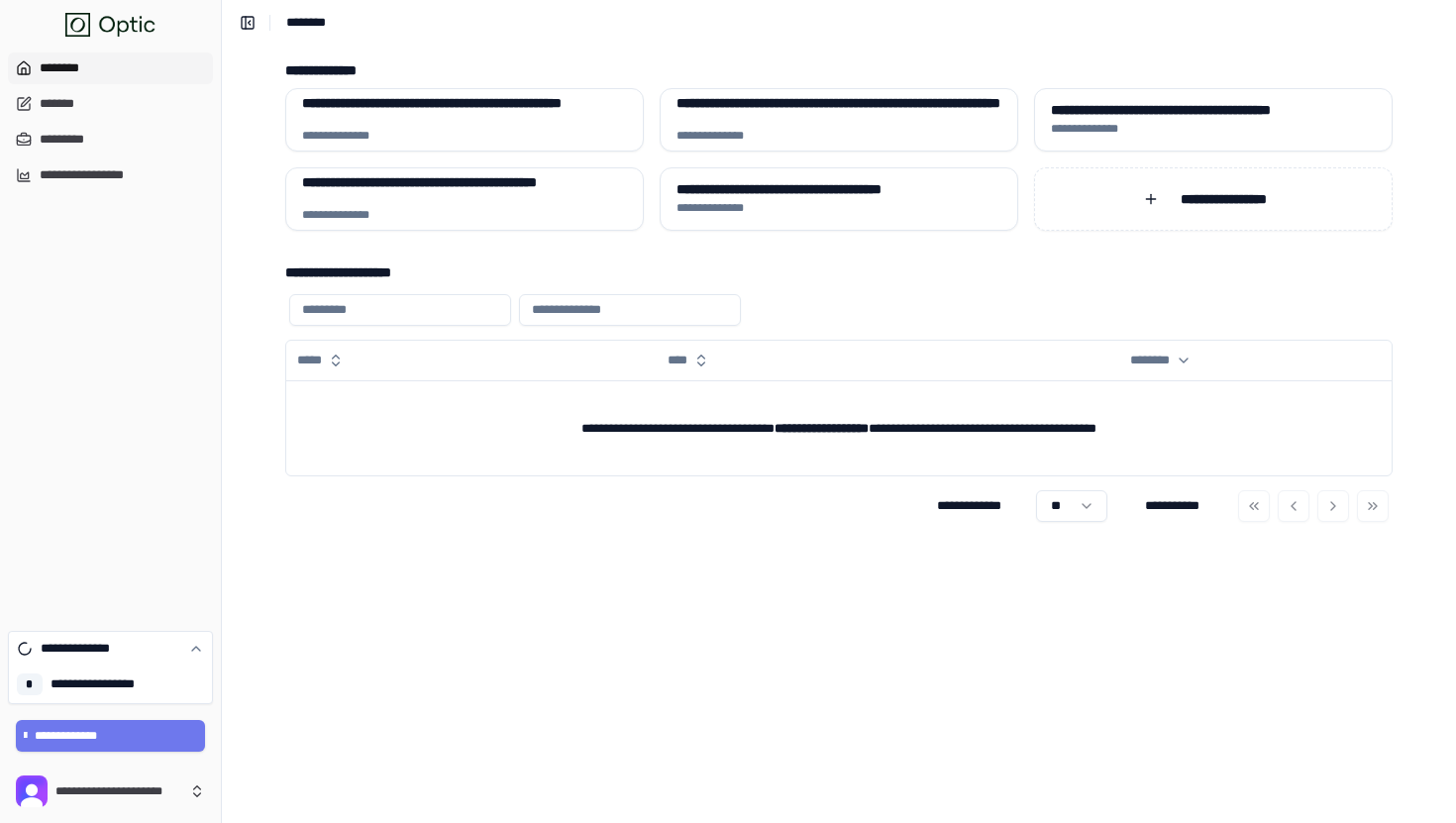 click on "**********" at bounding box center (110, 334) 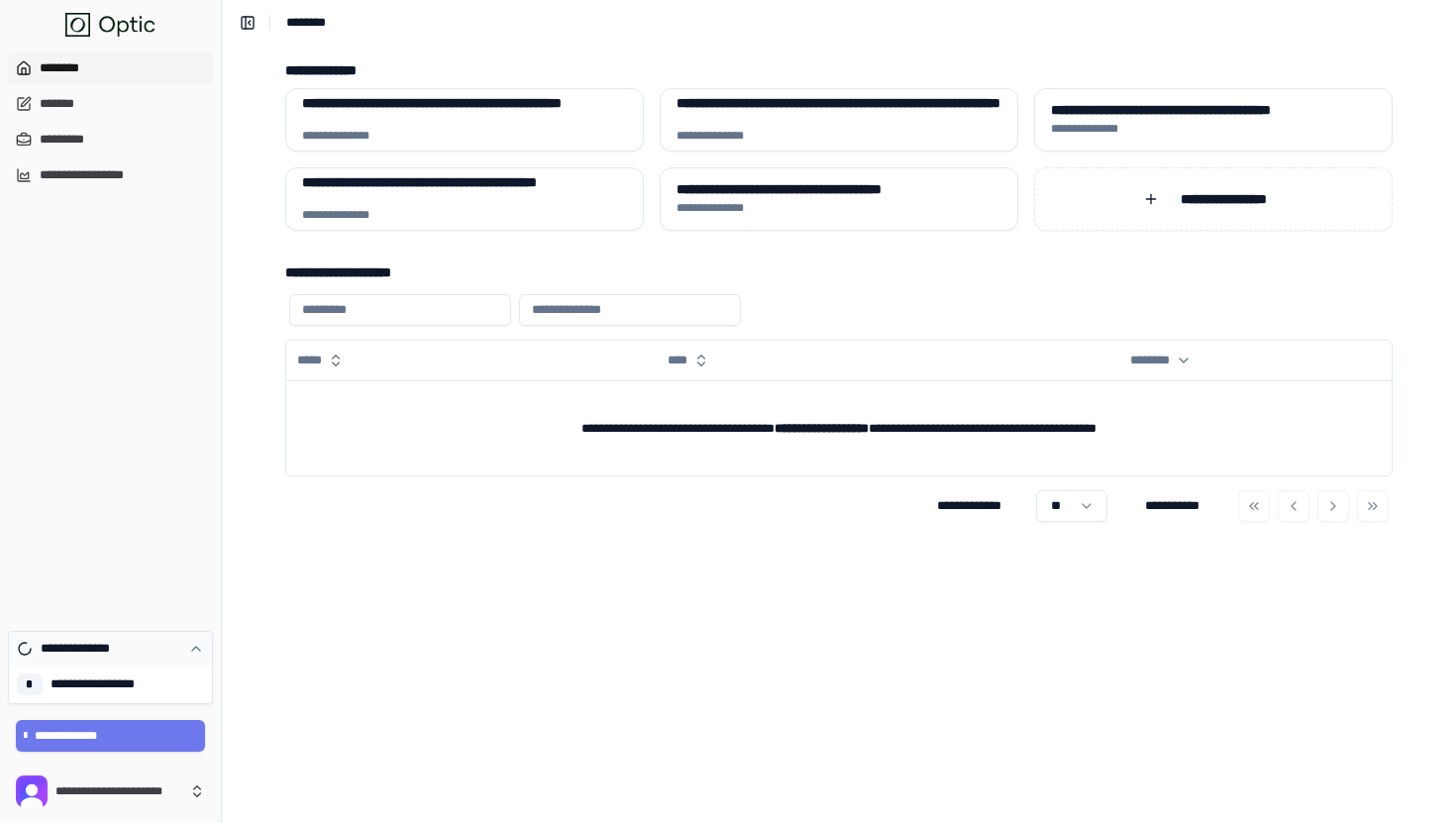 click on "**********" at bounding box center [110, 649] 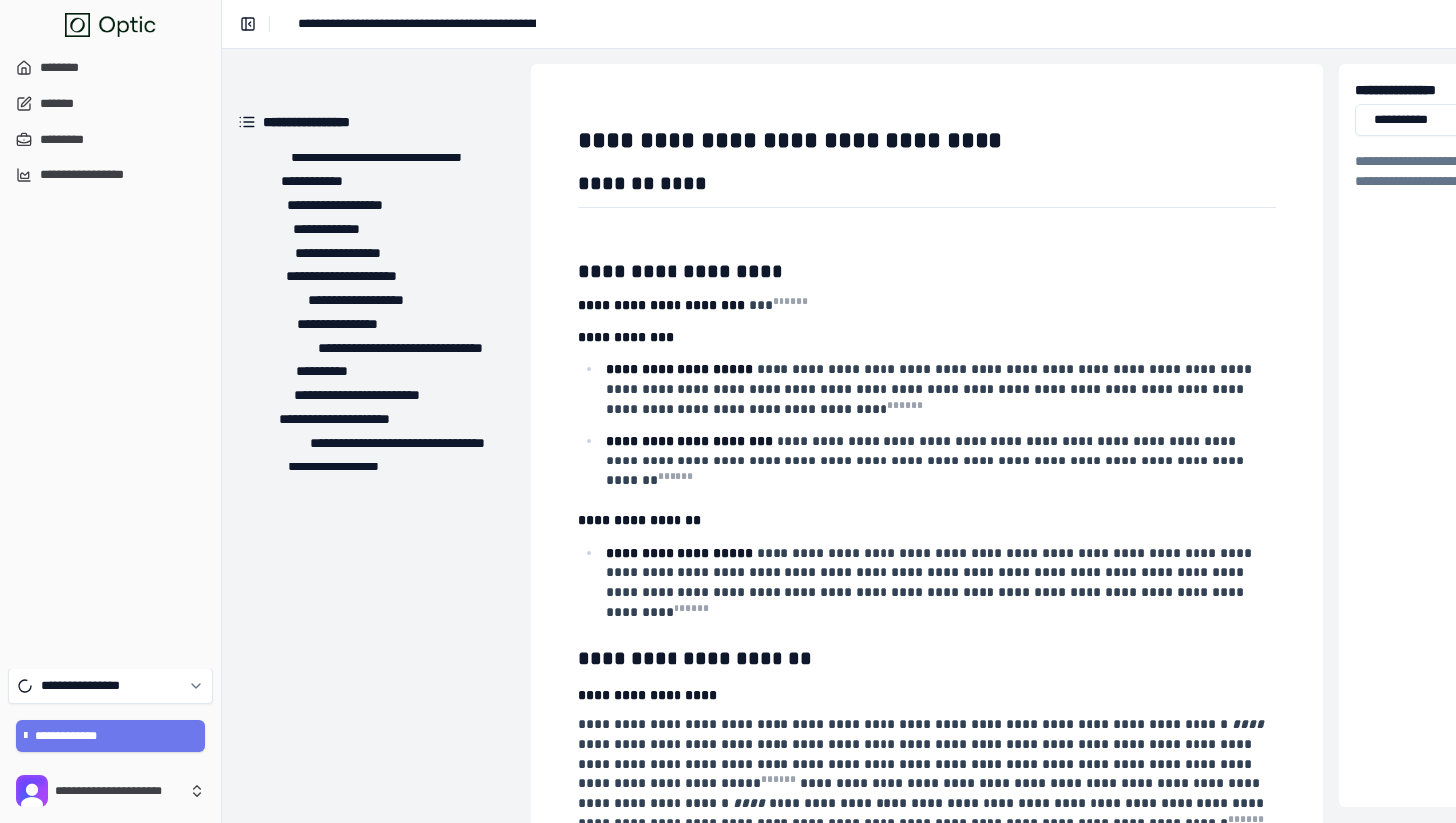 scroll, scrollTop: 0, scrollLeft: 0, axis: both 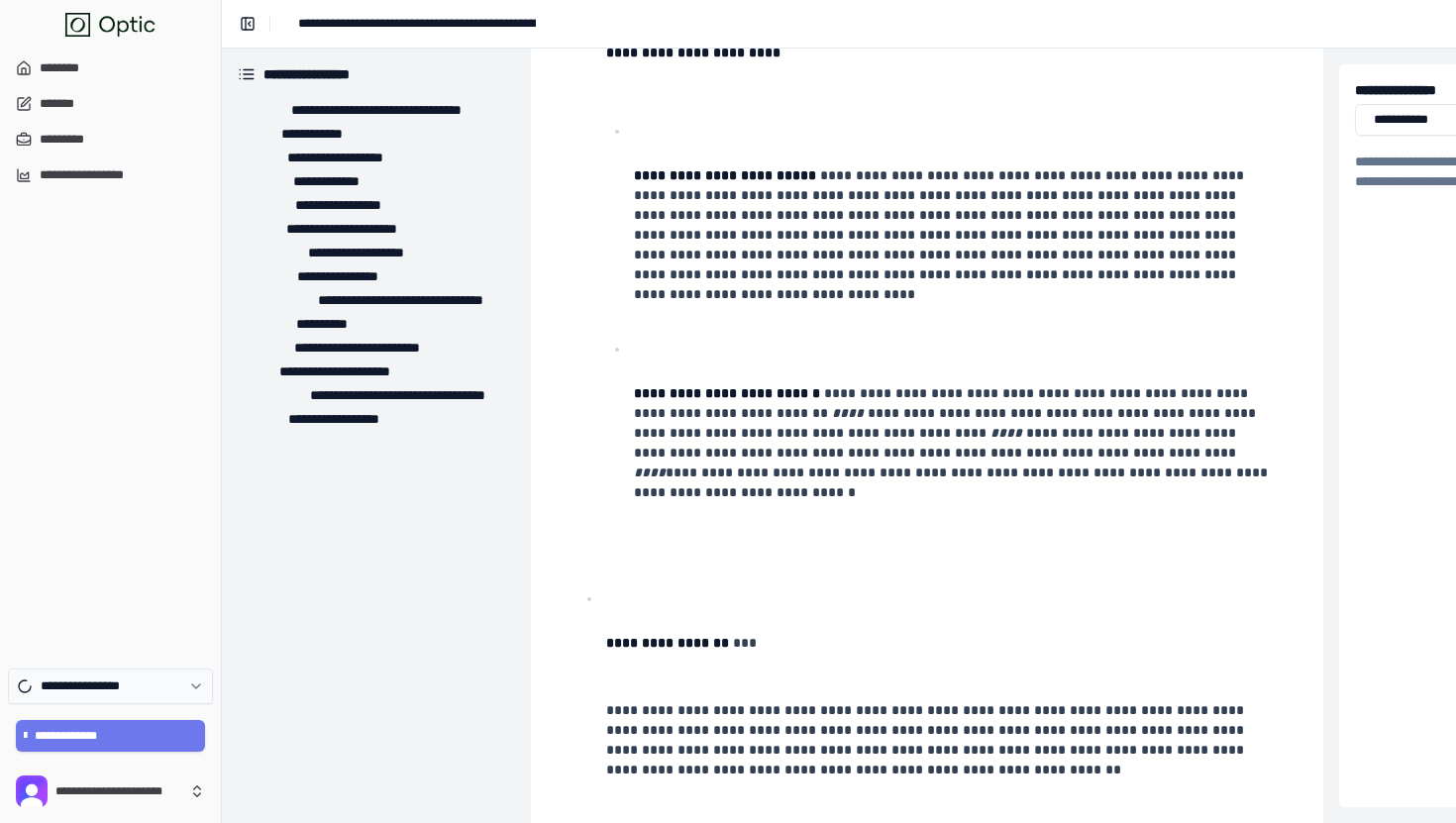 click on "**********" at bounding box center (110, 686) 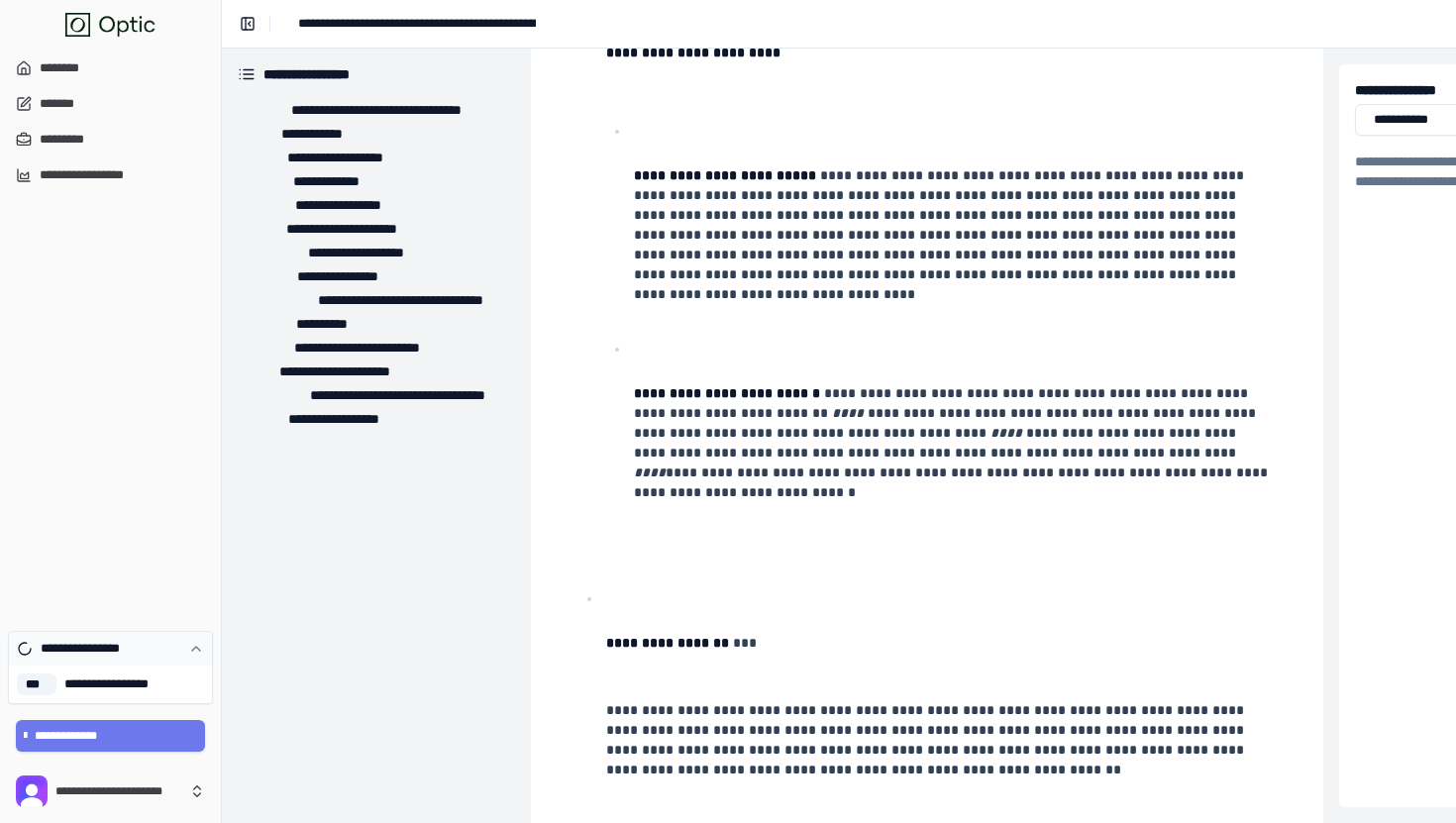 click on "**********" at bounding box center [92, 649] 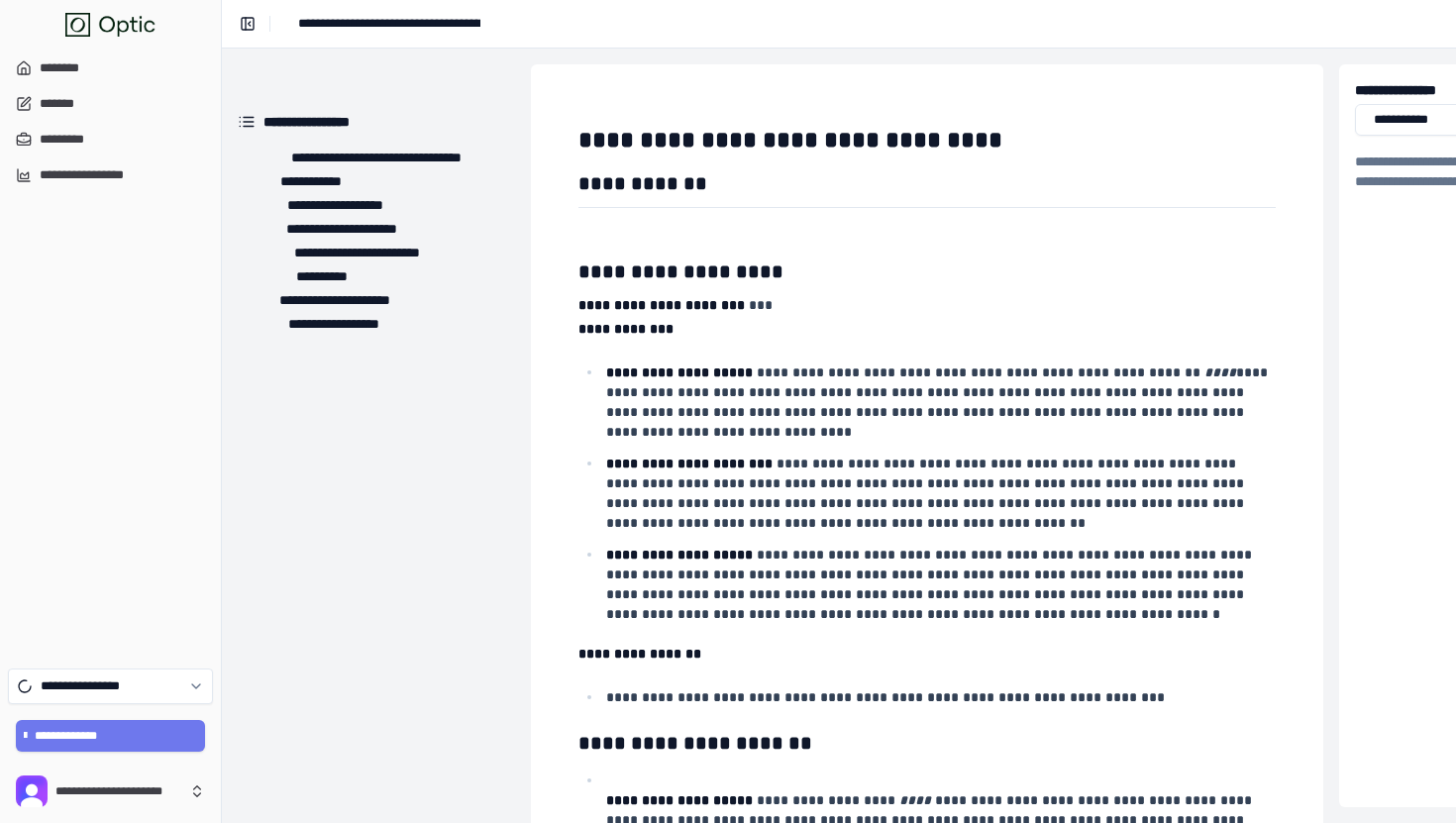 scroll, scrollTop: 0, scrollLeft: 0, axis: both 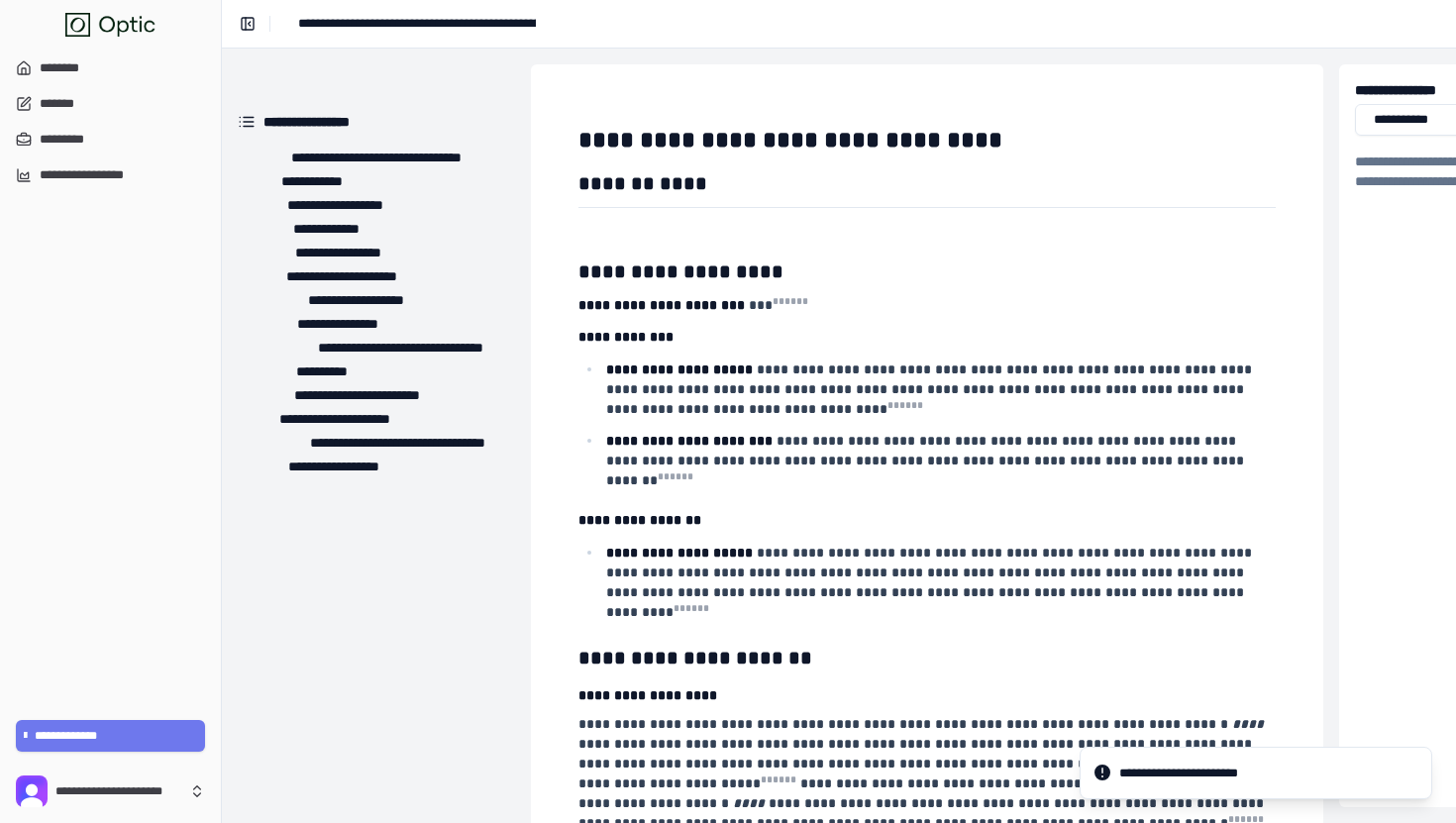 click on "**********" at bounding box center [110, 374] 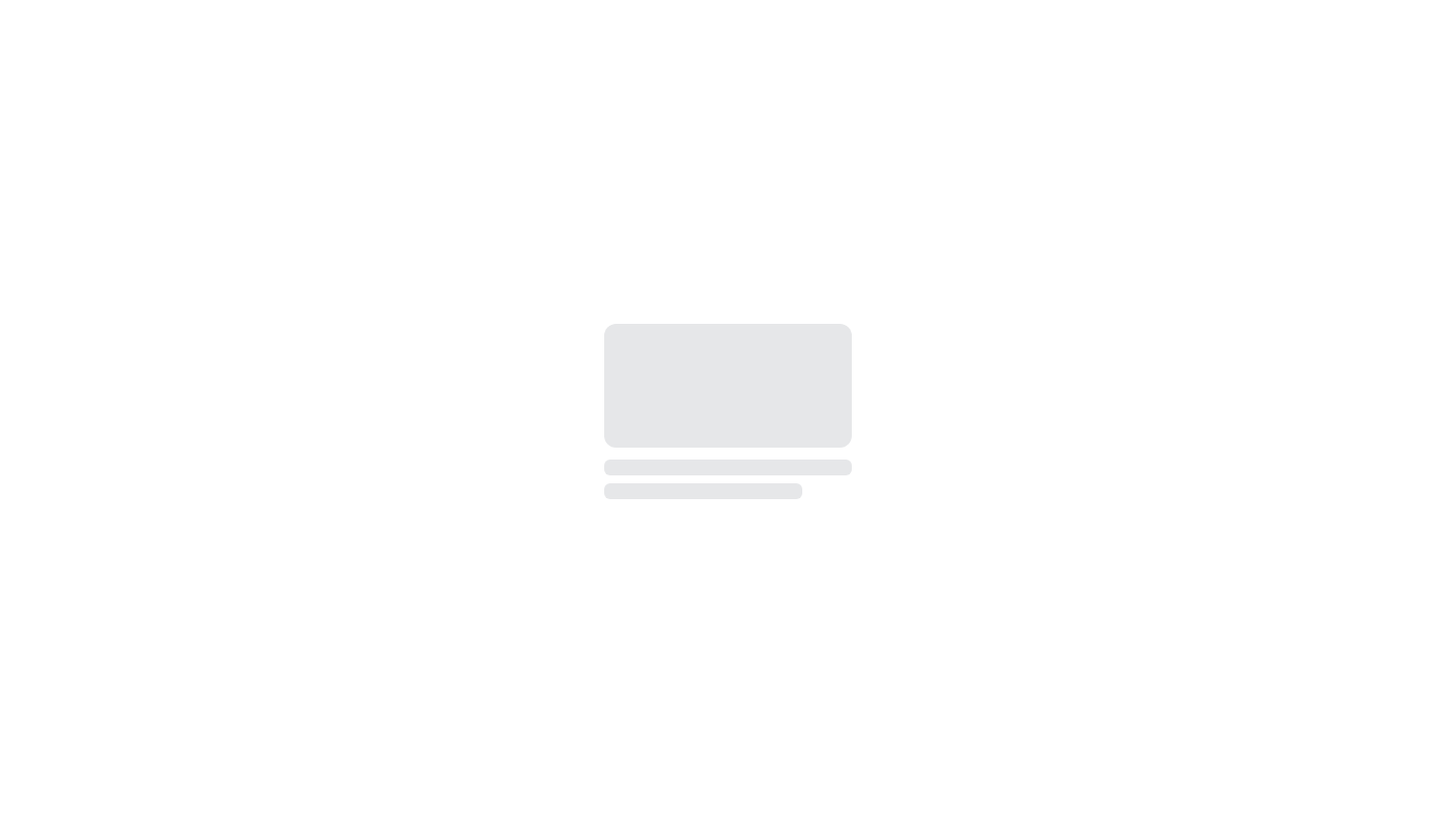 scroll, scrollTop: 0, scrollLeft: 0, axis: both 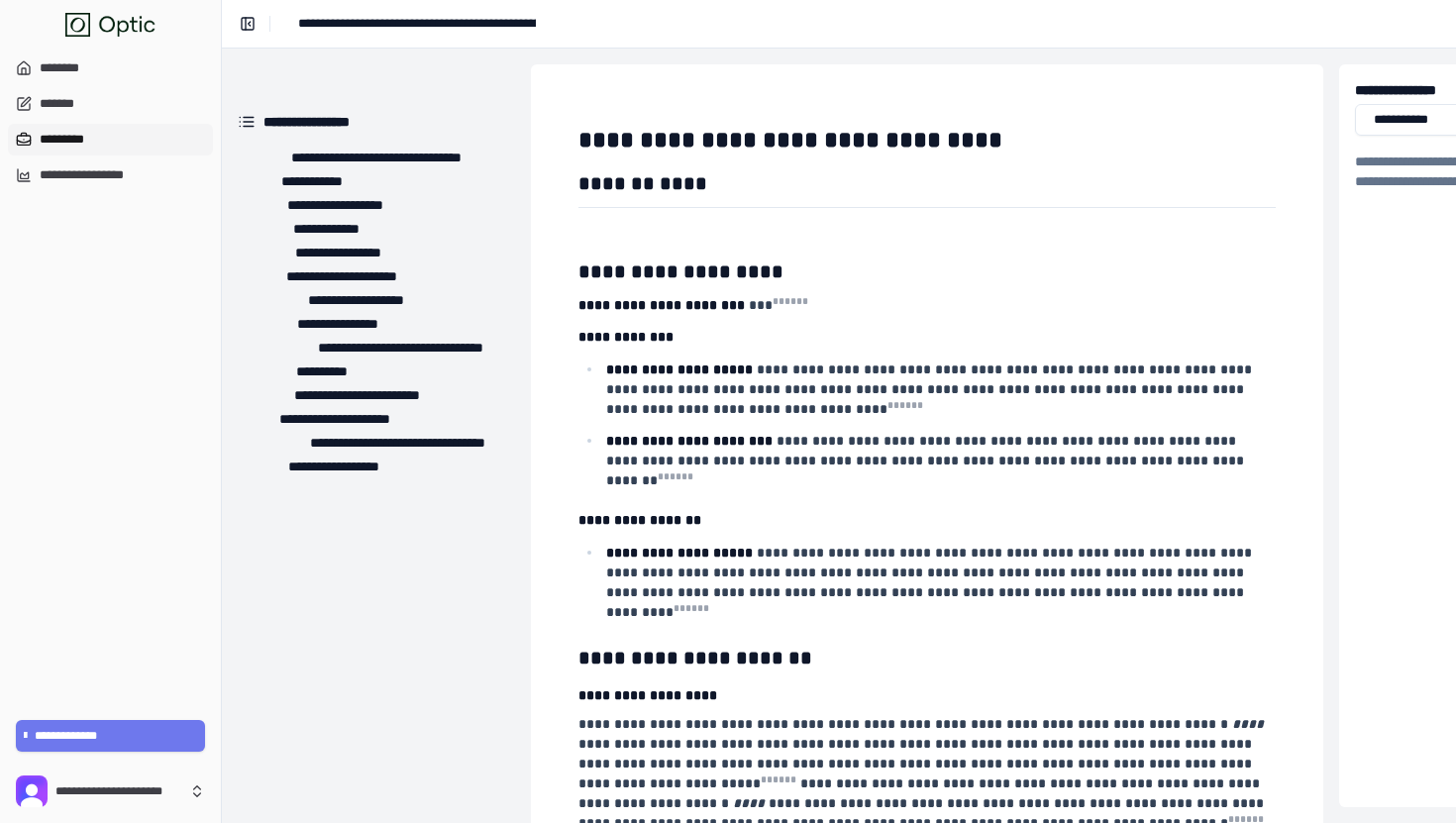 click on "*********" at bounding box center [110, 140] 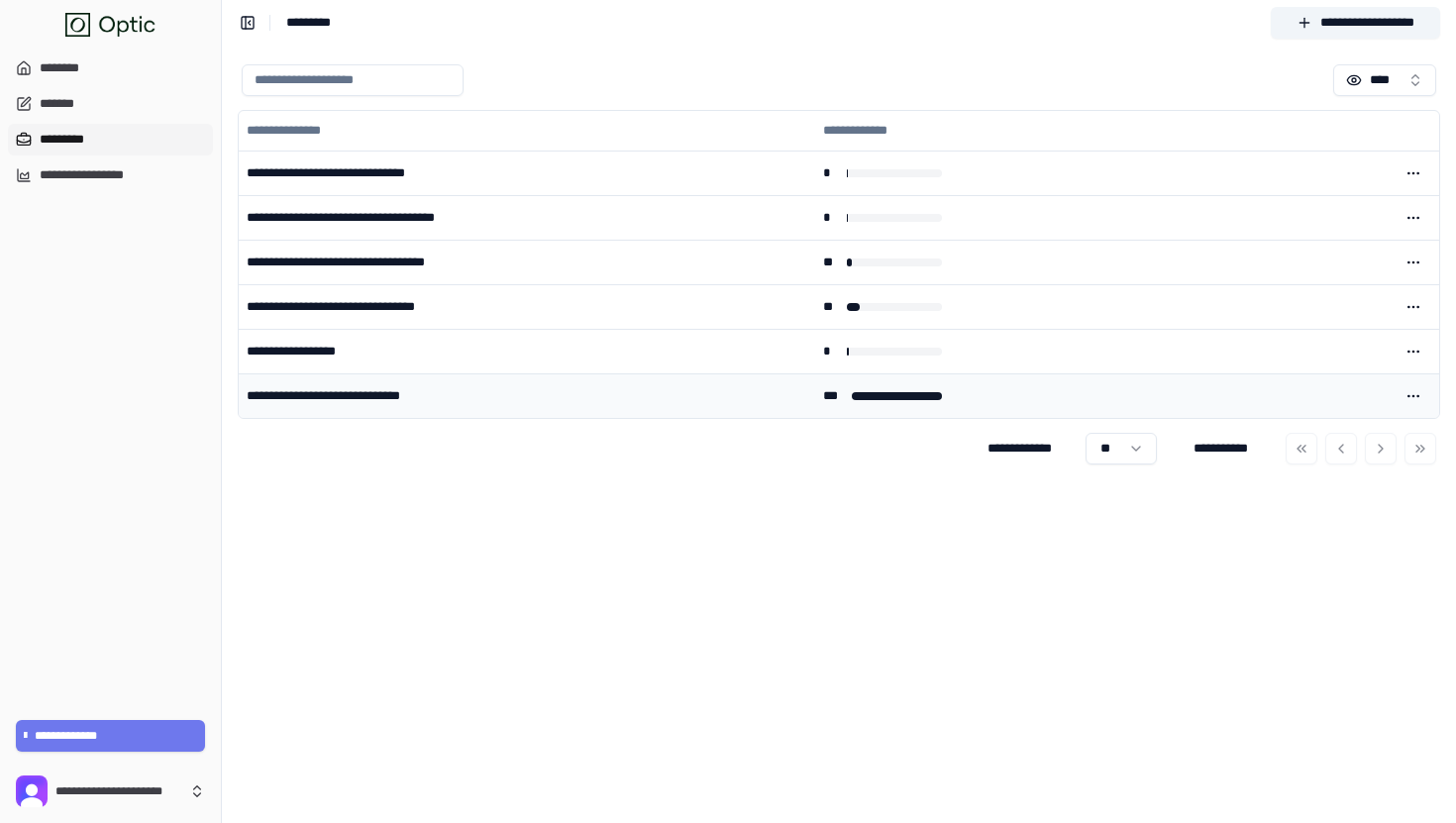 click on "**********" at bounding box center (527, 395) 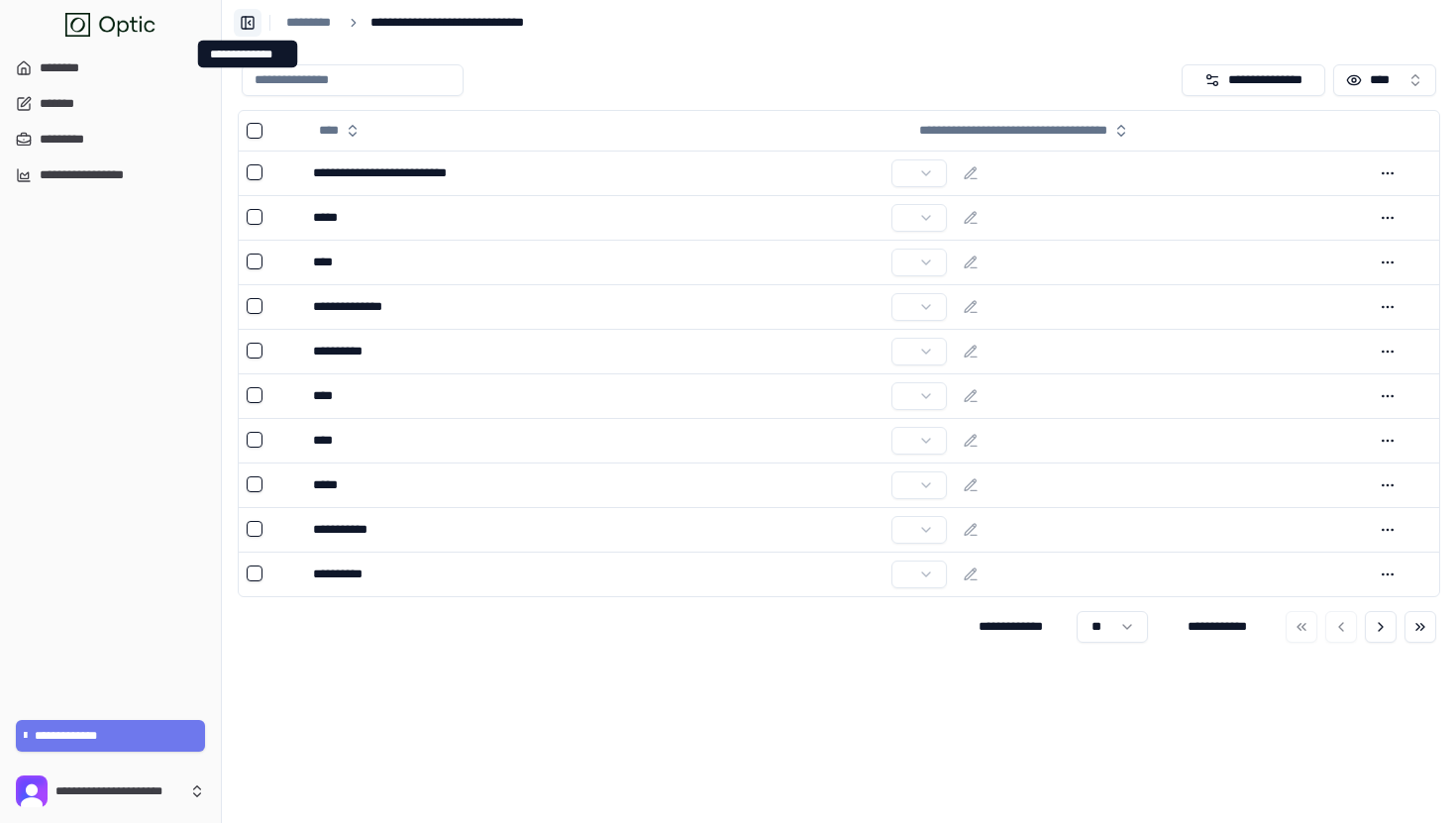 click on "**********" at bounding box center (248, 23) 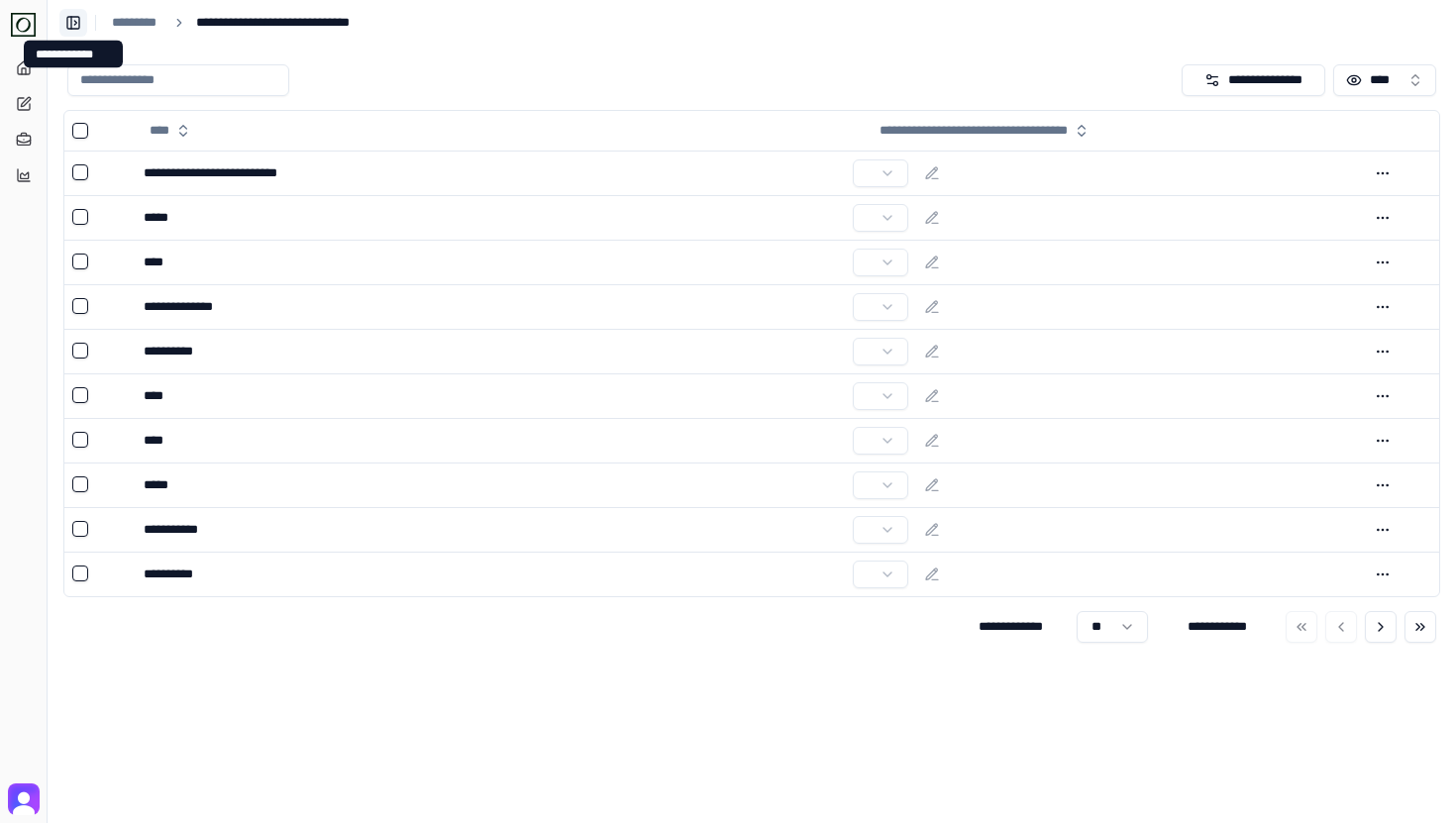 click on "**********" at bounding box center [73, 23] 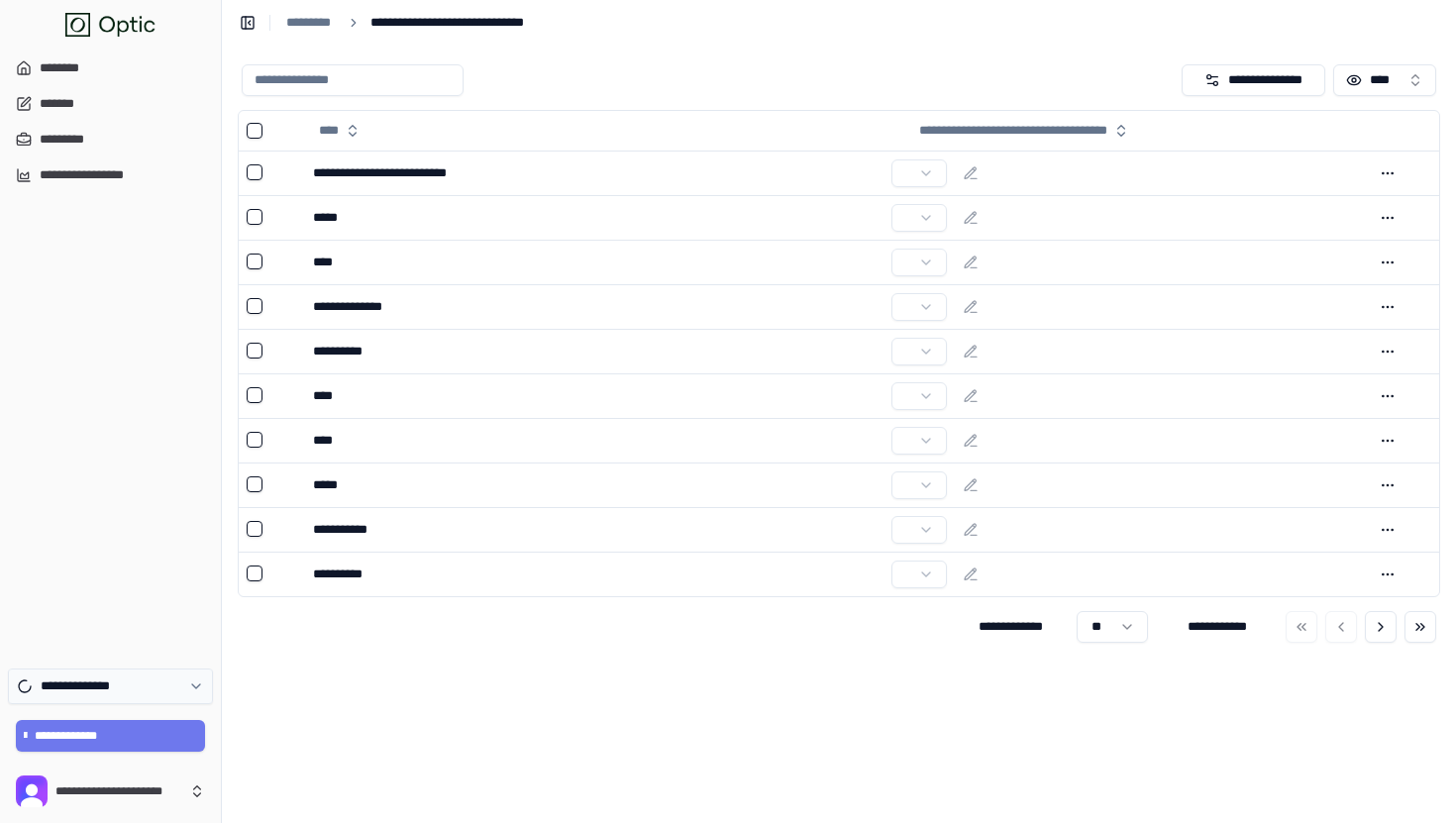 click on "**********" at bounding box center [110, 686] 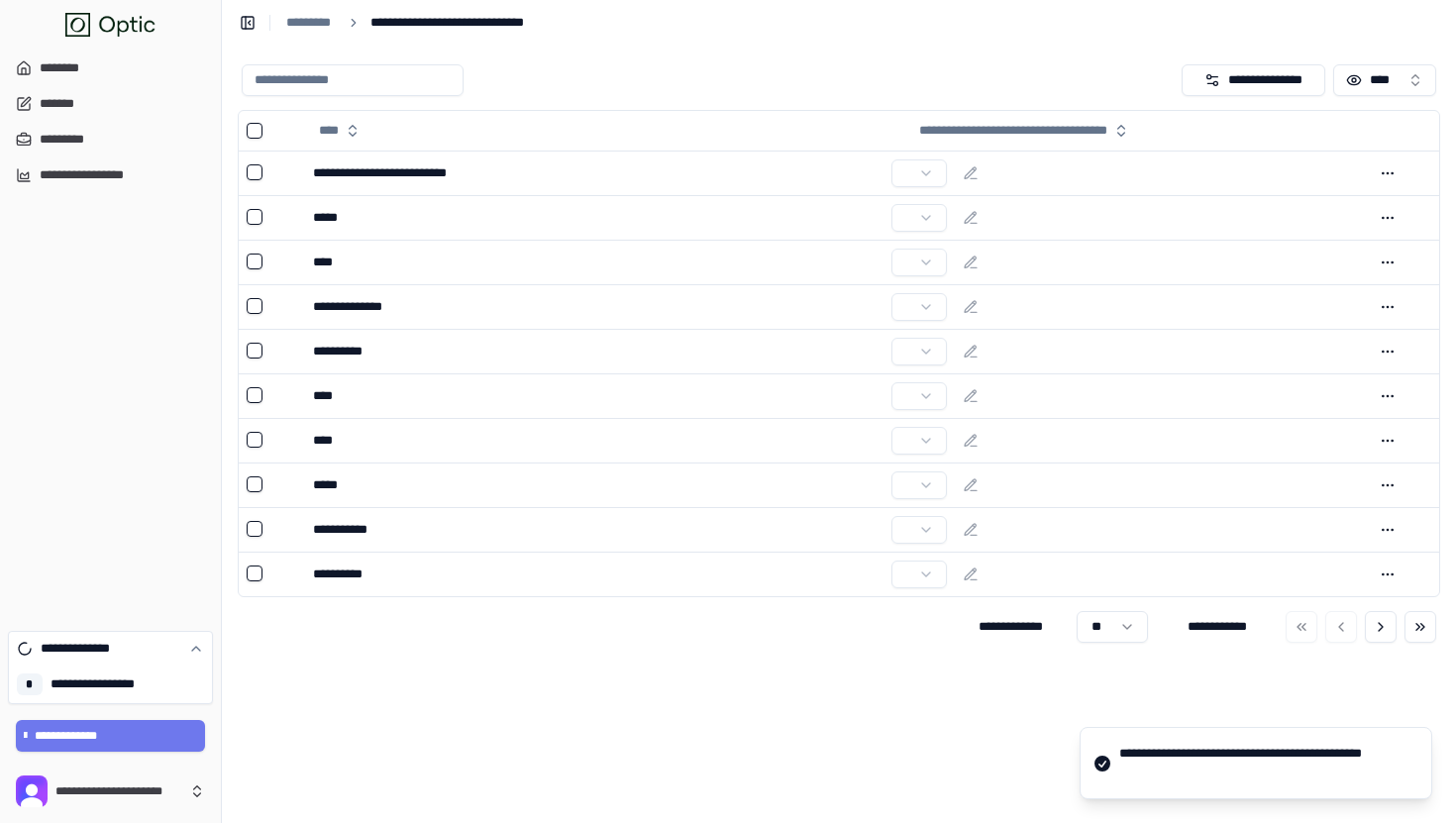 click on "**********" at bounding box center [839, 80] 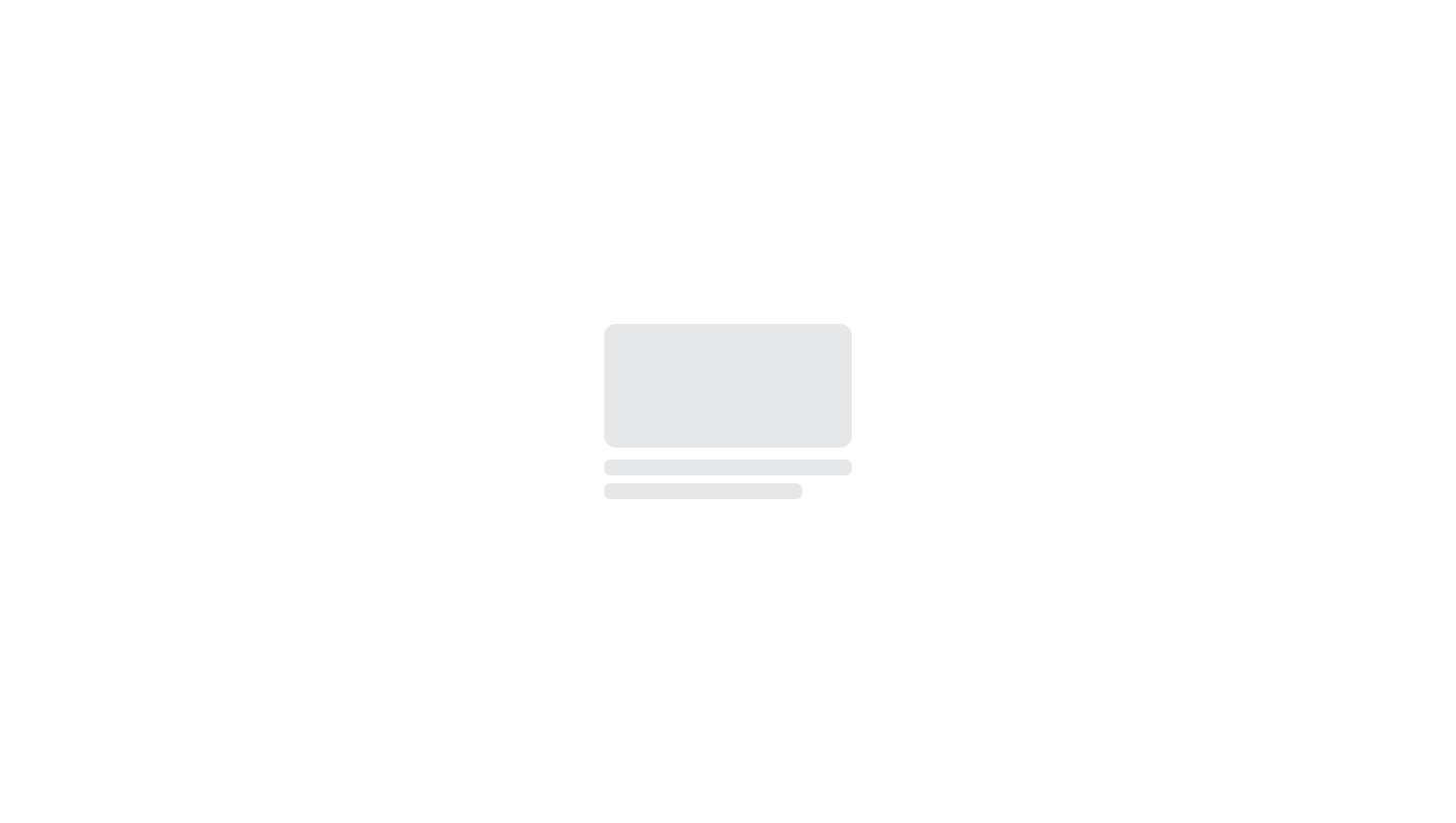 scroll, scrollTop: 0, scrollLeft: 0, axis: both 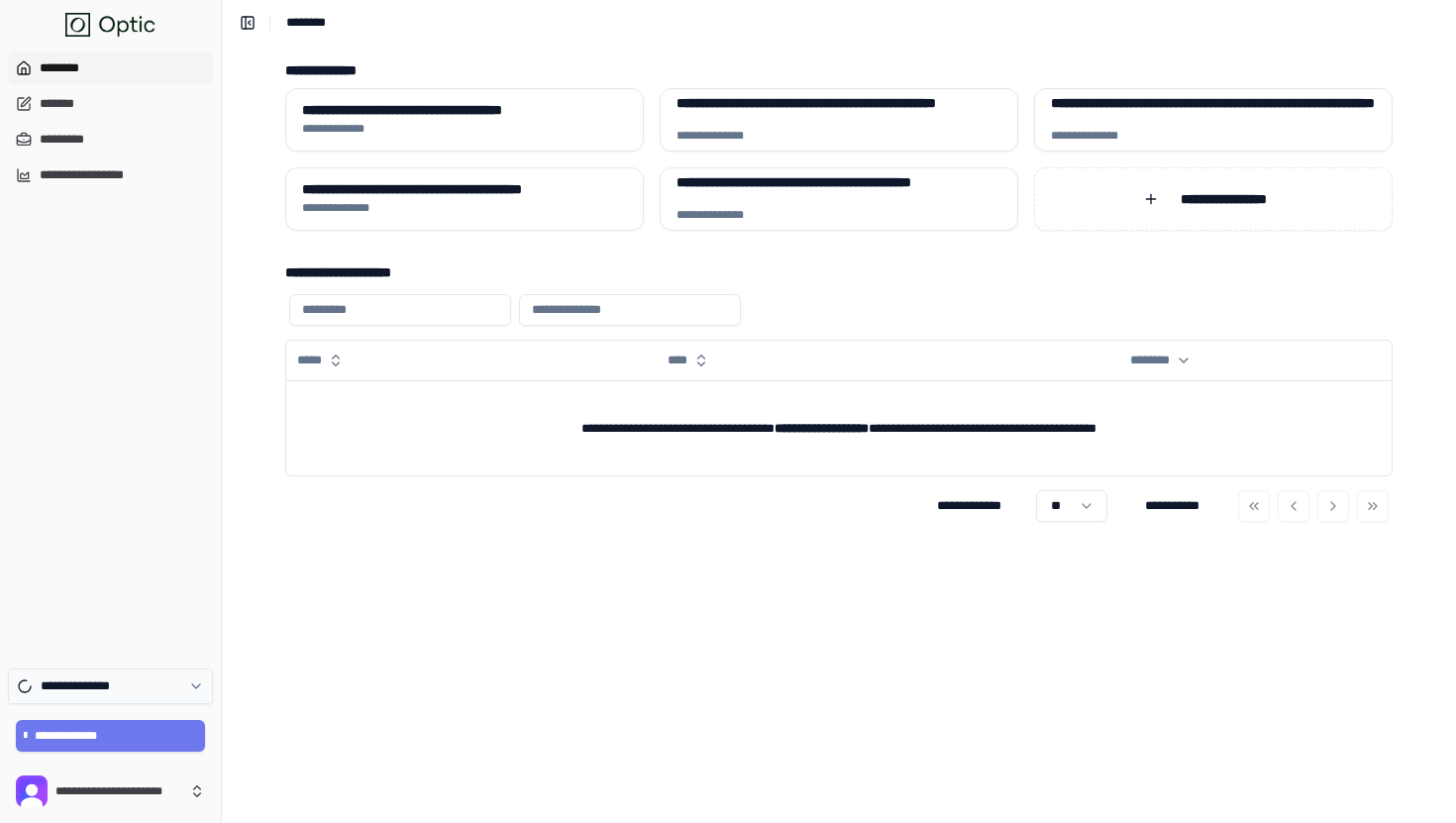 click on "**********" at bounding box center [110, 686] 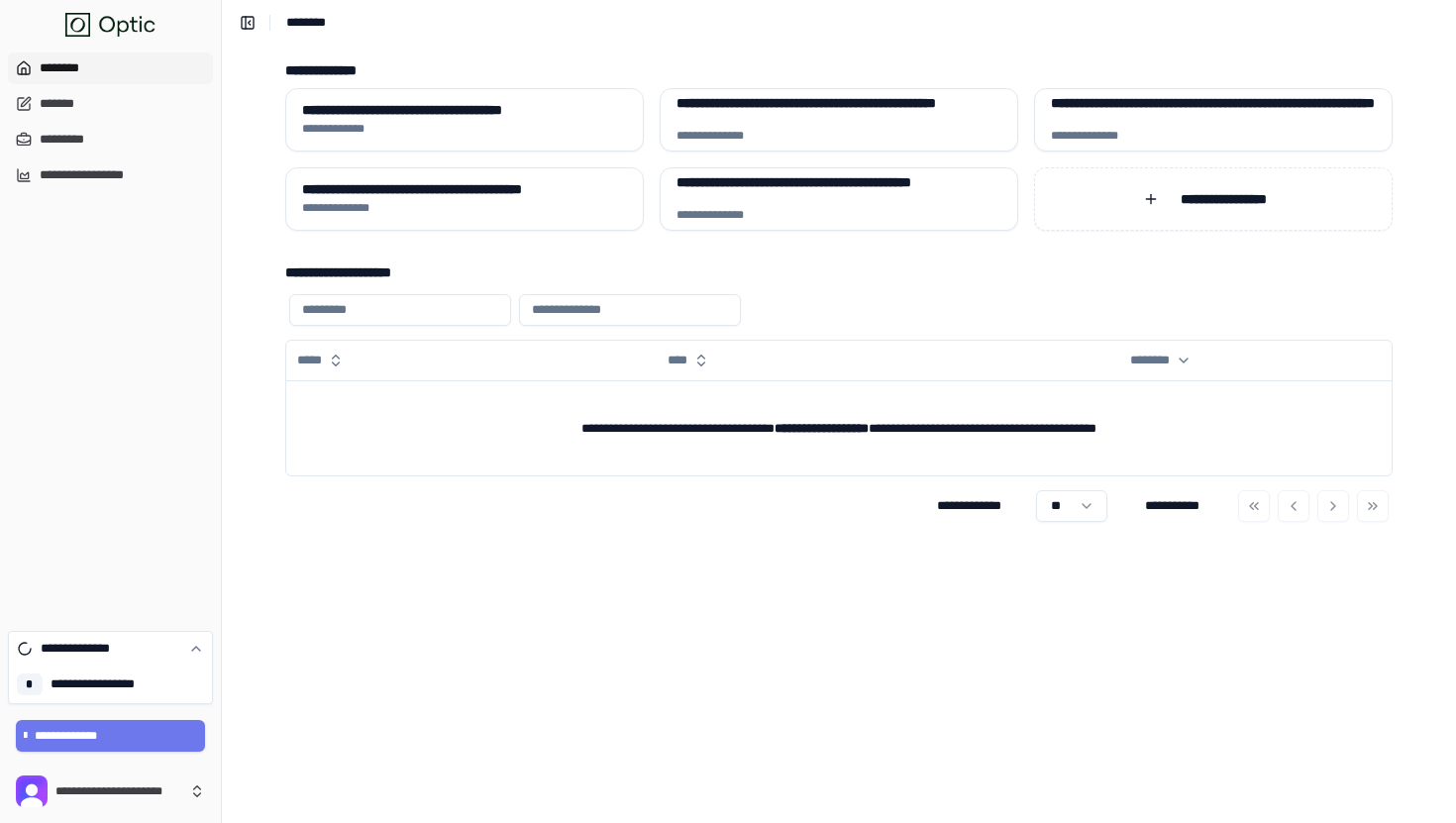 click on "**********" at bounding box center (110, 334) 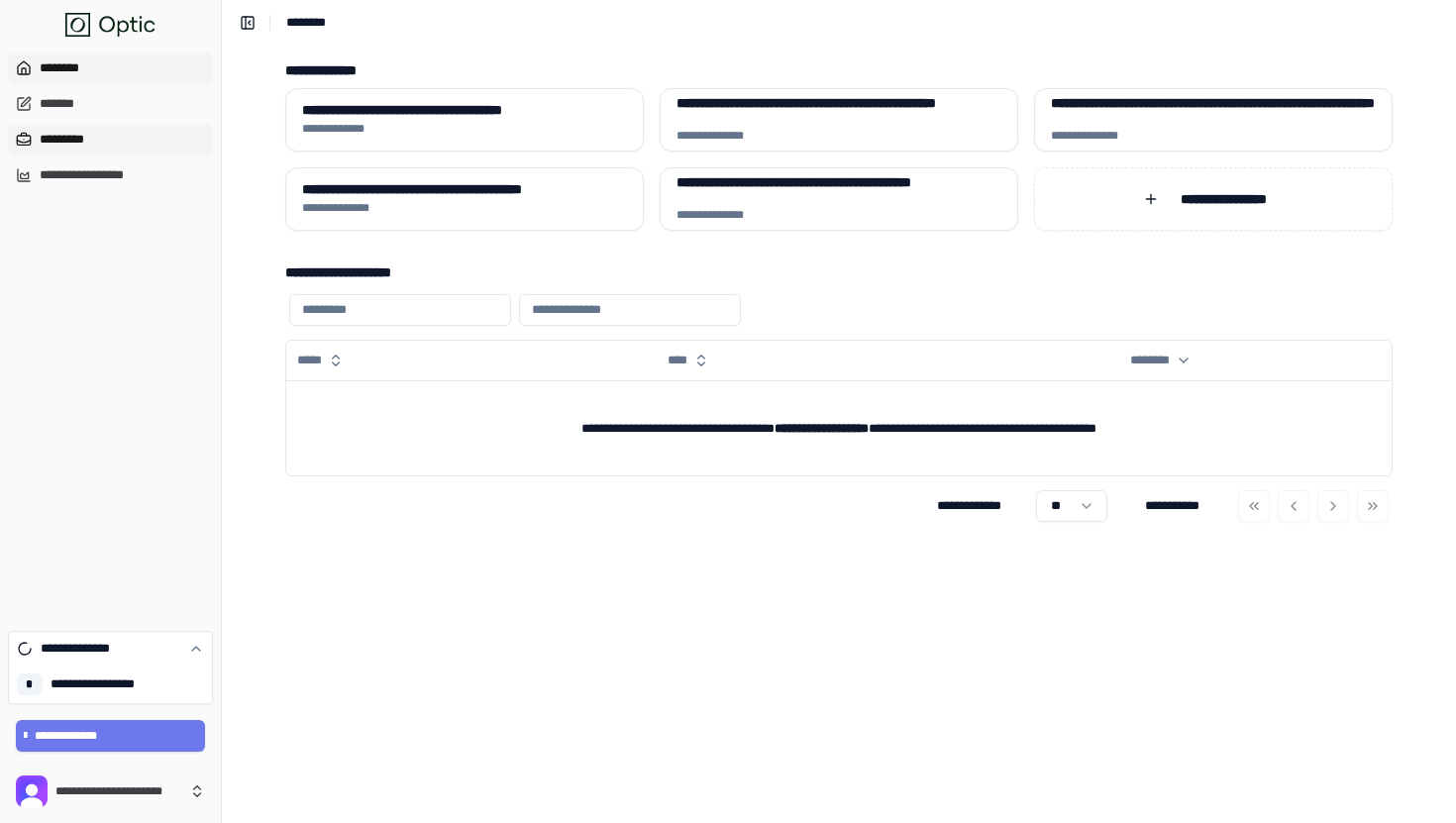 click on "*********" at bounding box center [110, 140] 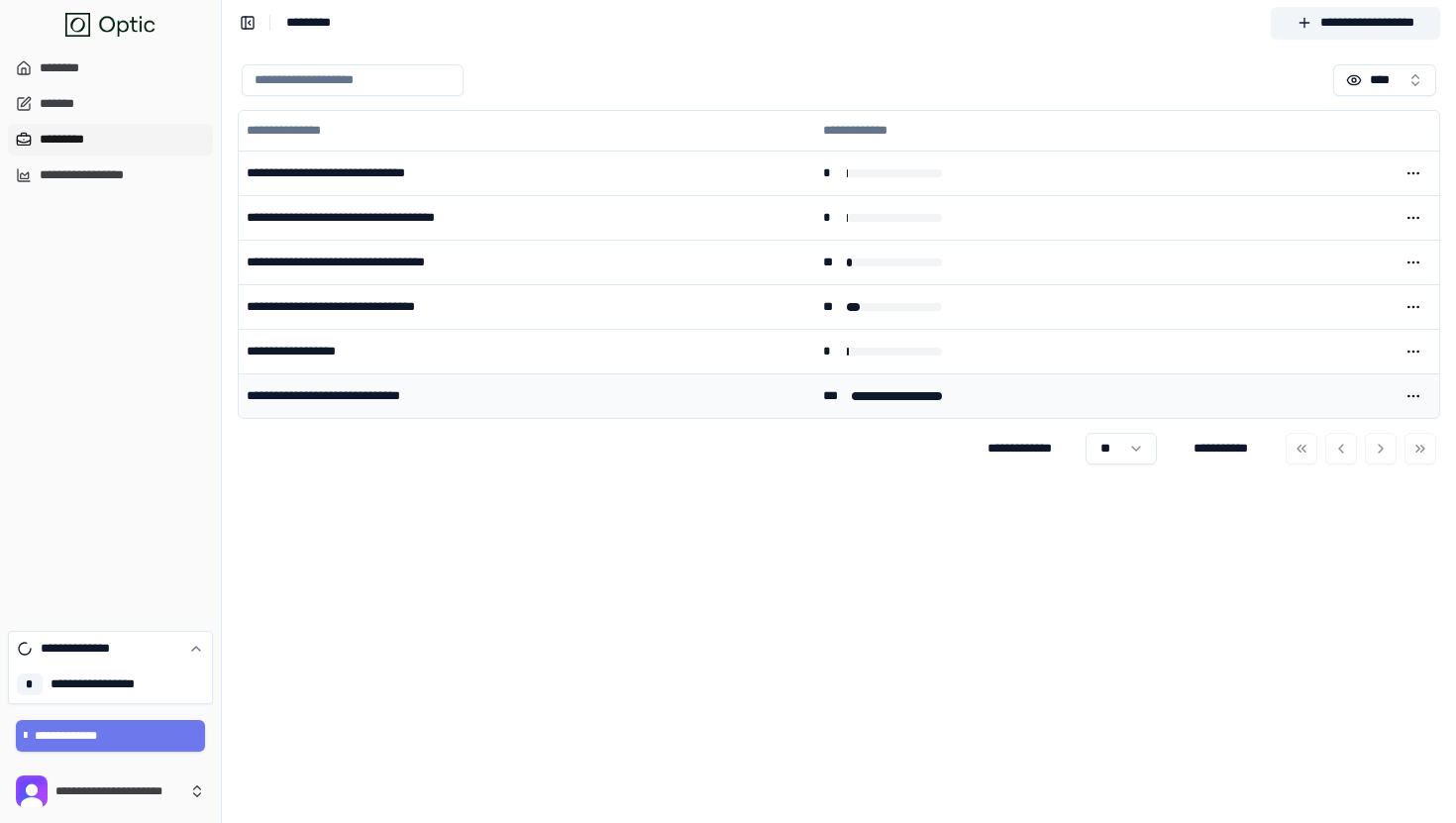 click on "**********" at bounding box center (527, 395) 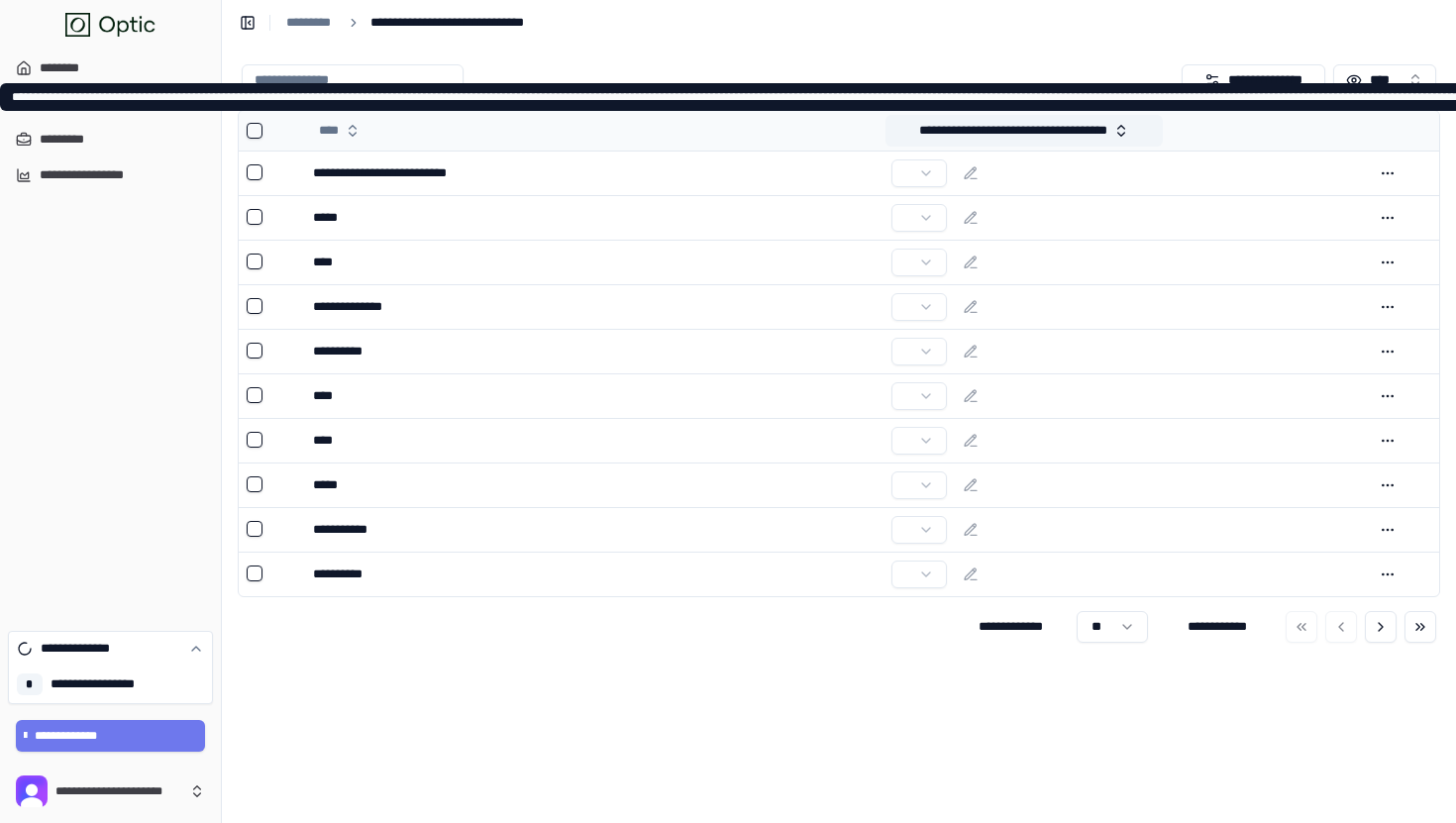click on "**********" at bounding box center (1024, 131) 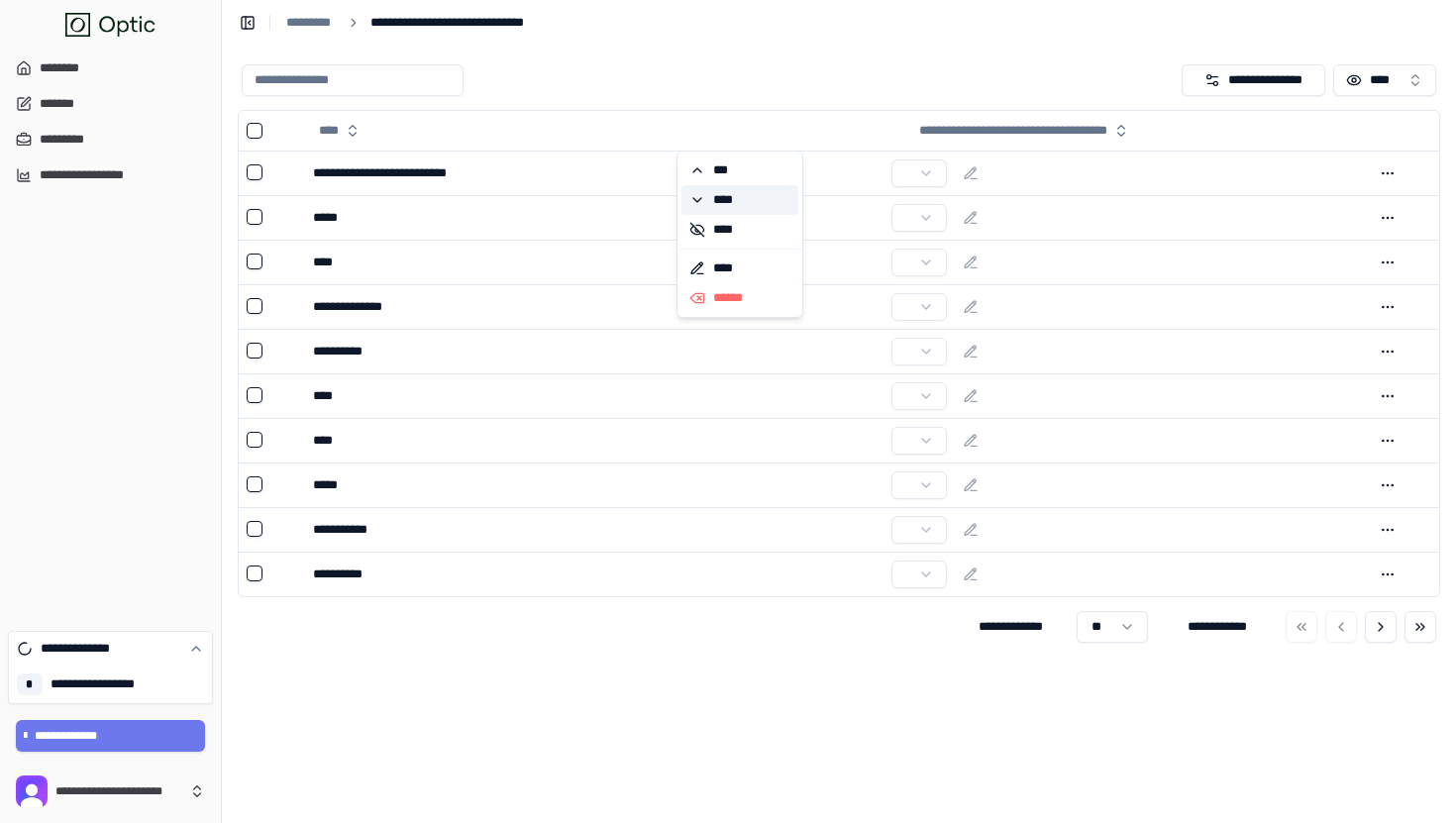 click on "****" at bounding box center [728, 200] 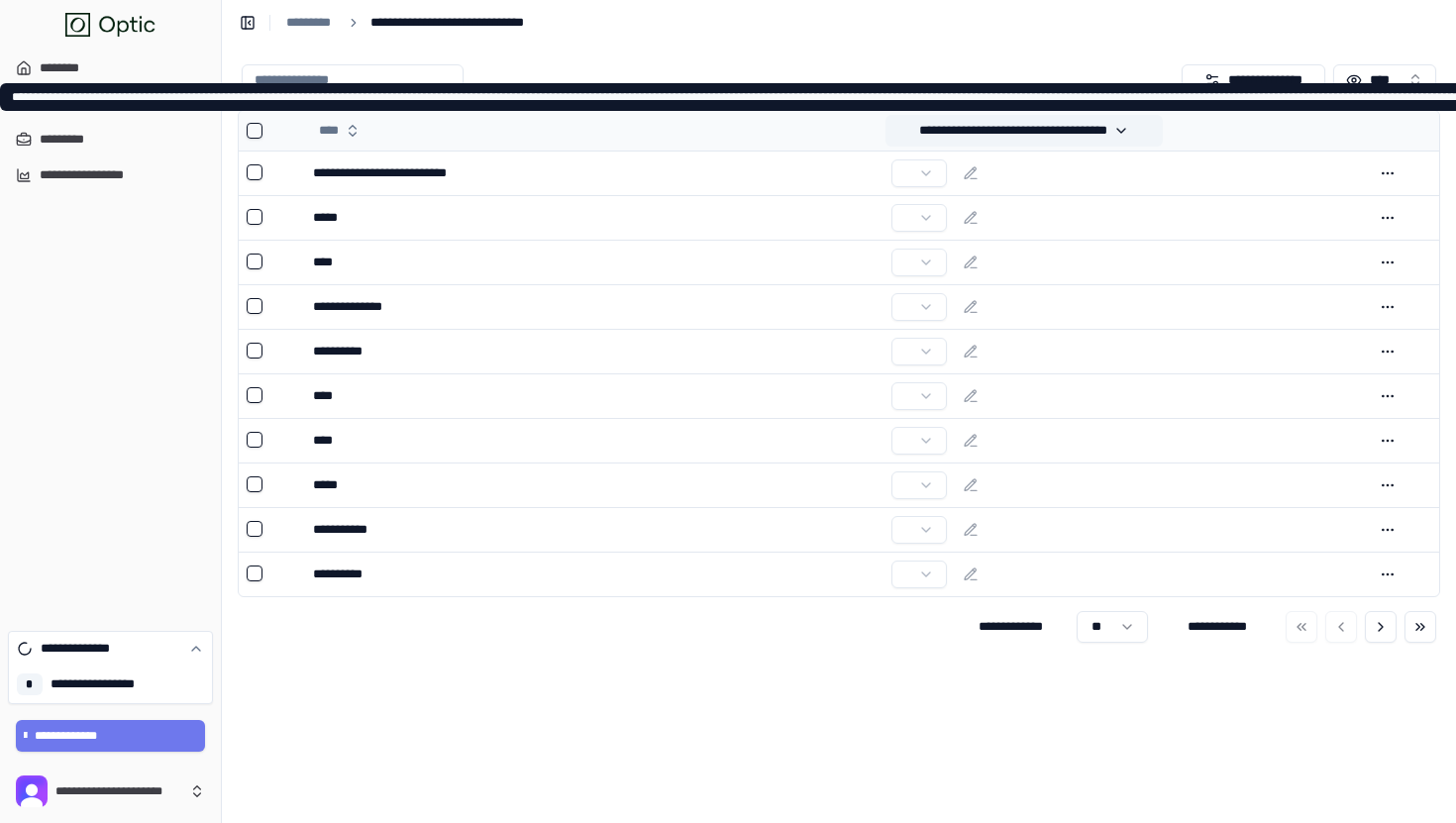 click on "**********" at bounding box center (1024, 131) 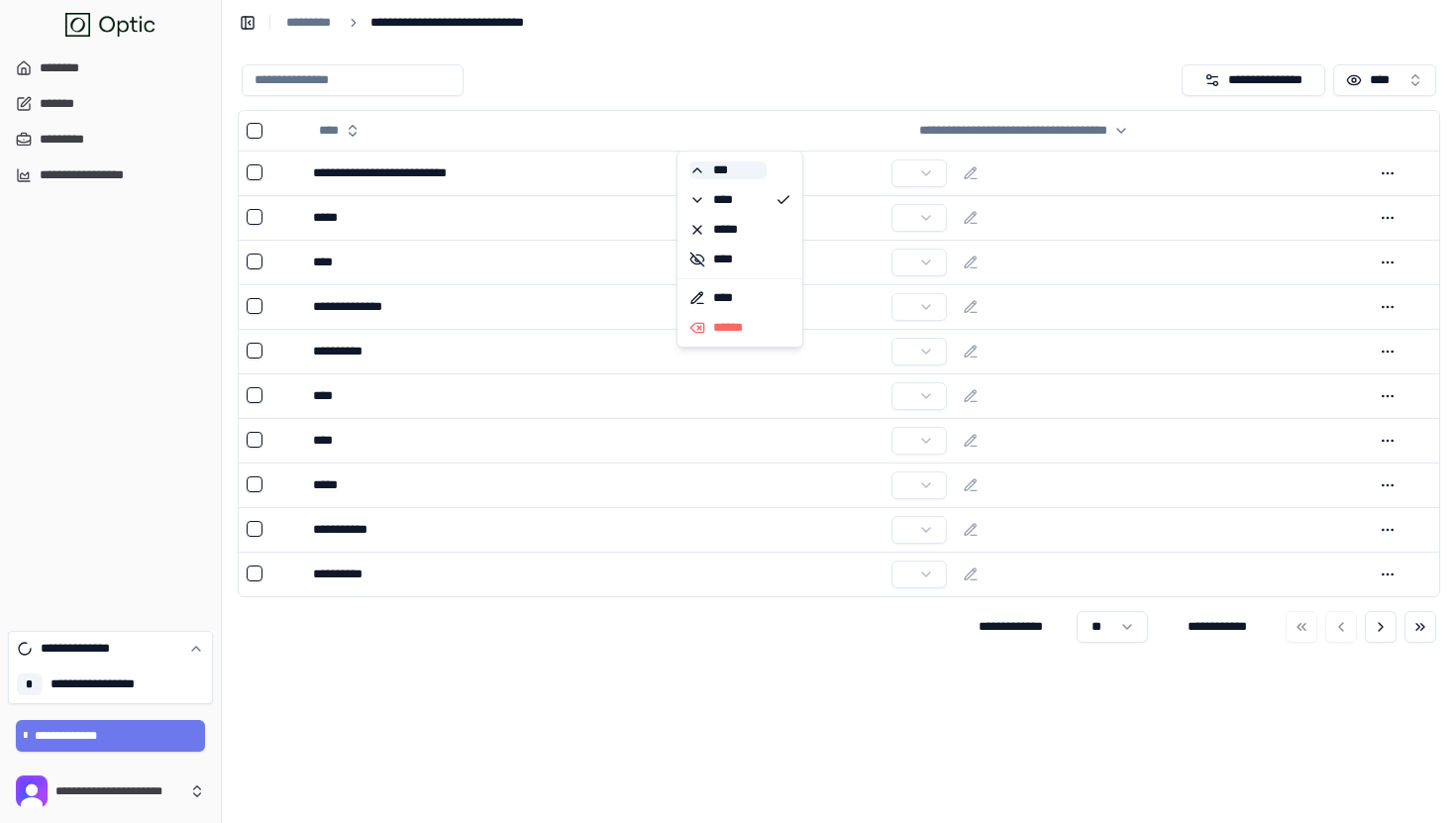 click on "***" at bounding box center (728, 170) 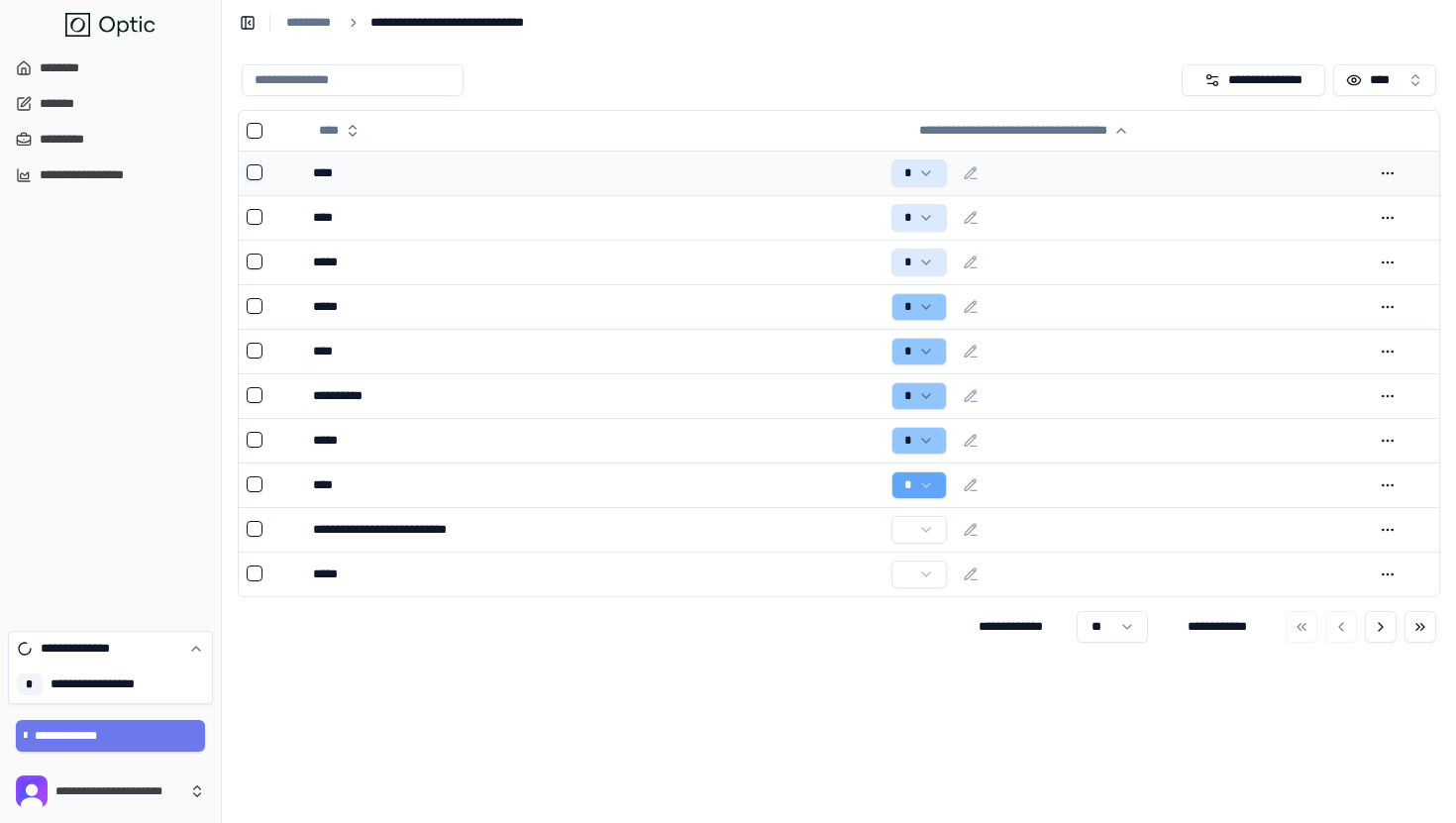 click on "****" at bounding box center (594, 172) 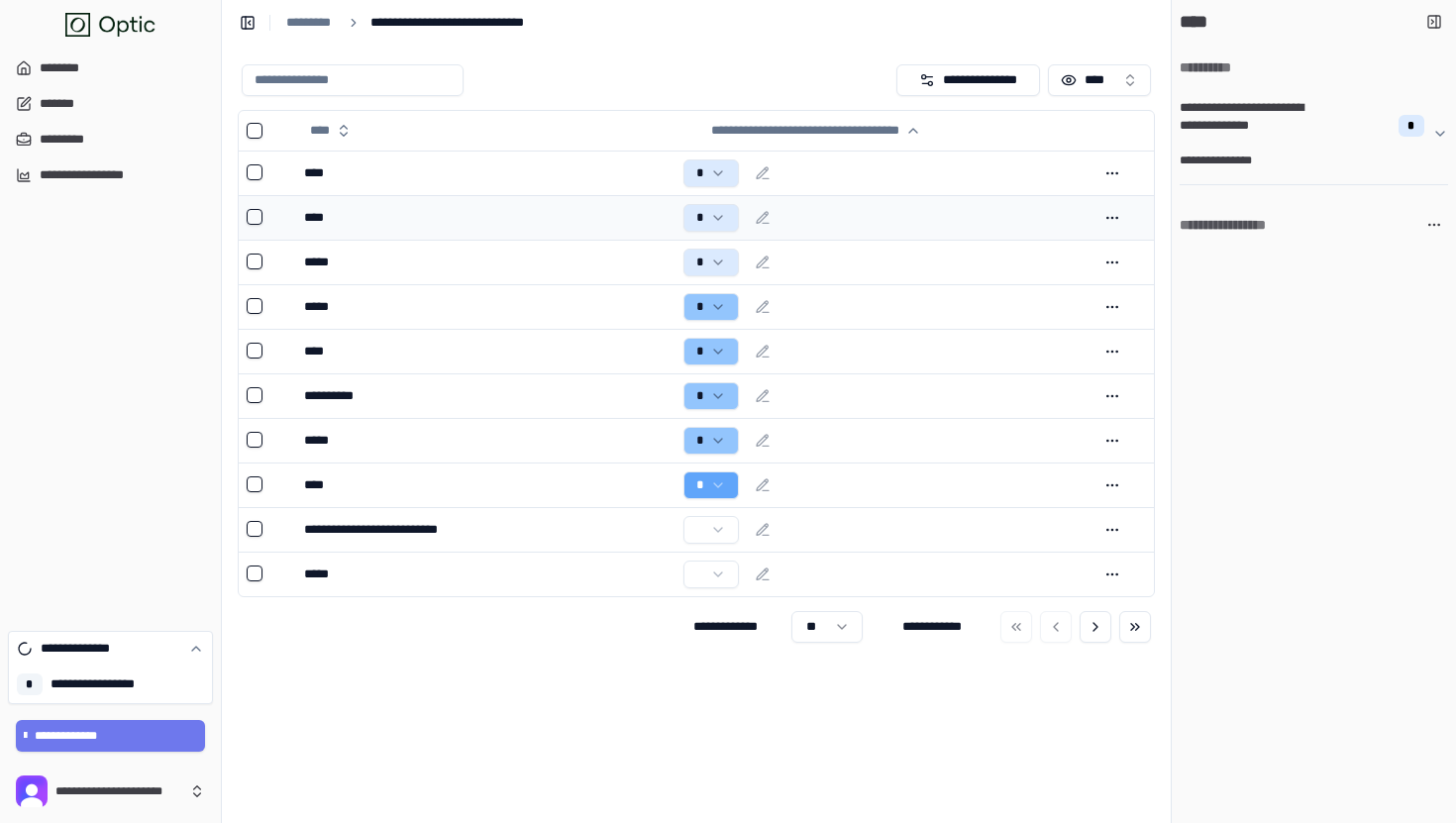 click on "****" at bounding box center (485, 217) 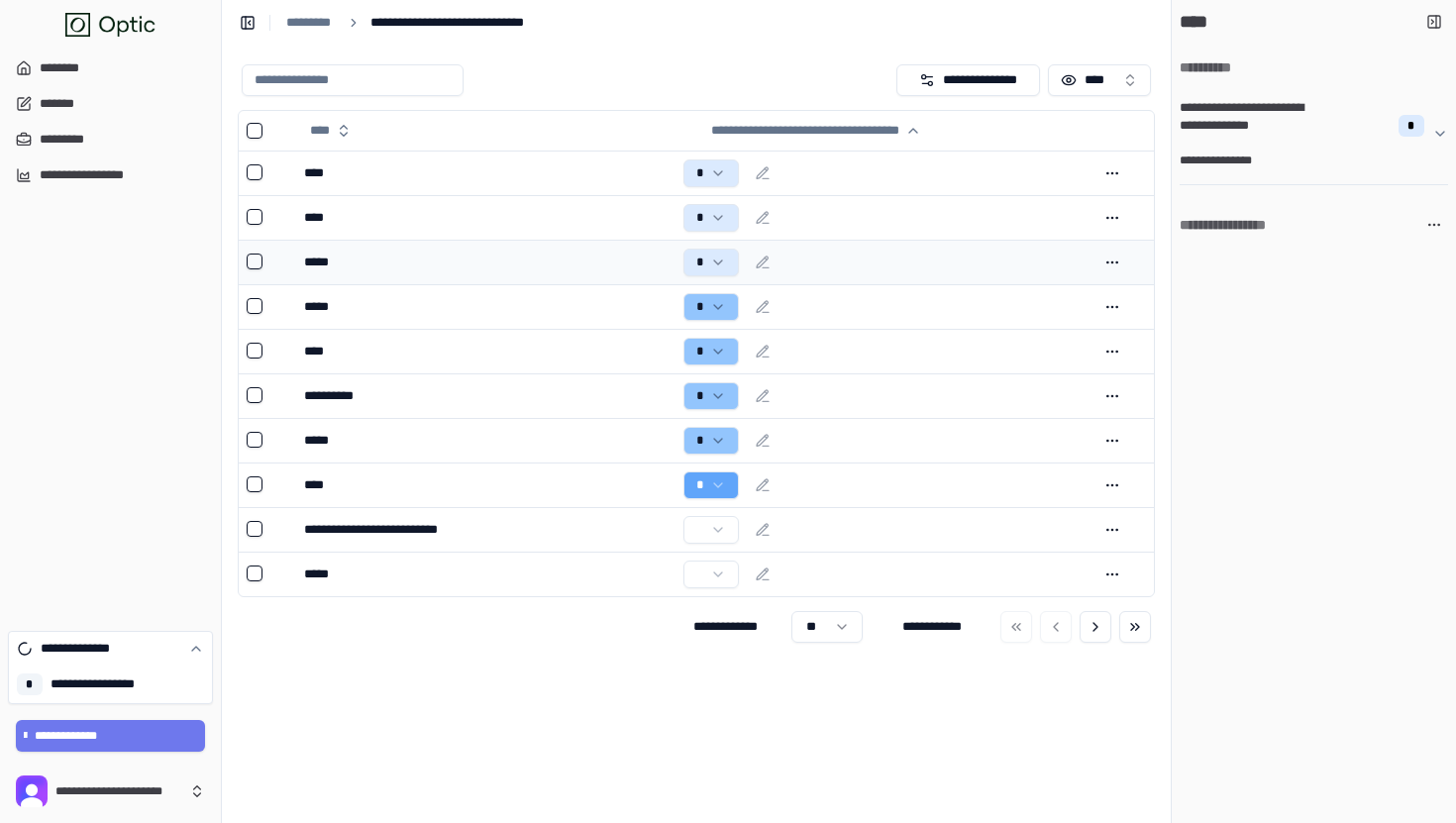 click on "*****" at bounding box center [485, 261] 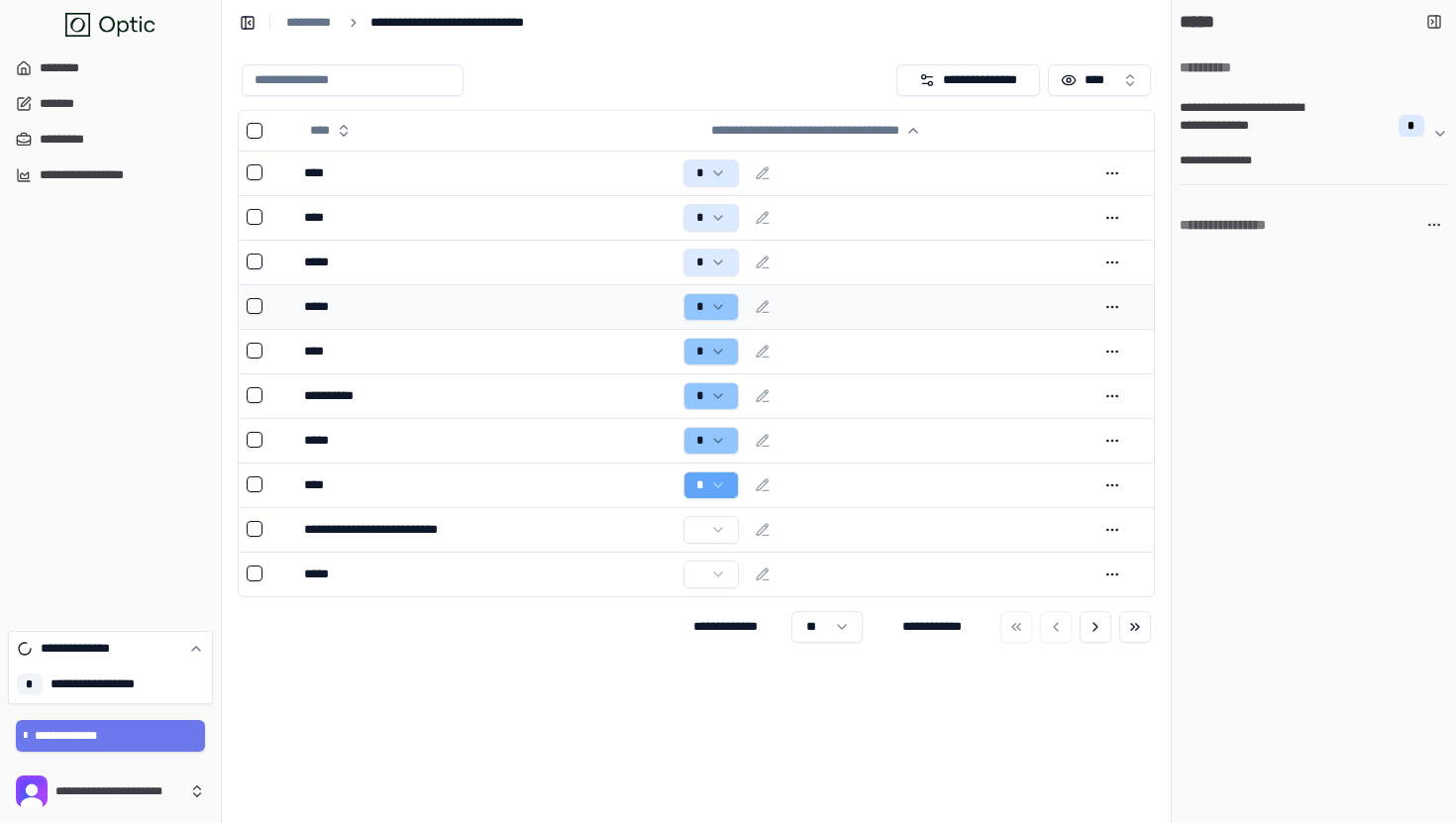 click on "*****" at bounding box center [485, 306] 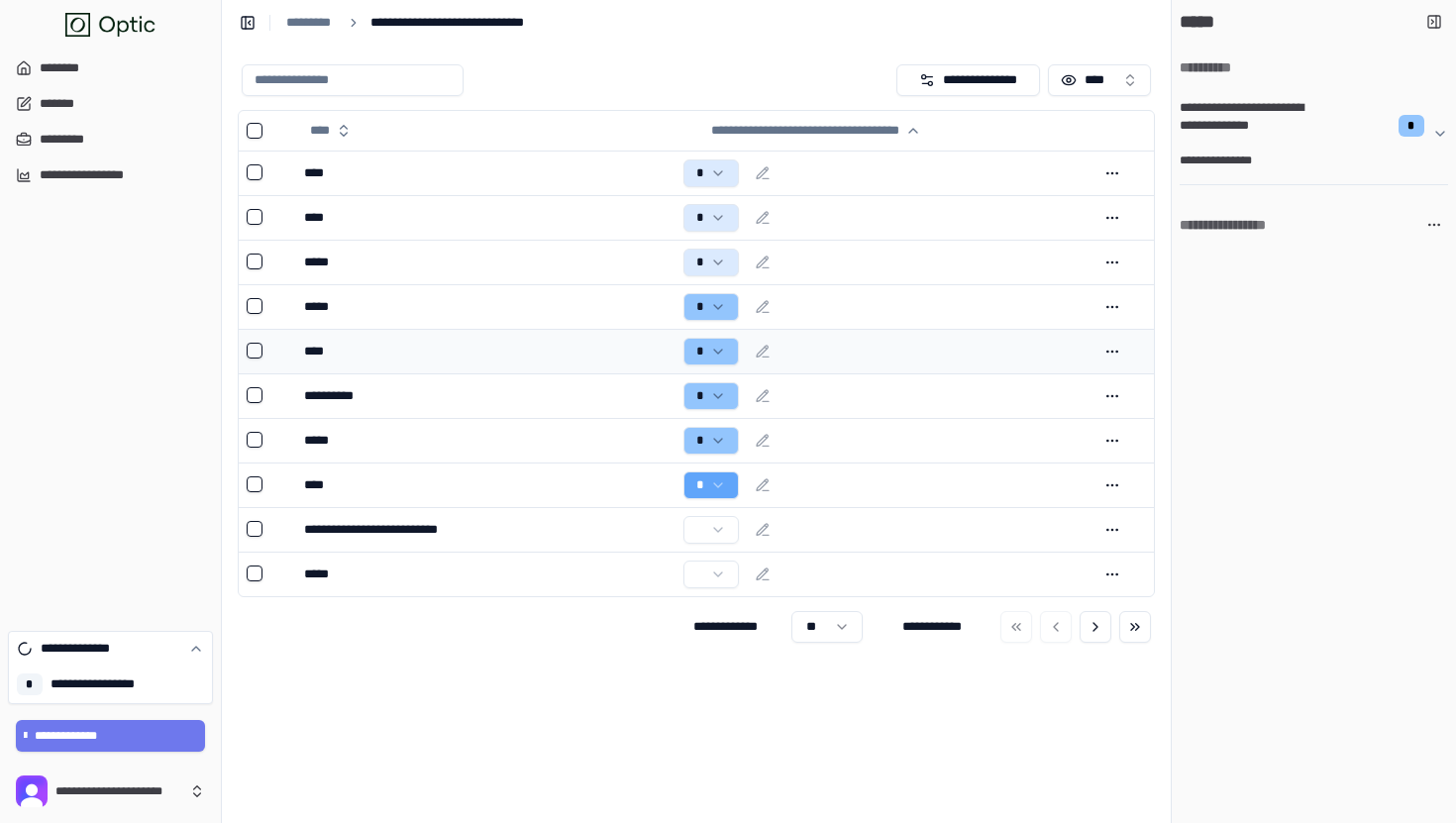 click on "****" at bounding box center [485, 351] 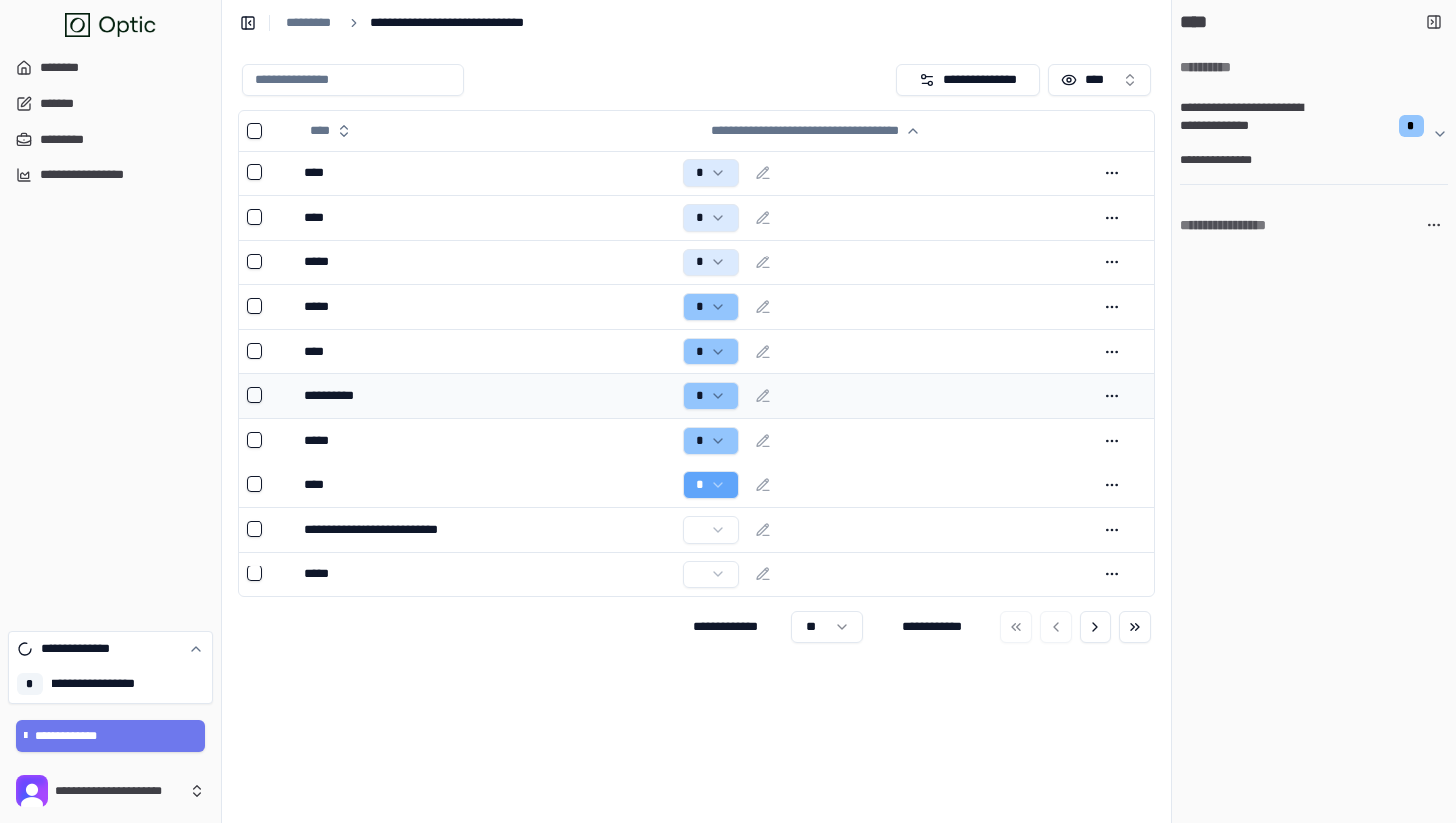 click on "**********" at bounding box center [485, 395] 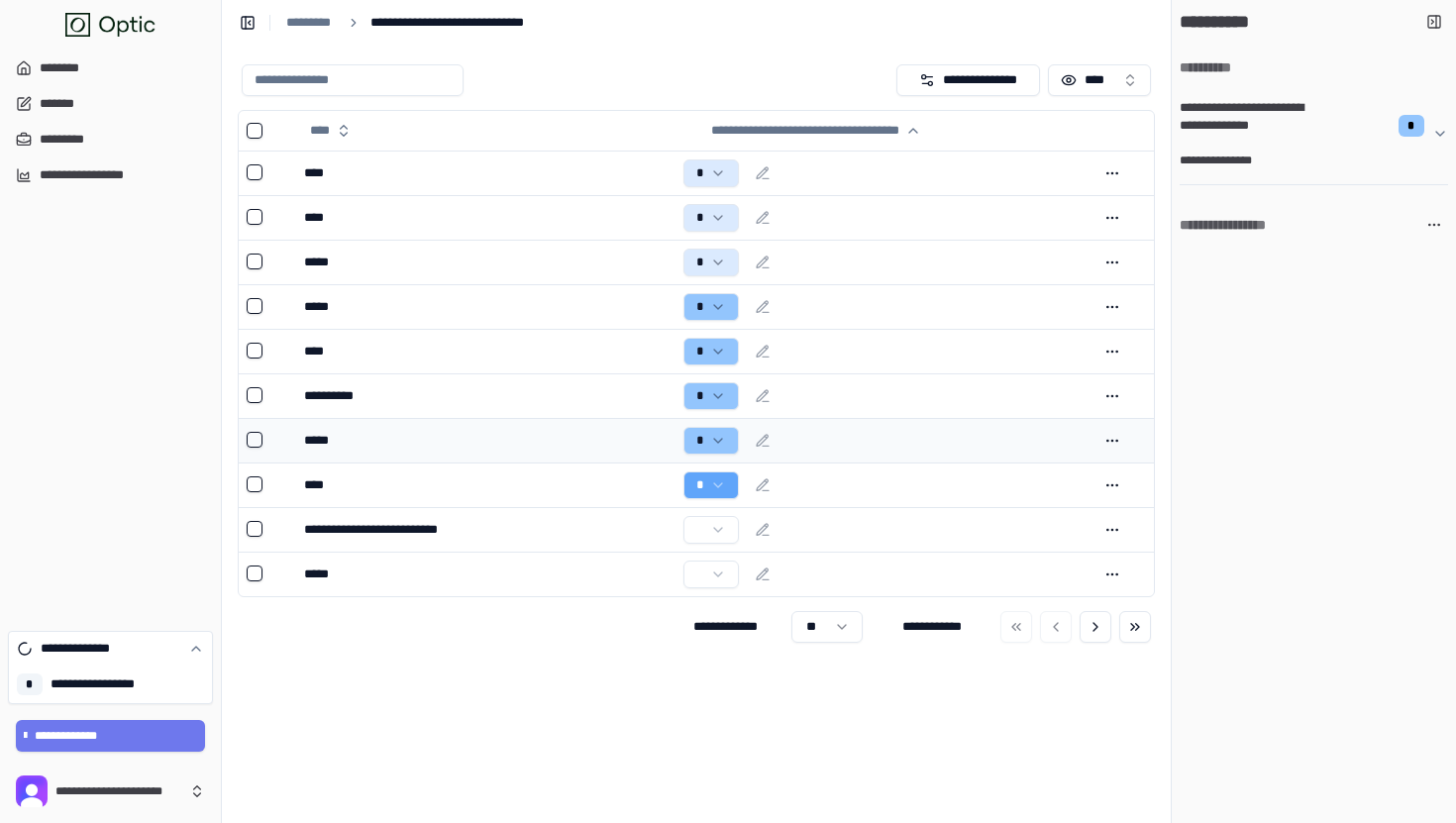 click on "*****" at bounding box center [485, 440] 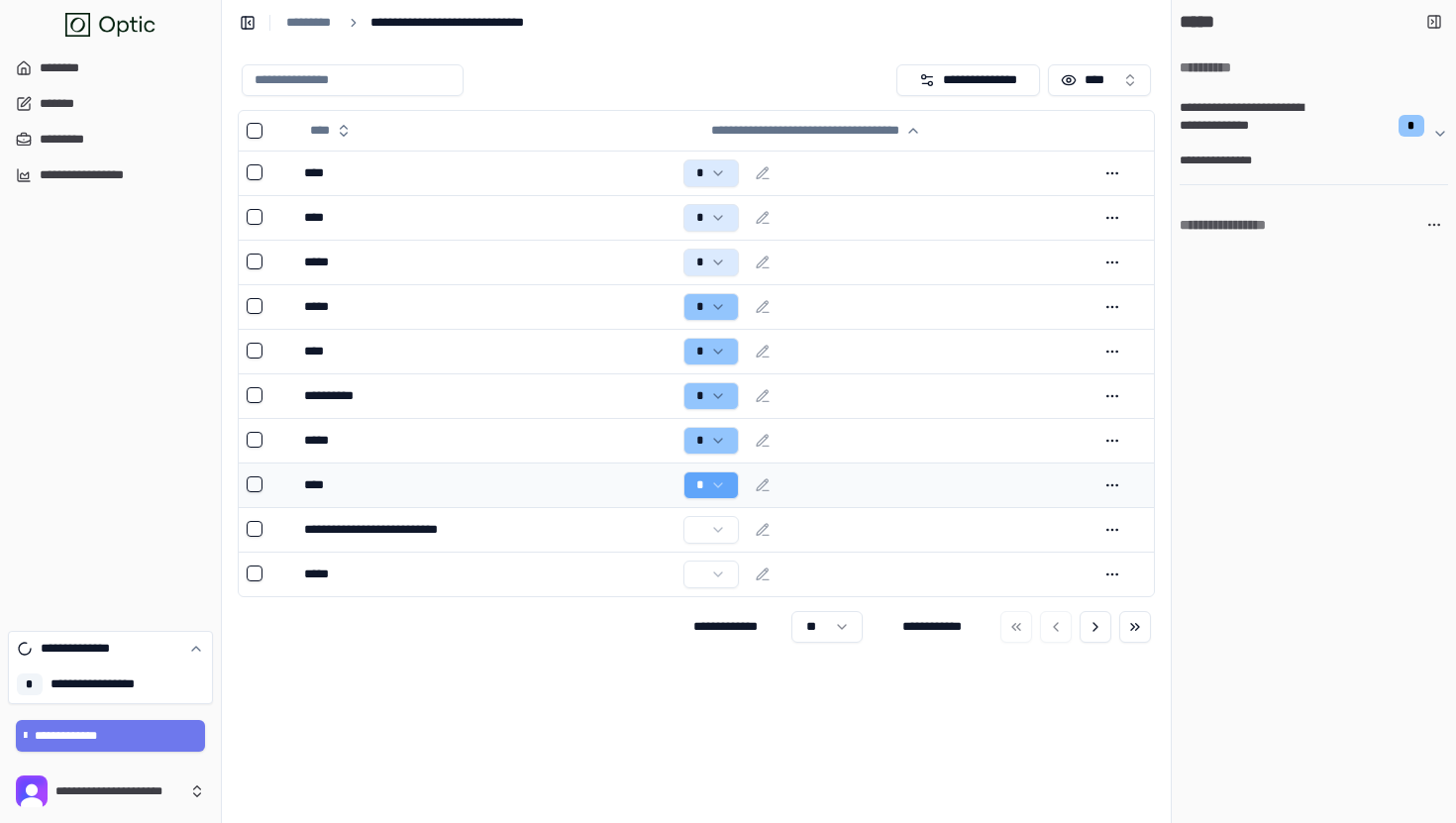 click on "****" at bounding box center (485, 484) 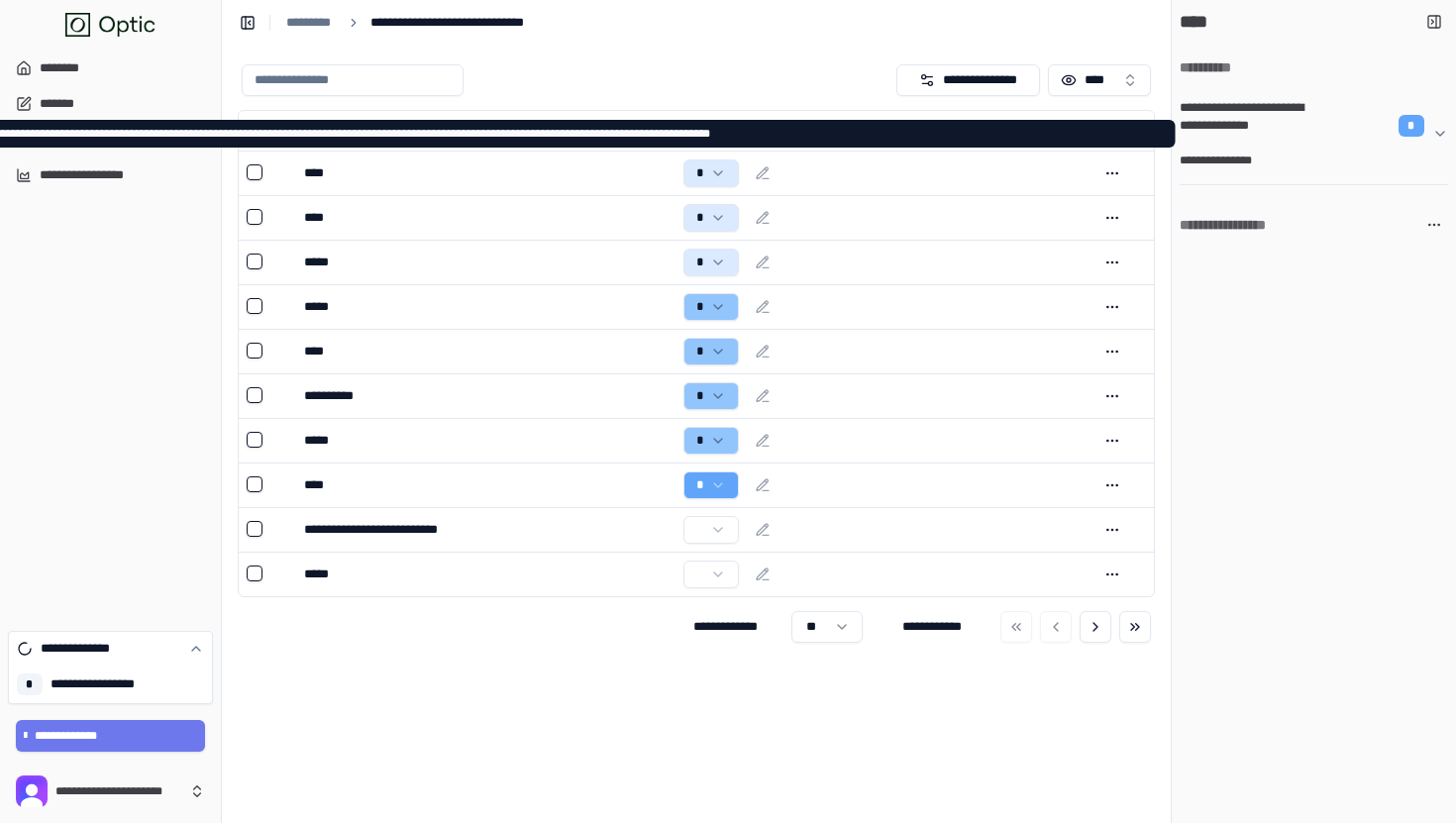 click on "**********" at bounding box center (1251, 126) 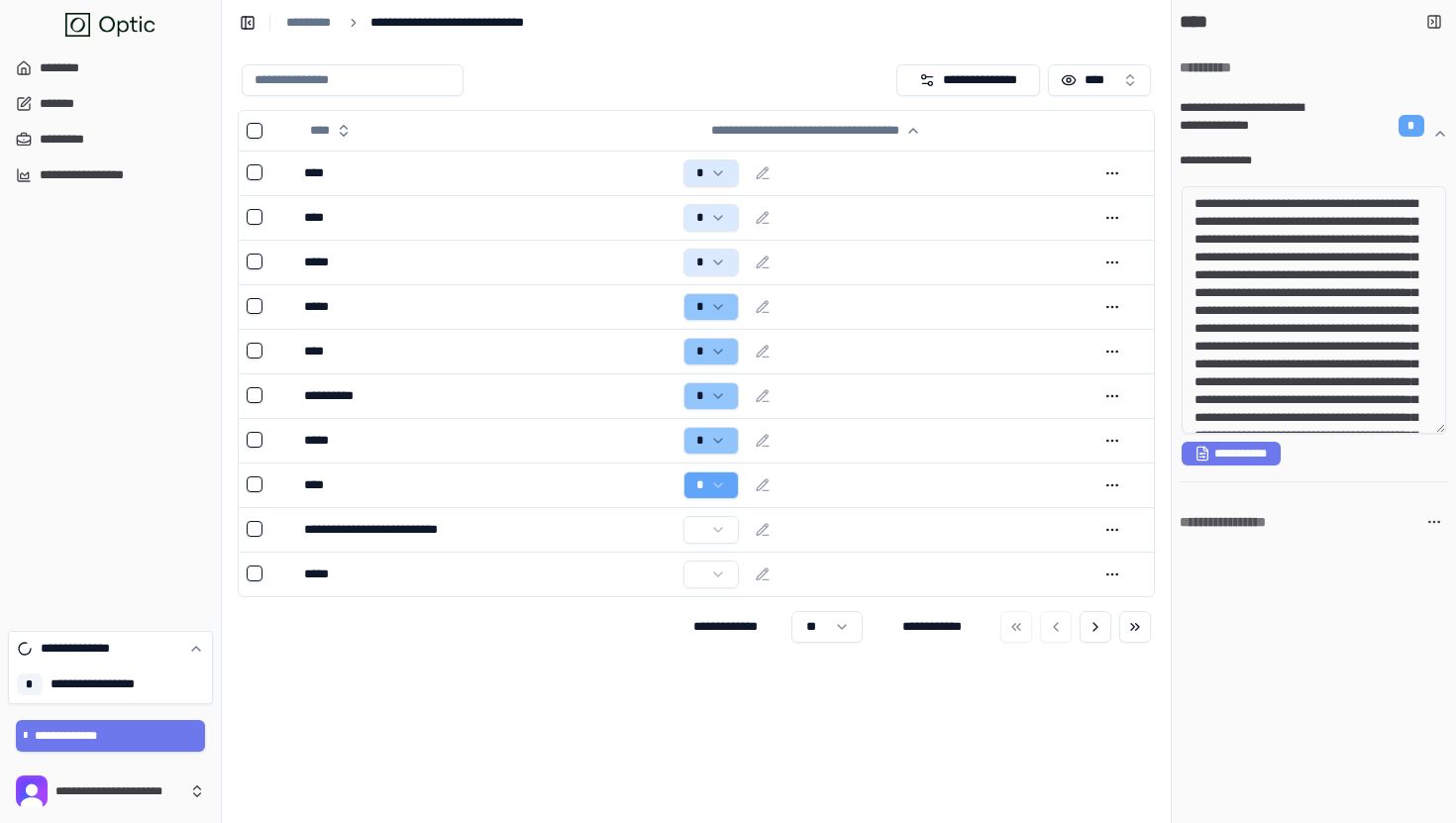 scroll, scrollTop: 91, scrollLeft: 0, axis: vertical 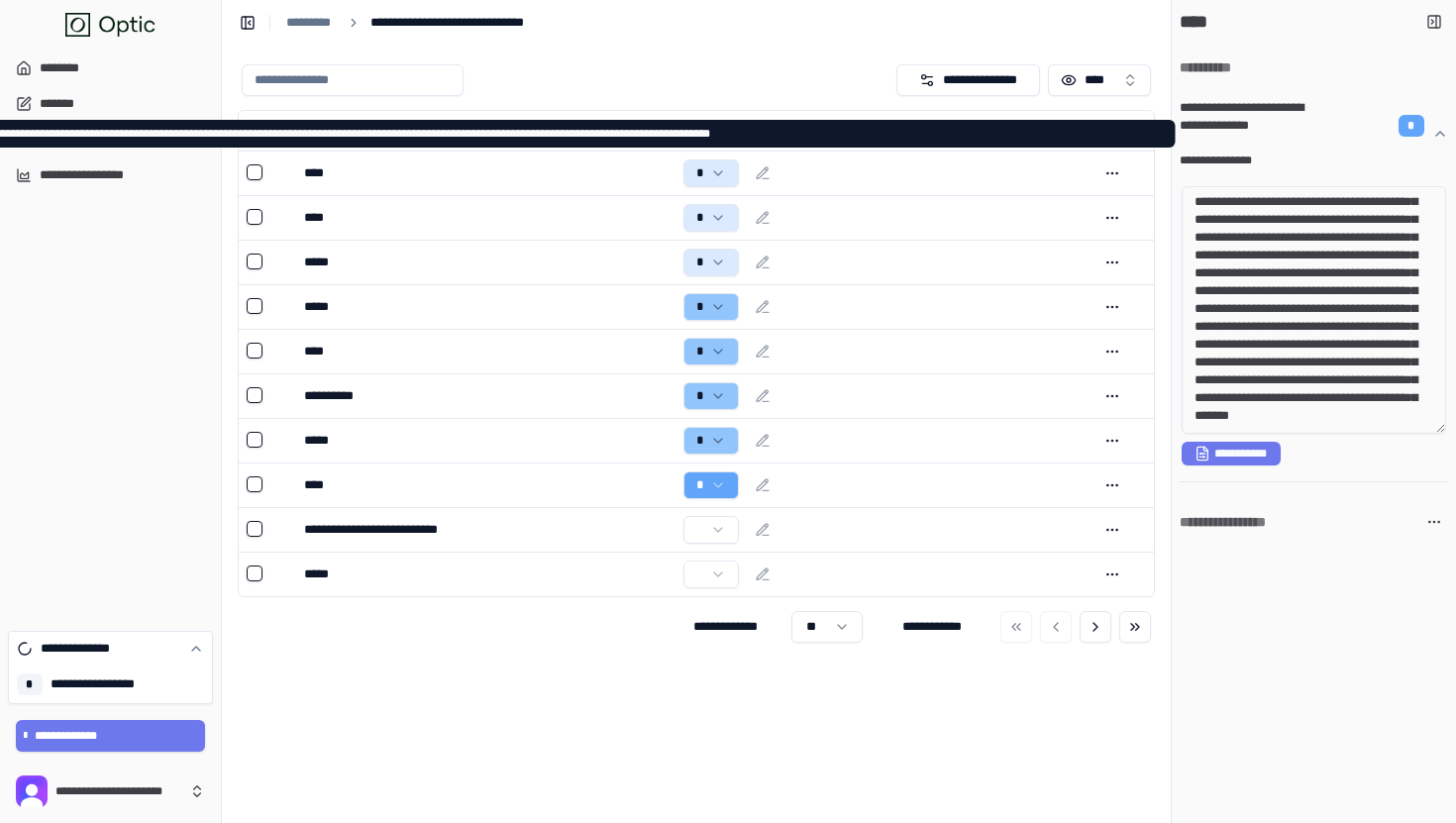 click on "**********" at bounding box center (1251, 126) 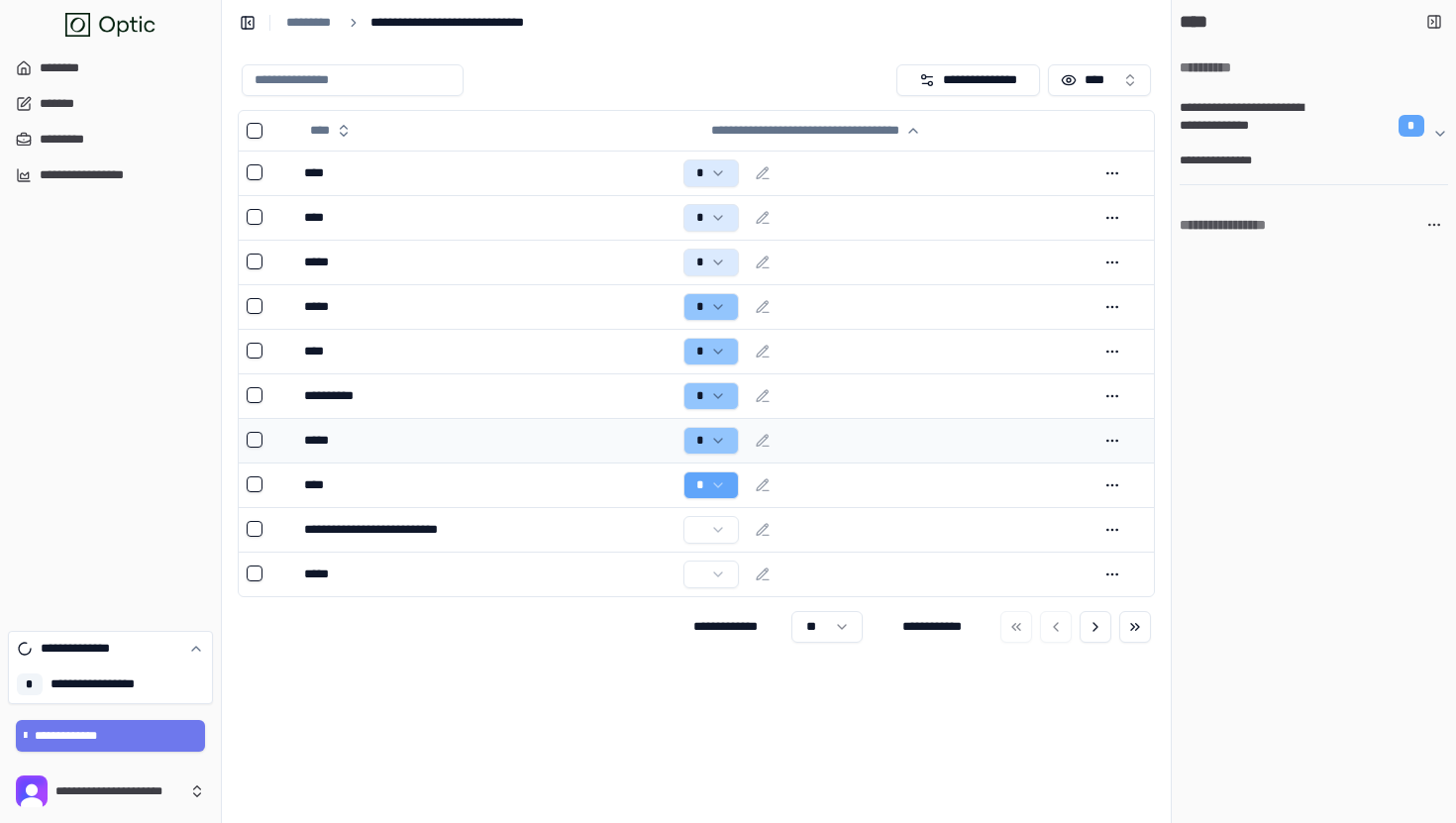 click on "*" at bounding box center (883, 441) 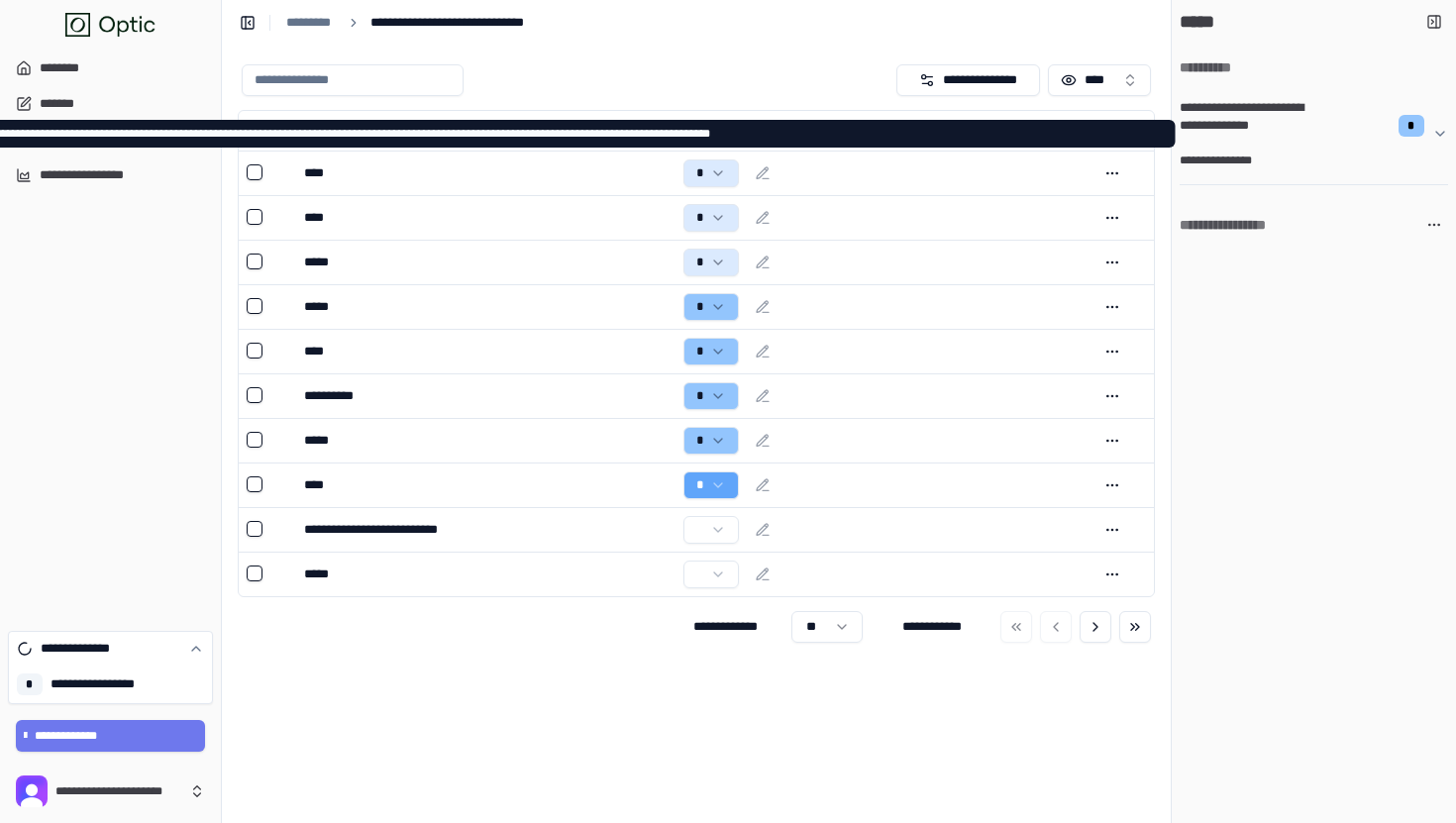 click on "**********" at bounding box center (1251, 126) 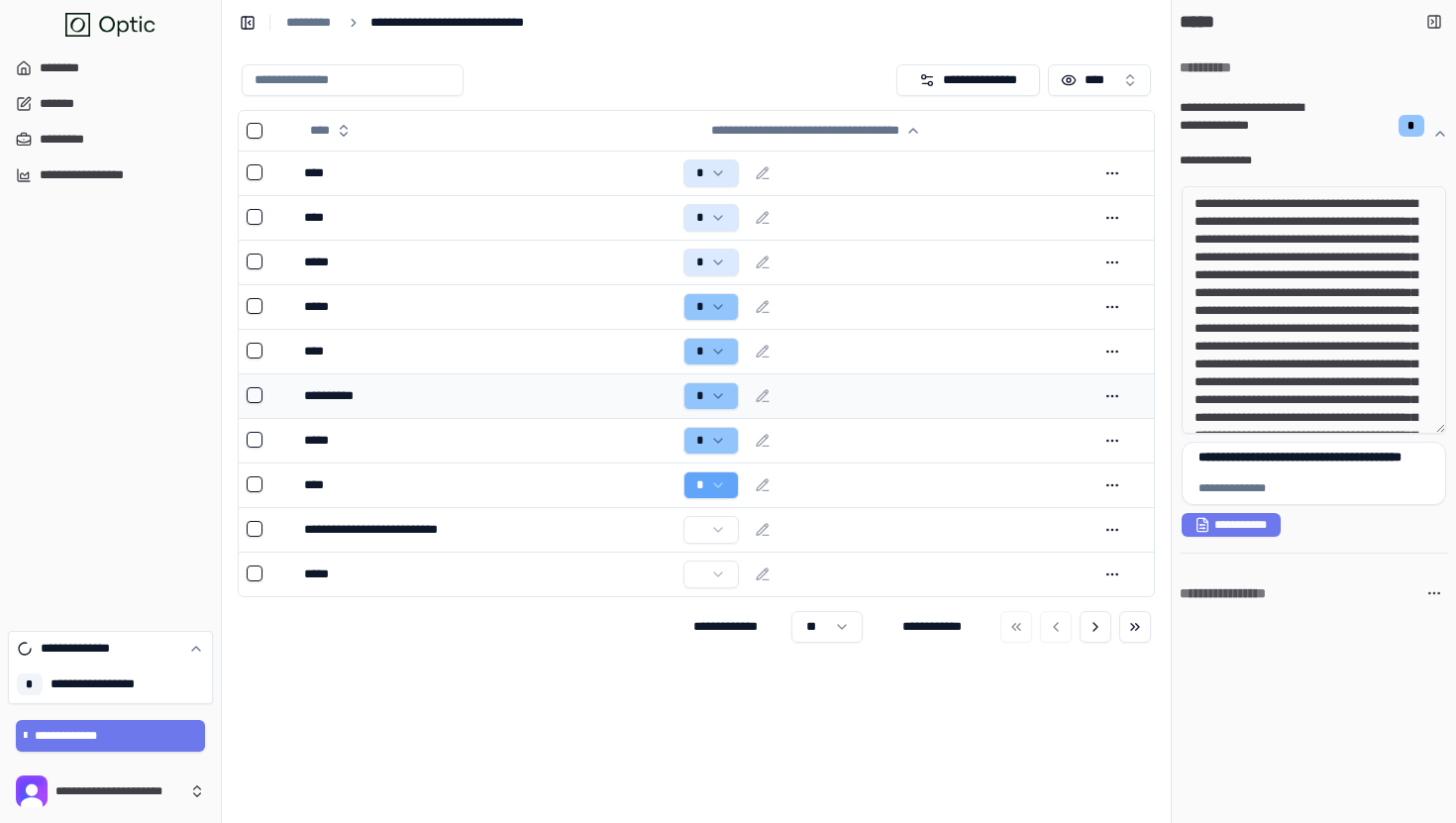 click on "*" at bounding box center (883, 395) 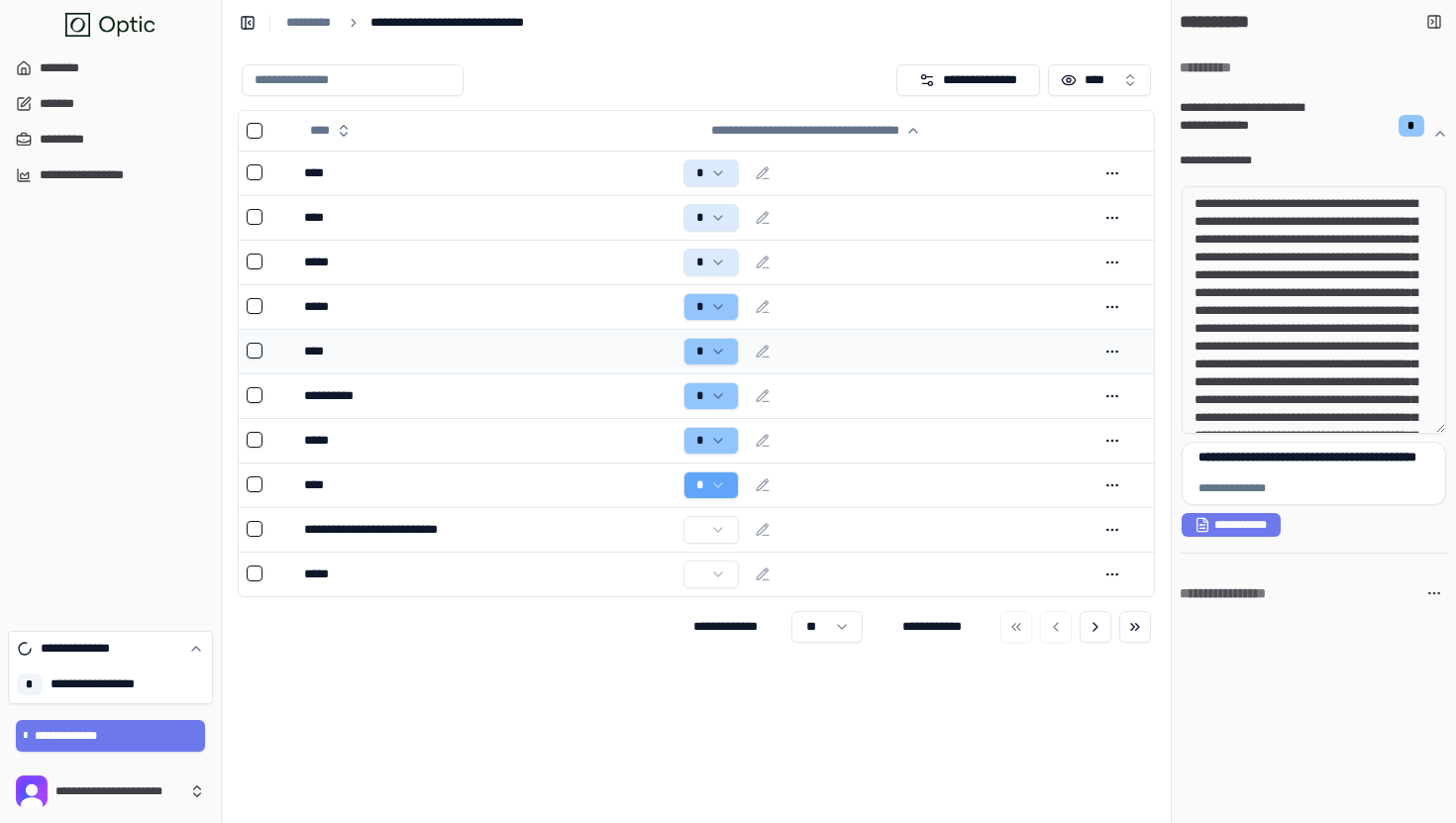 click on "*" at bounding box center [883, 352] 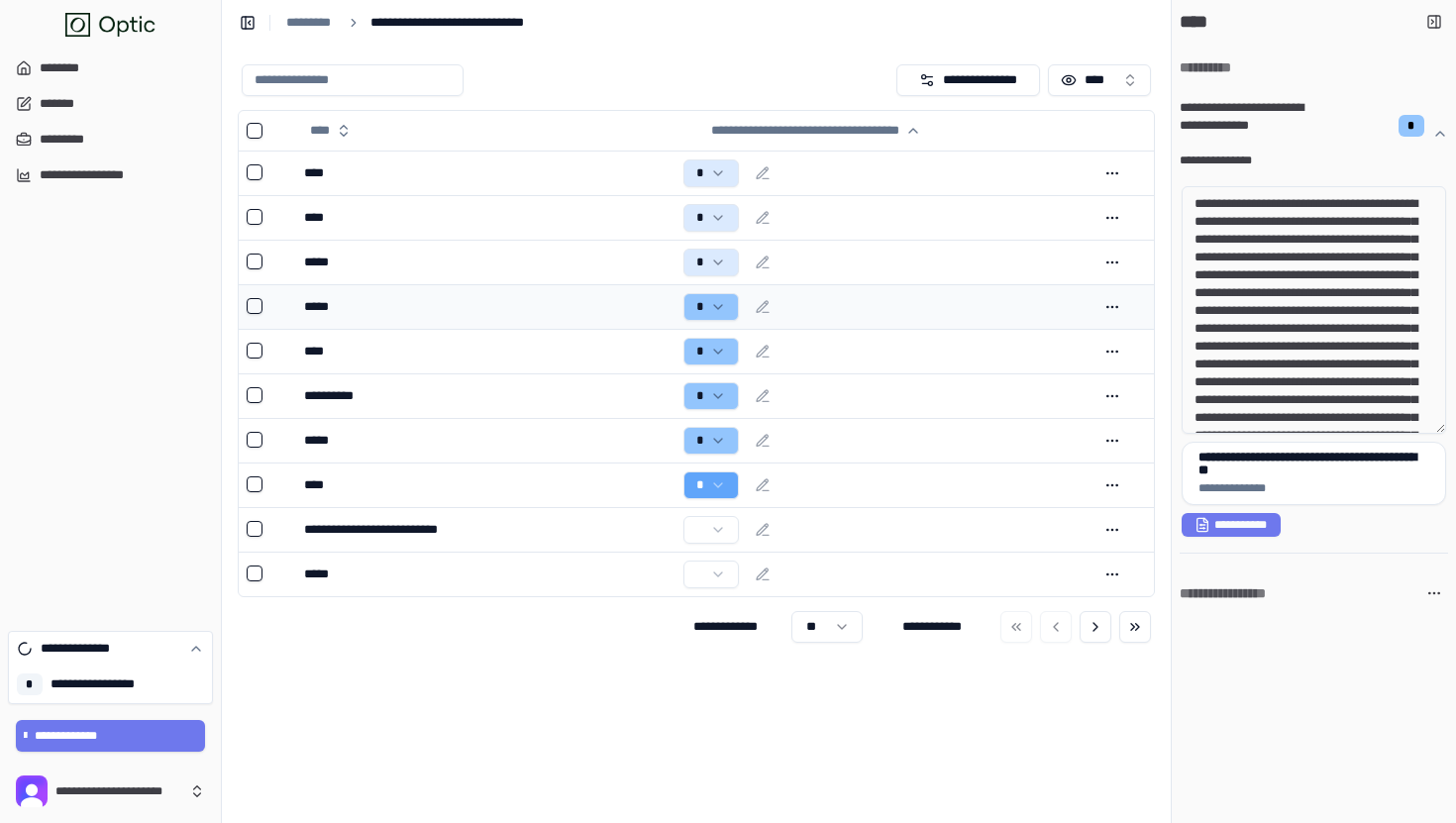 click on "*" at bounding box center [883, 307] 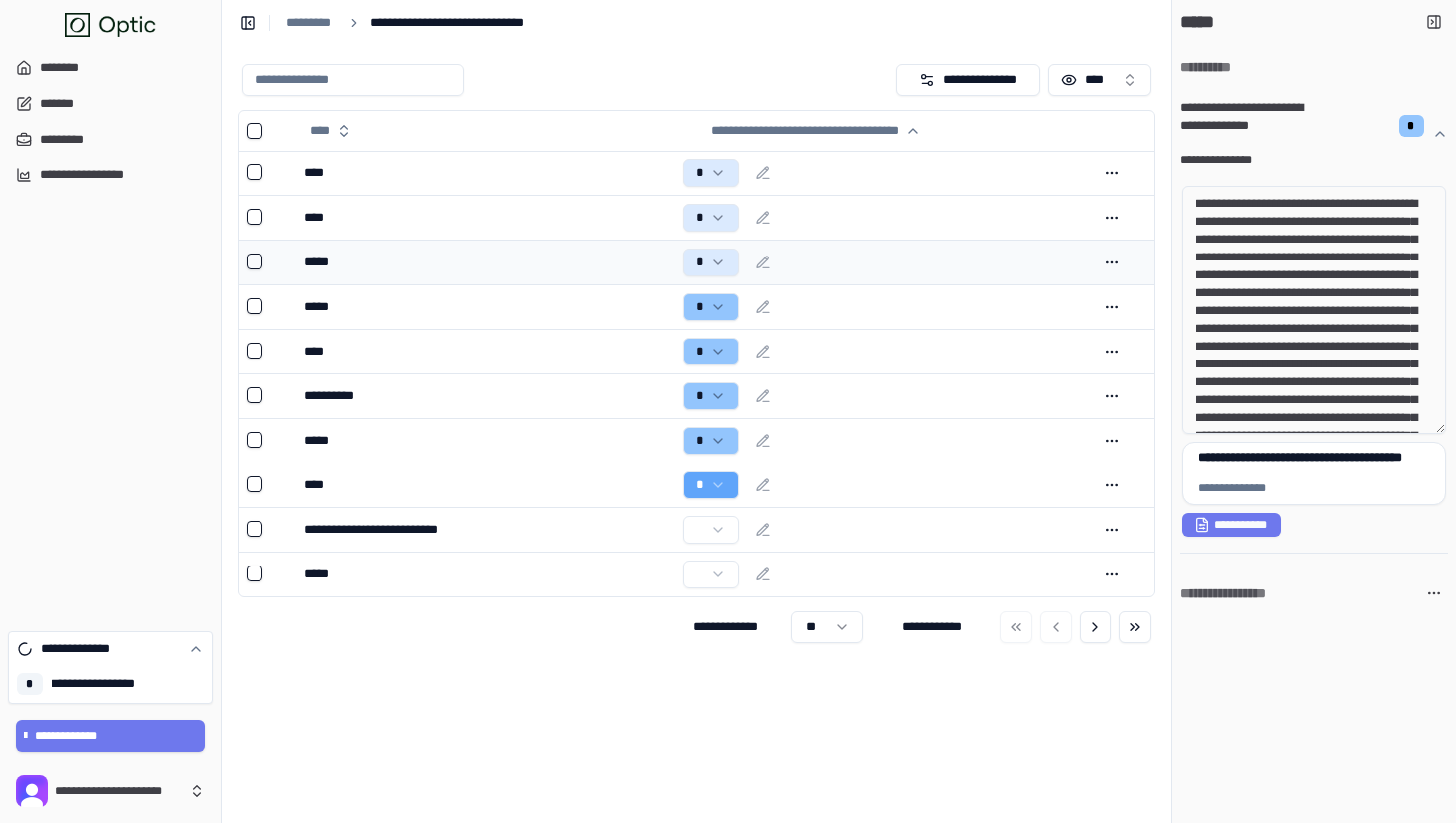 click on "*" at bounding box center [883, 262] 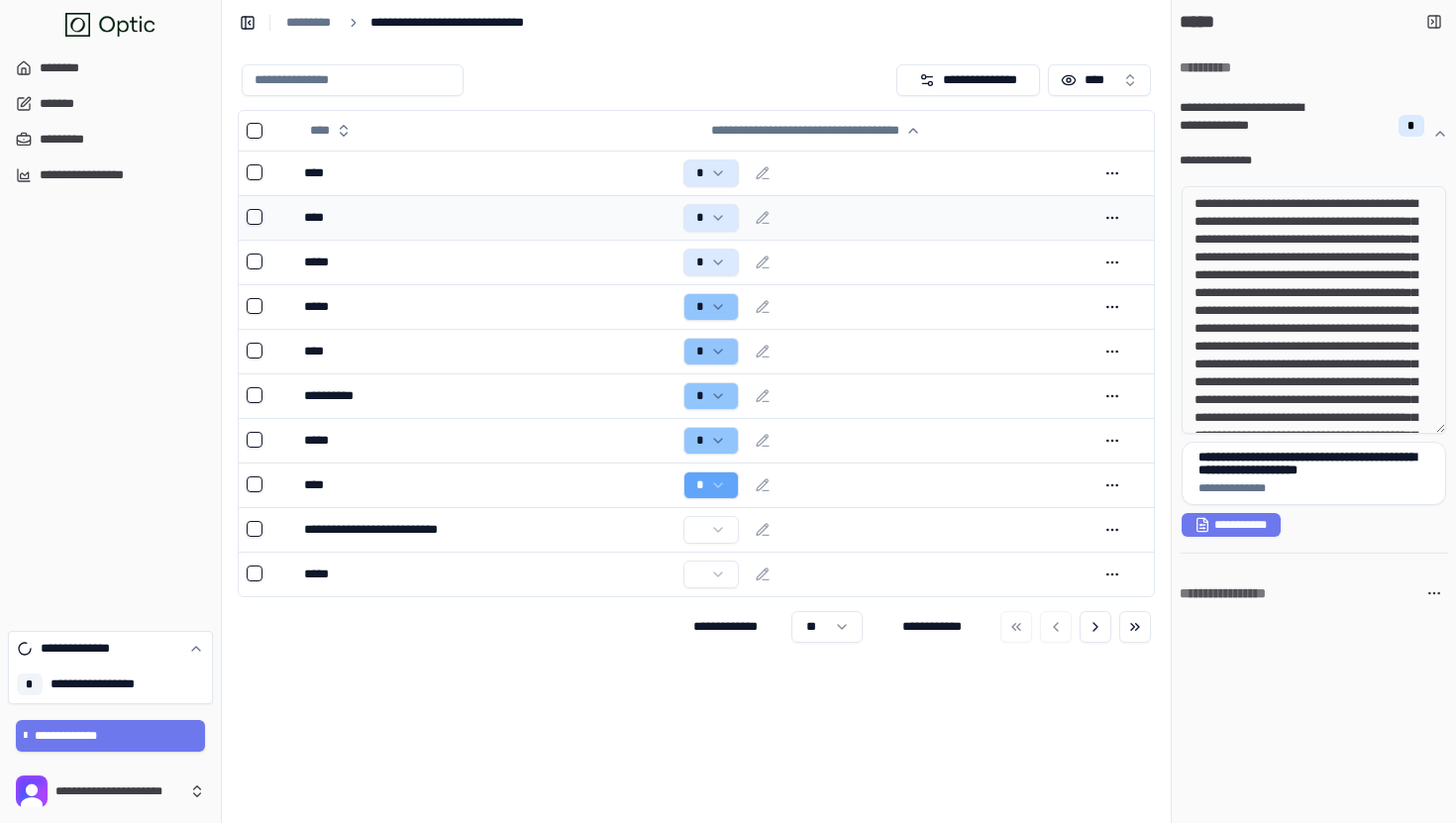 click on "*" at bounding box center [883, 218] 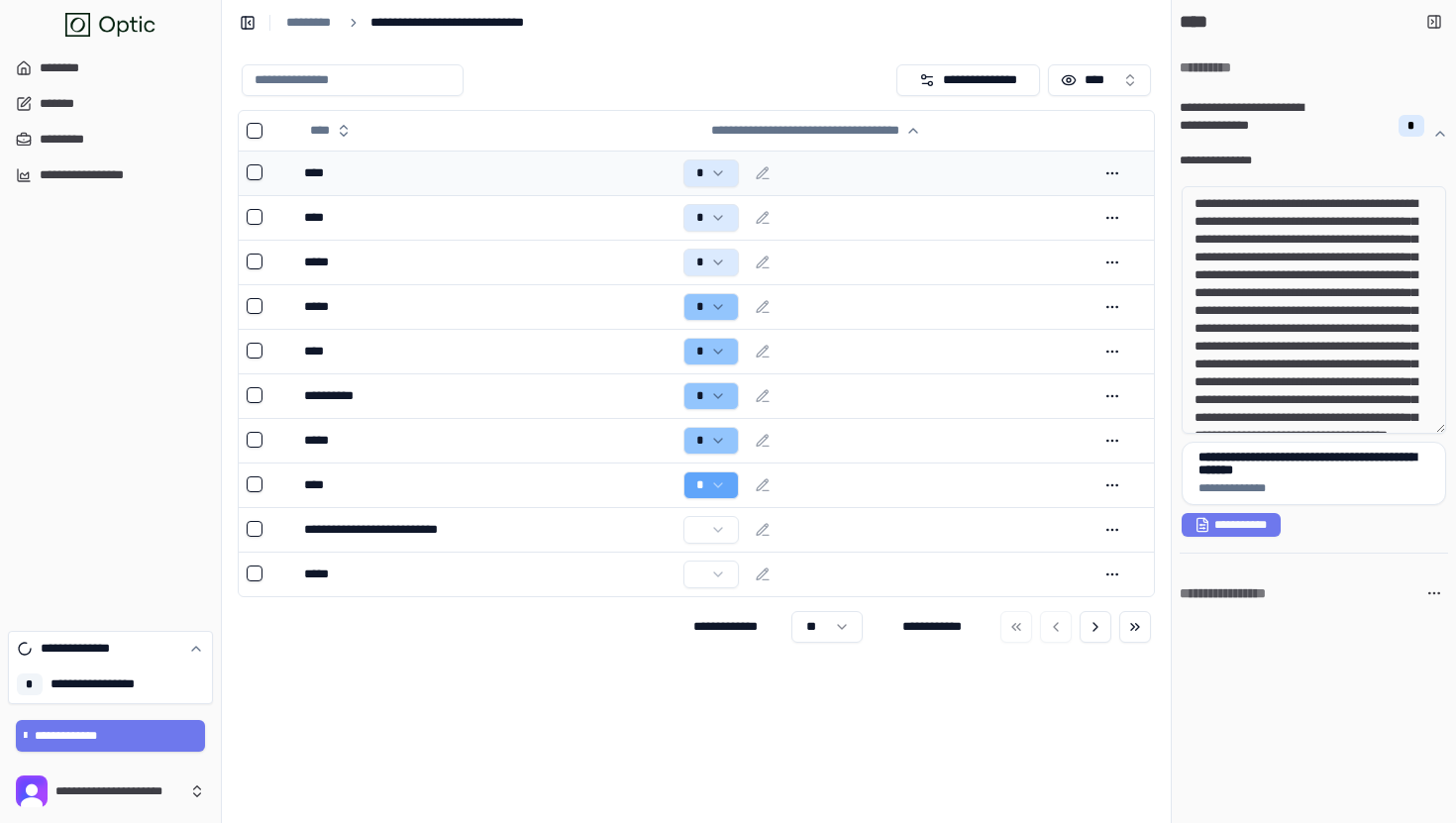 click on "*" at bounding box center (883, 172) 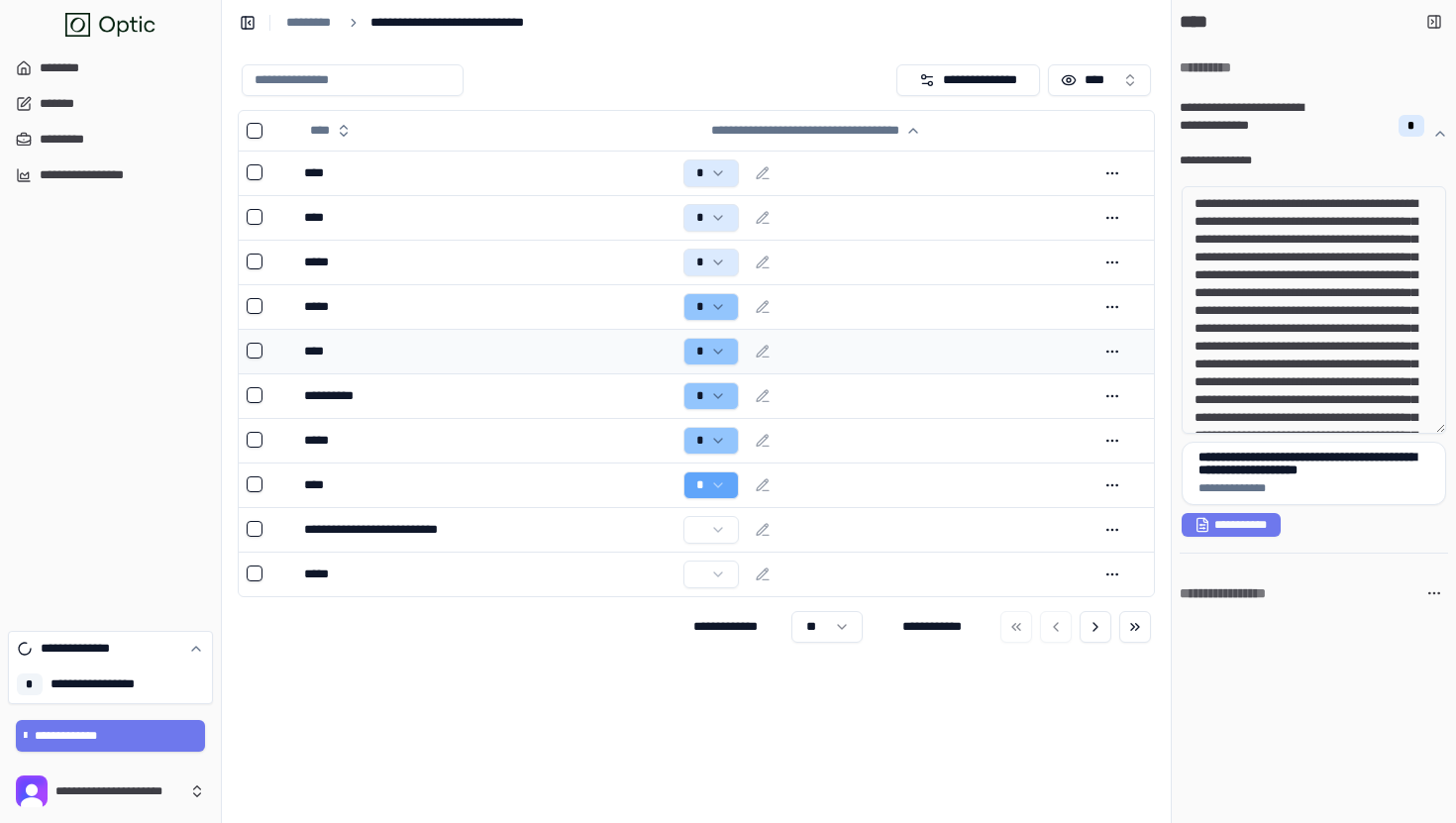 click on "*" at bounding box center [883, 352] 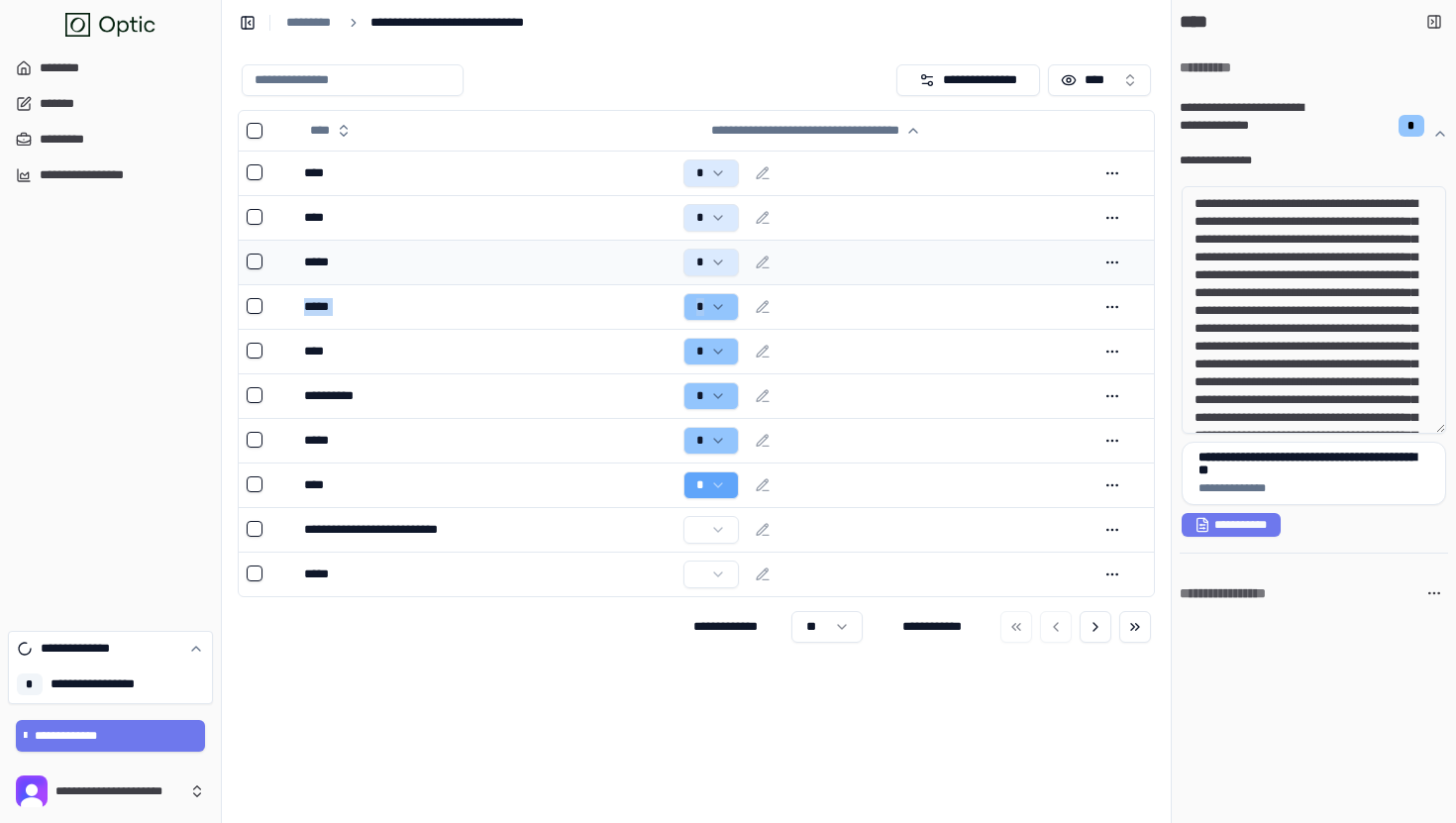 click on "[NAME] [NAME] [NAME] [NAME] [NAME] [NAME] [NAME] [NAME] [NAME]" at bounding box center [696, 373] 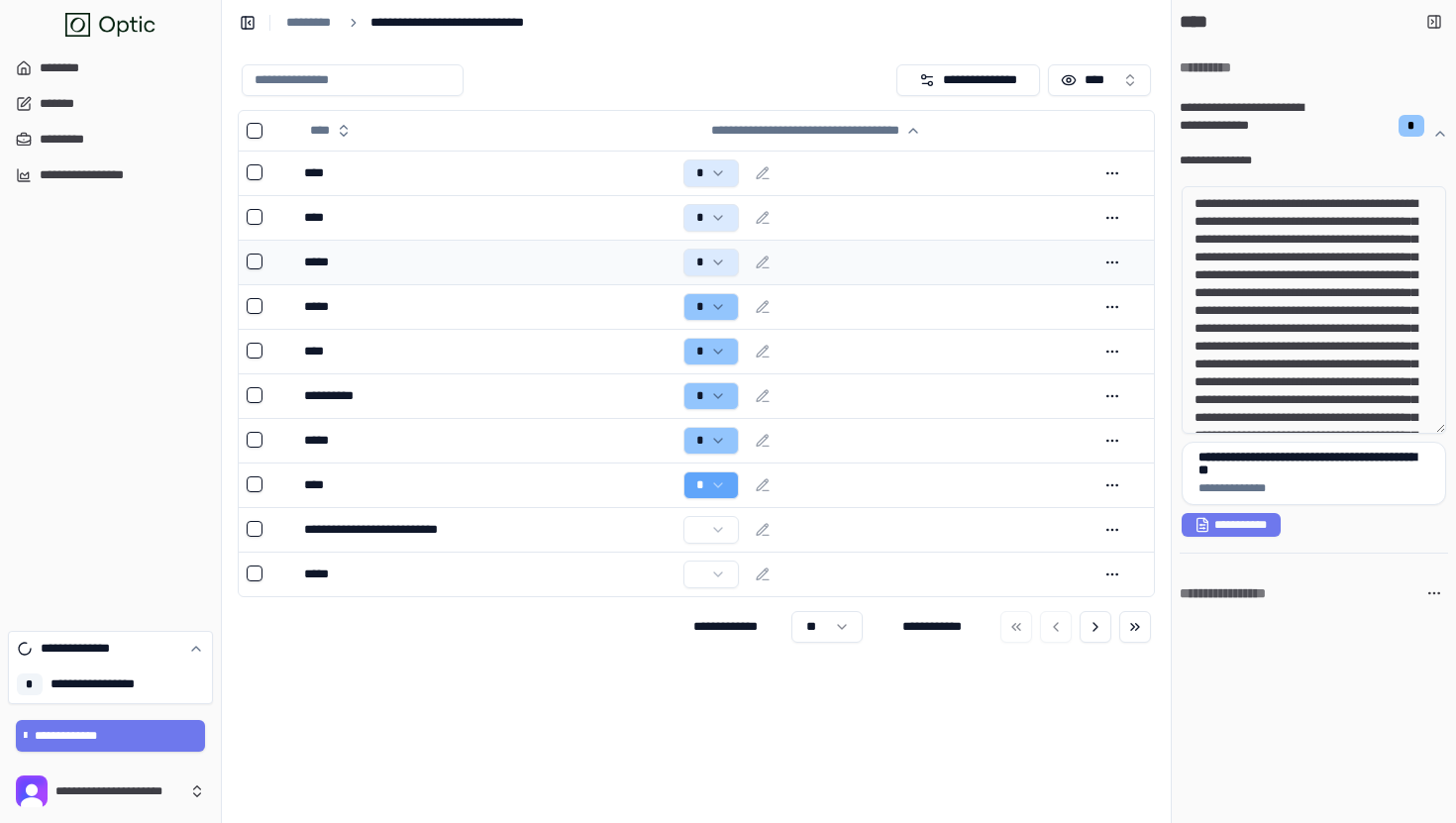 click on "*" at bounding box center (883, 261) 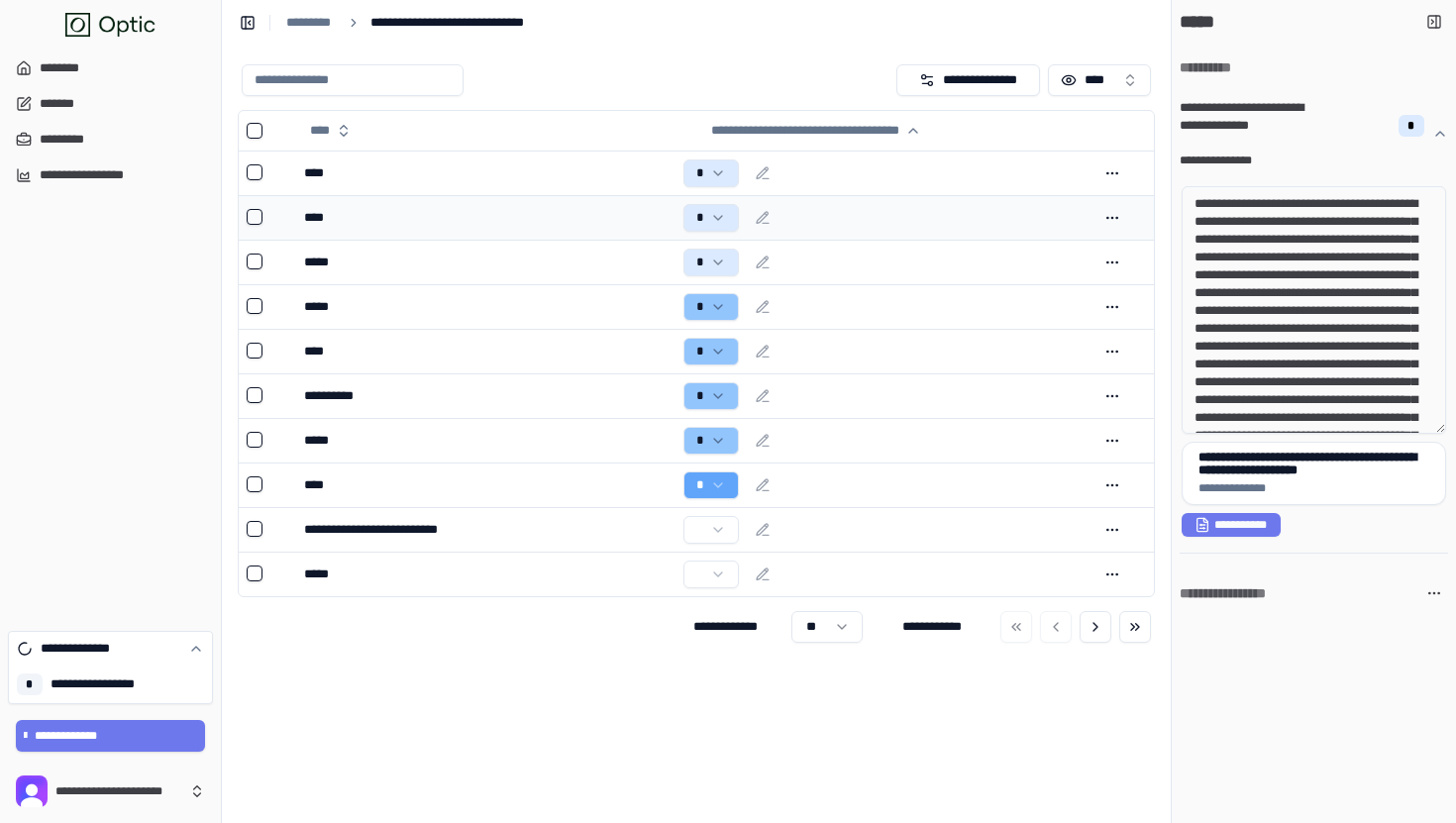click on "*" at bounding box center (883, 218) 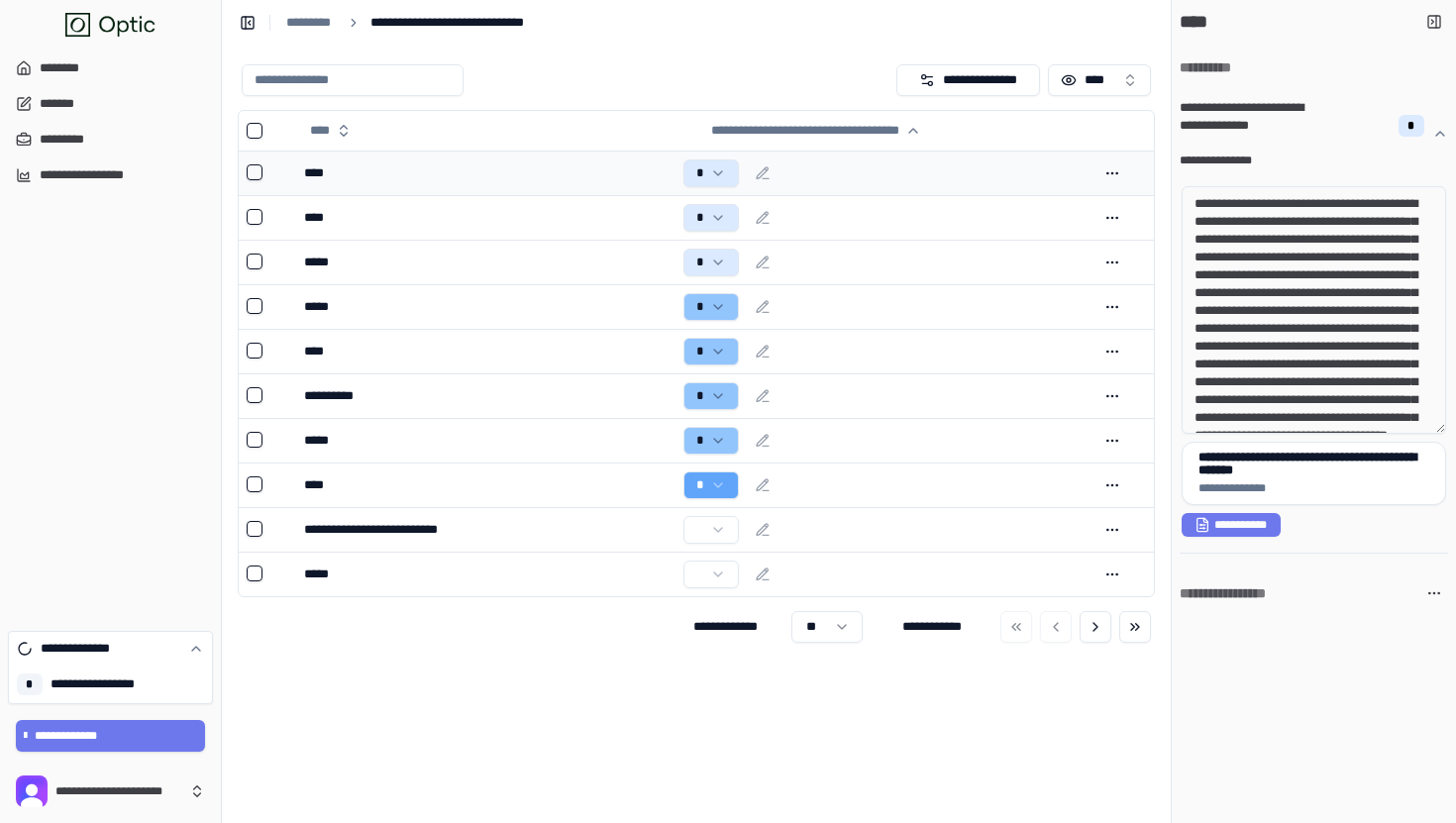 click on "*" at bounding box center (883, 173) 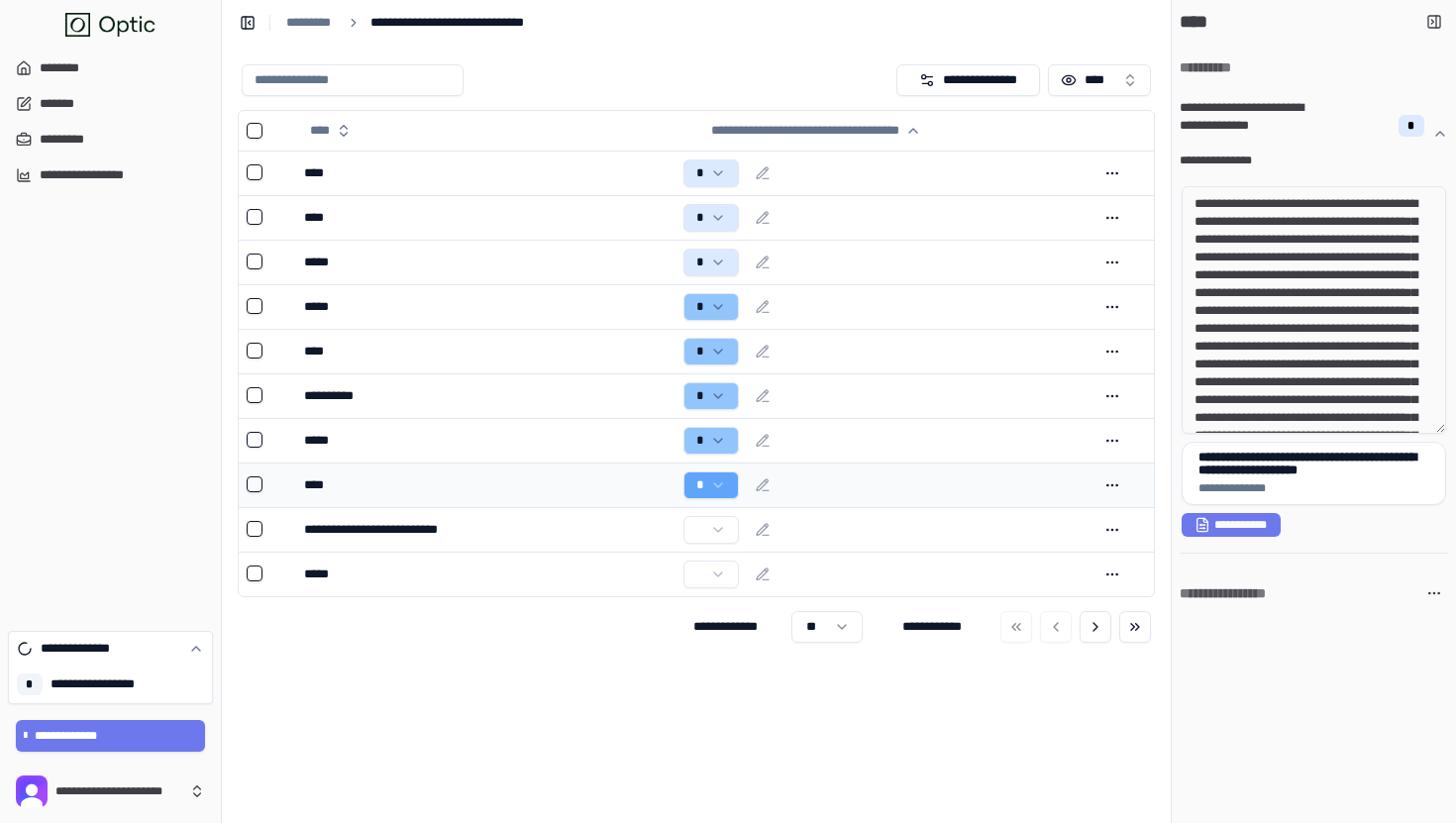 click on "*" at bounding box center (883, 485) 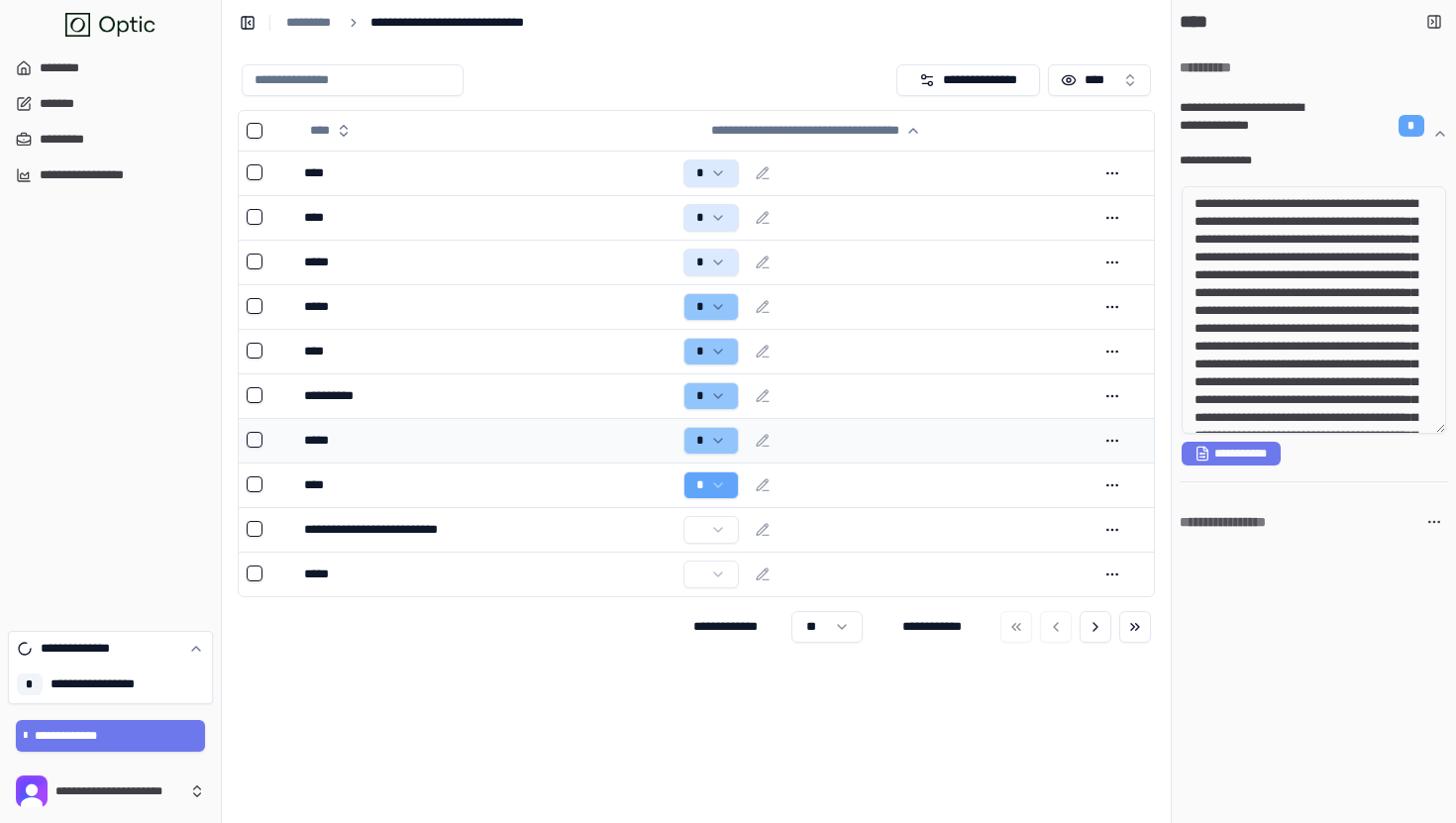 click on "*" at bounding box center (883, 441) 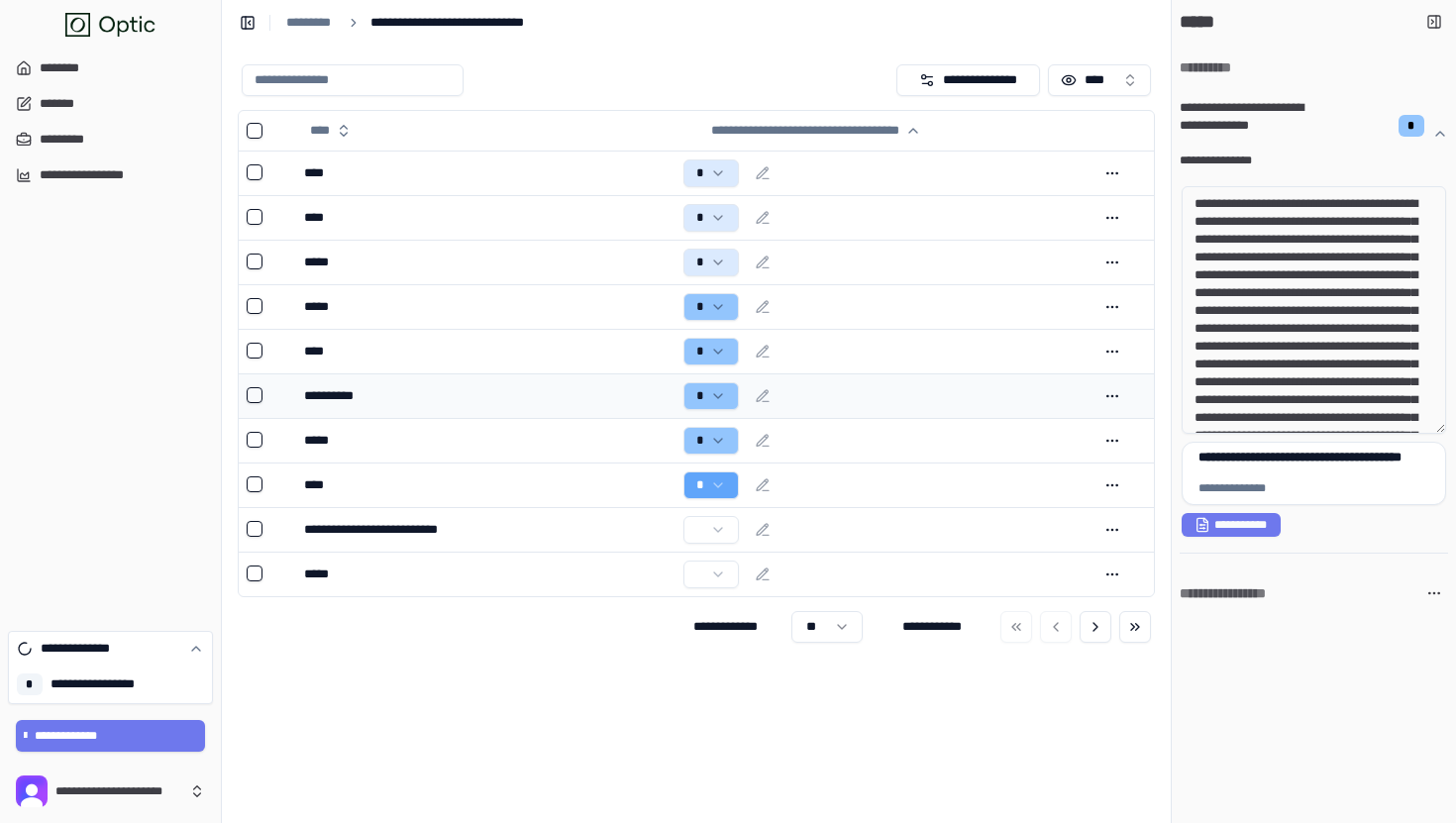 click on "*" at bounding box center [883, 396] 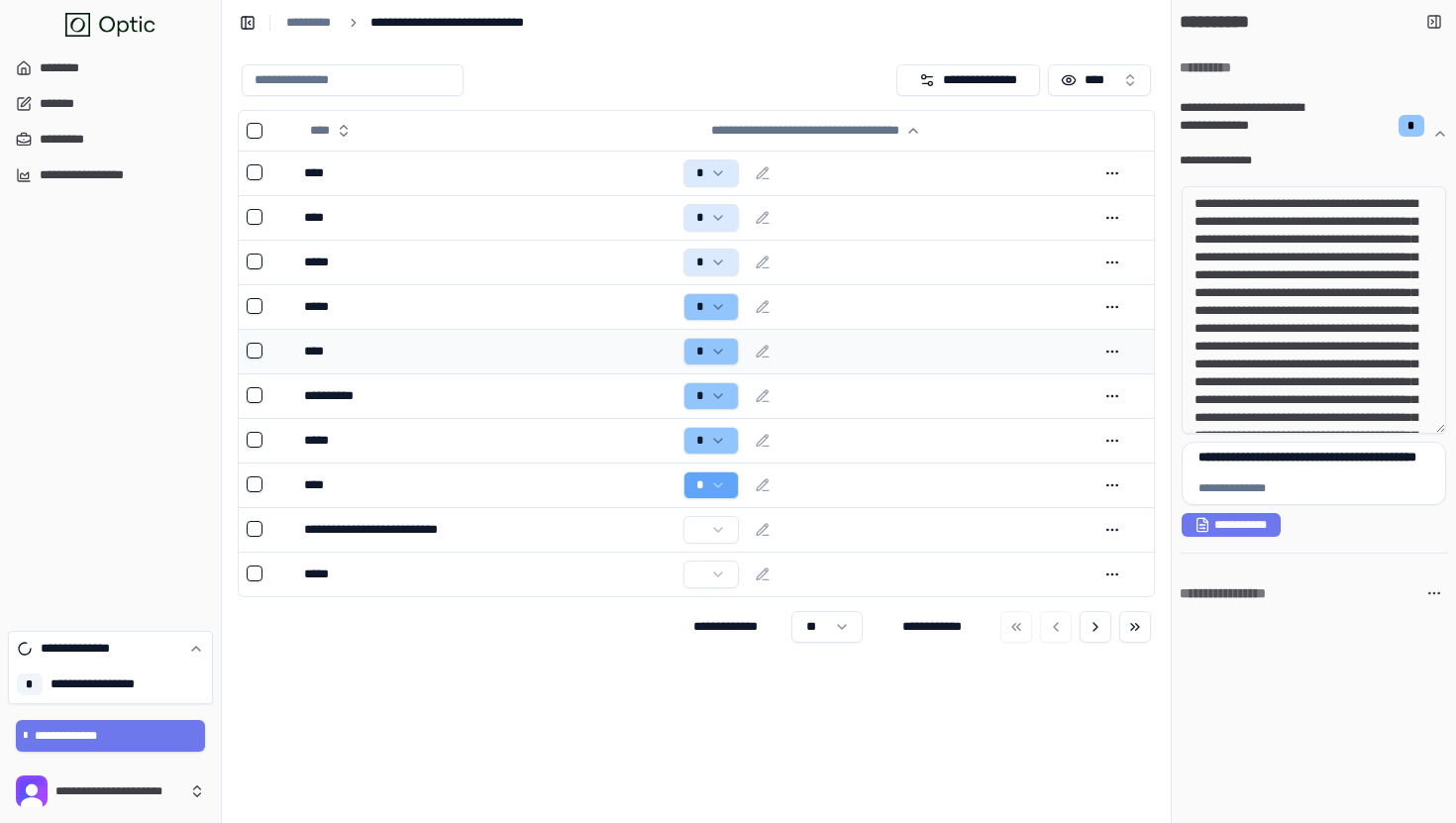 click on "*" at bounding box center [883, 351] 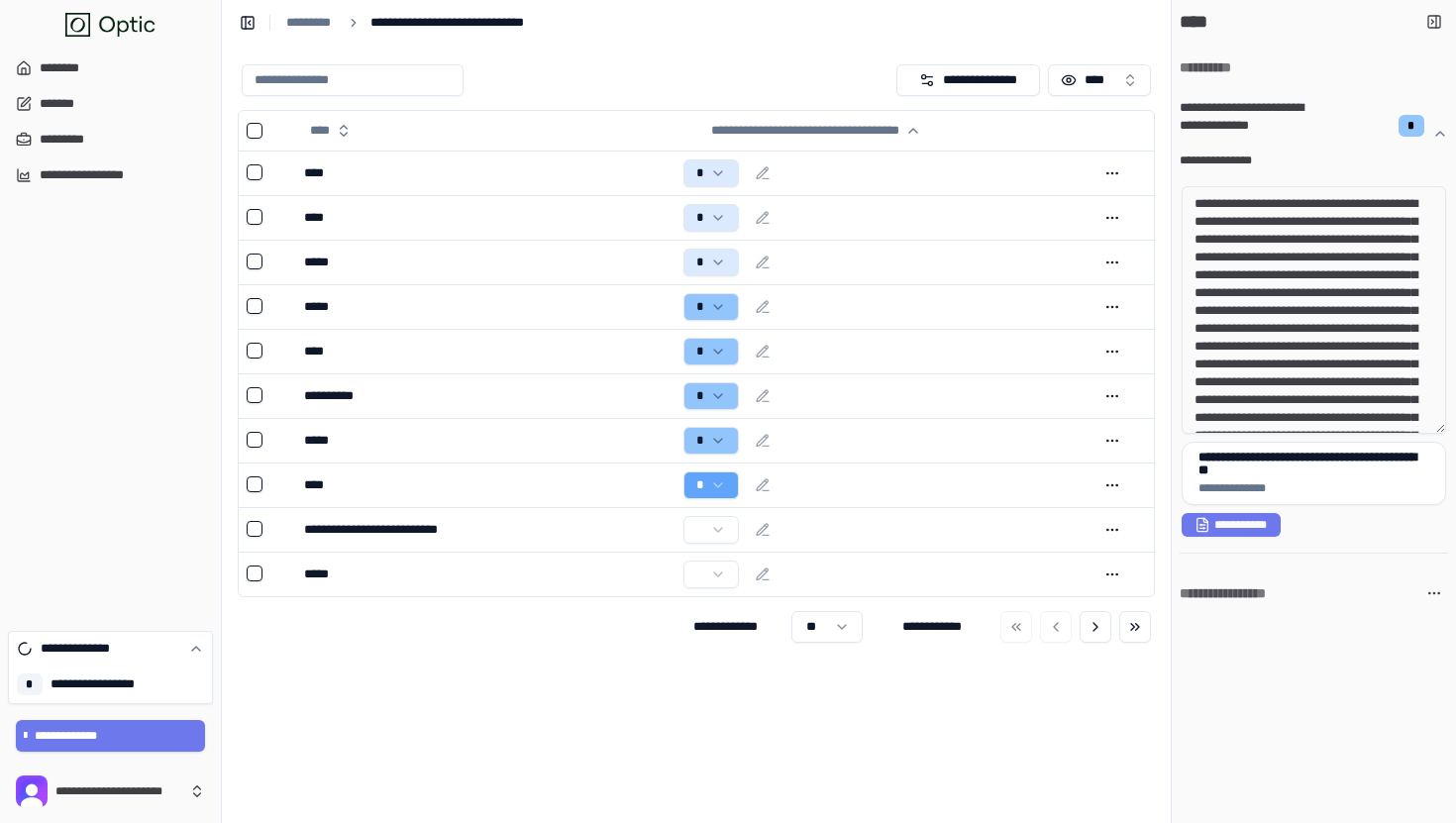click on "[NAME] [NAME] [NAME]" at bounding box center [696, 22] 